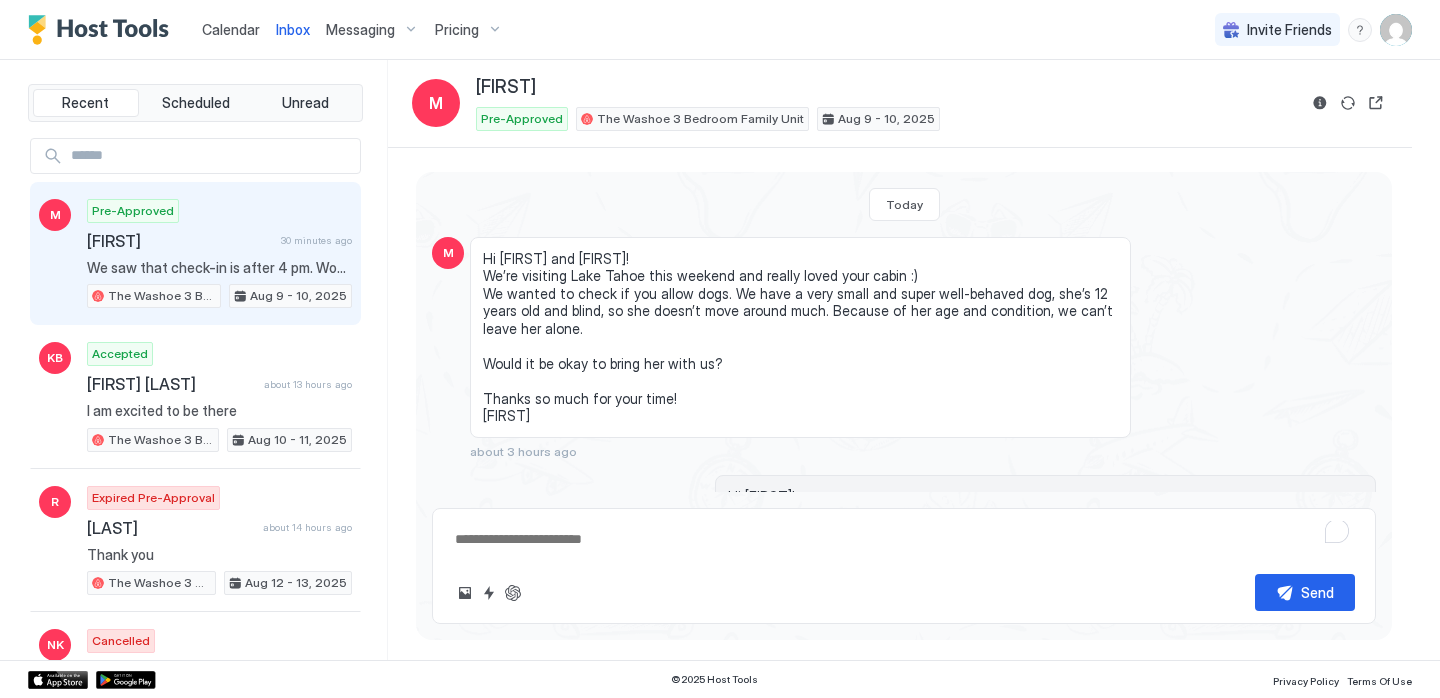 scroll, scrollTop: 0, scrollLeft: 0, axis: both 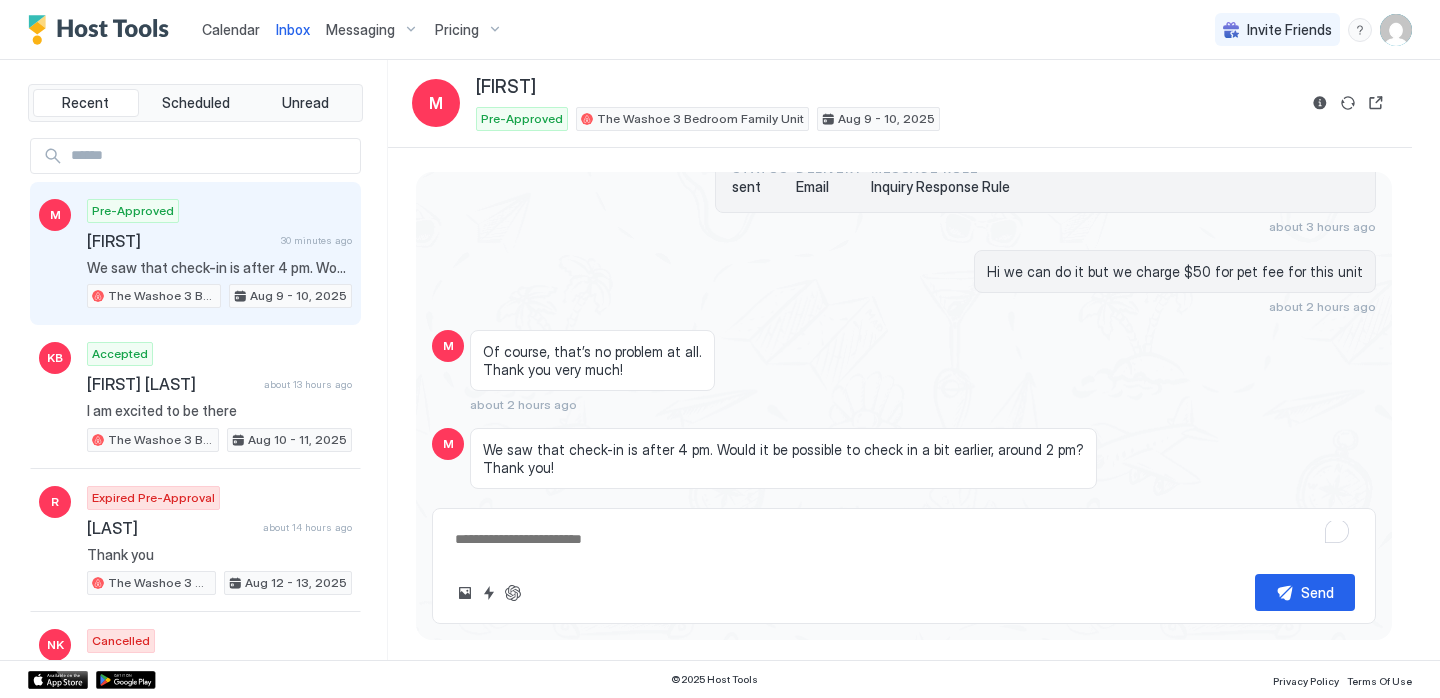 click at bounding box center (904, 539) 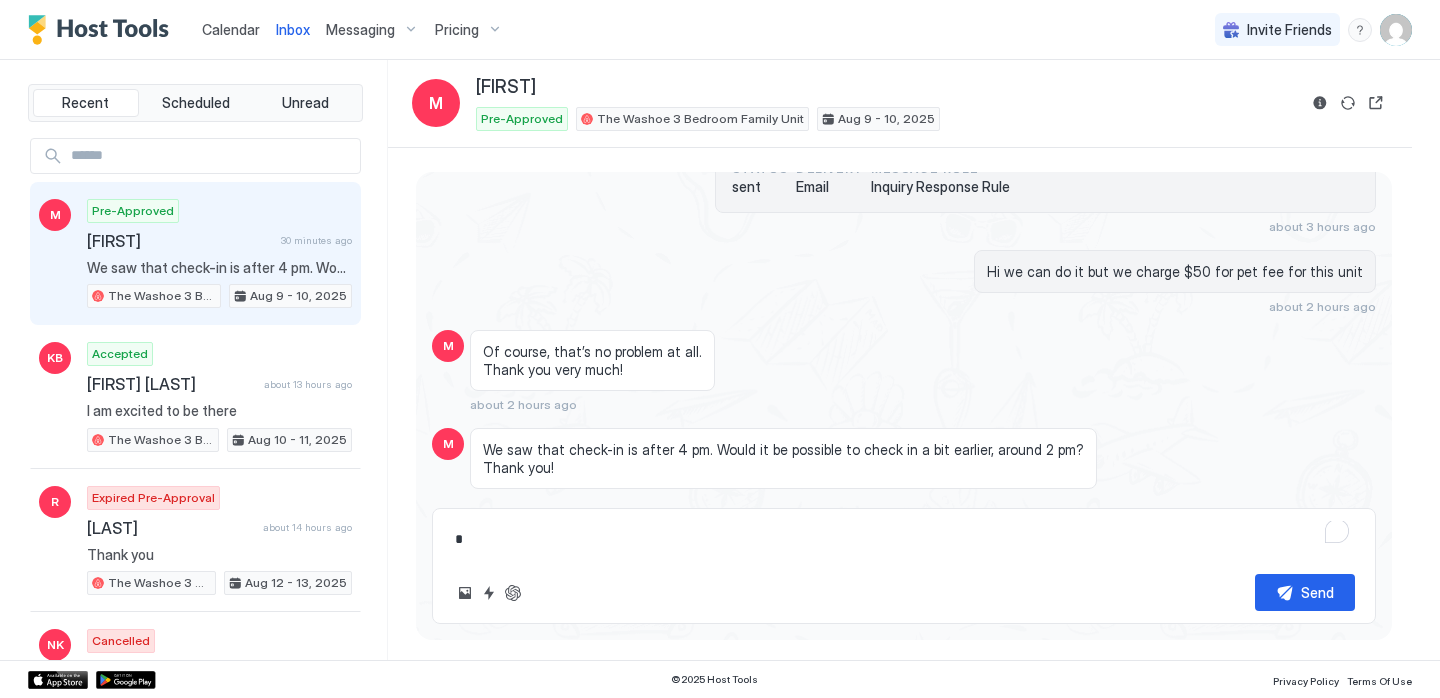 type on "*" 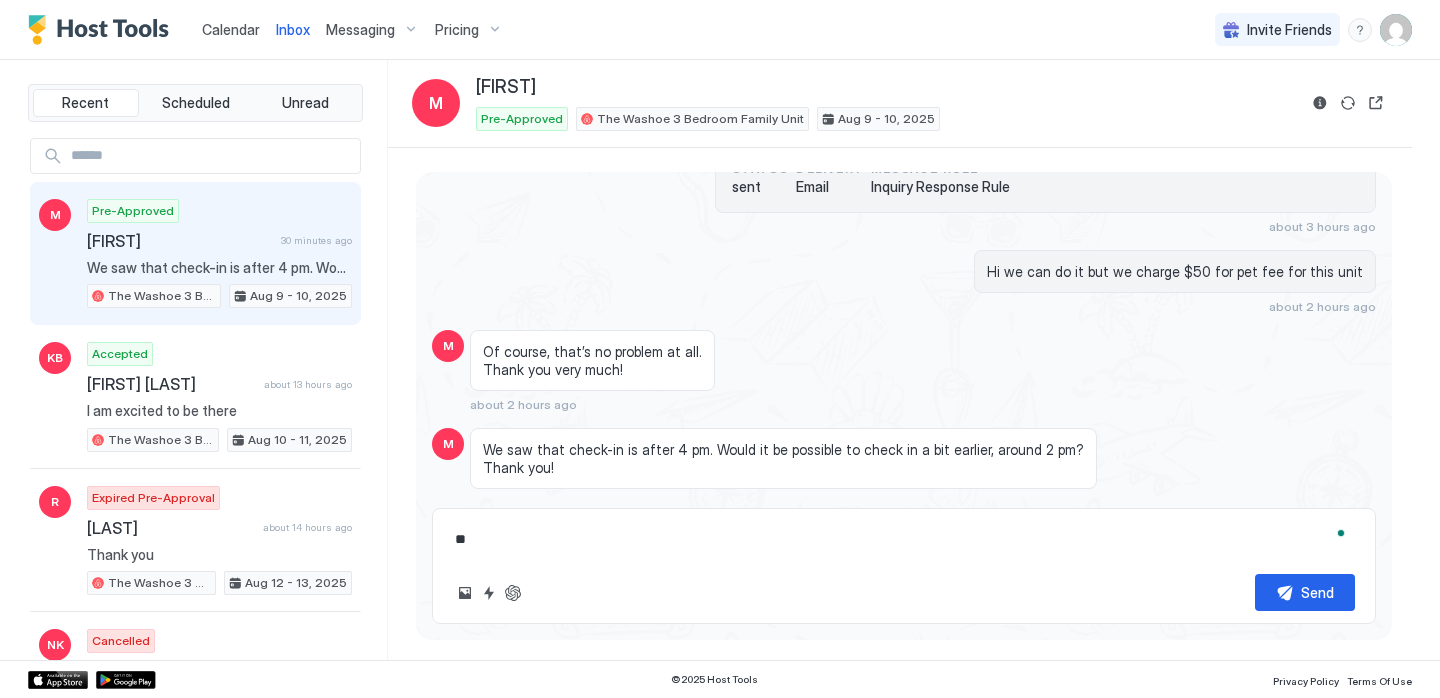 type on "**" 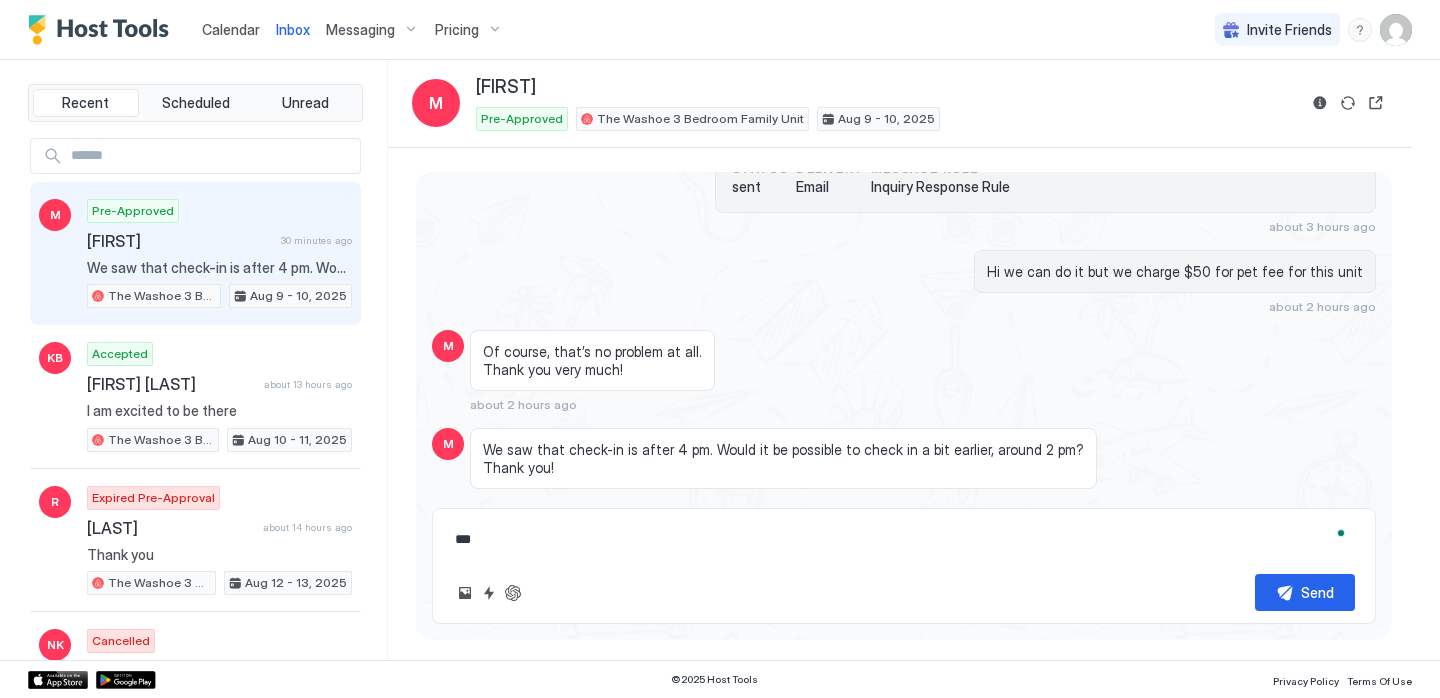 type on "****" 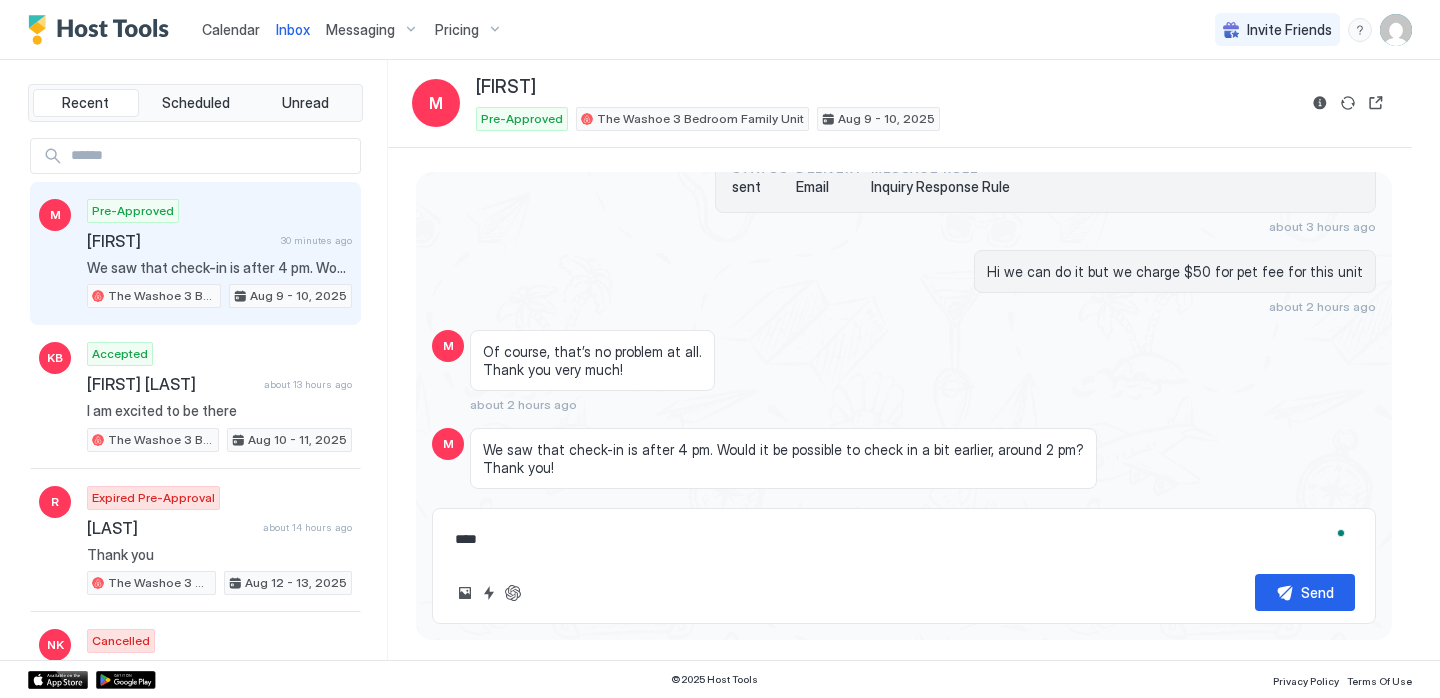 type on "*****" 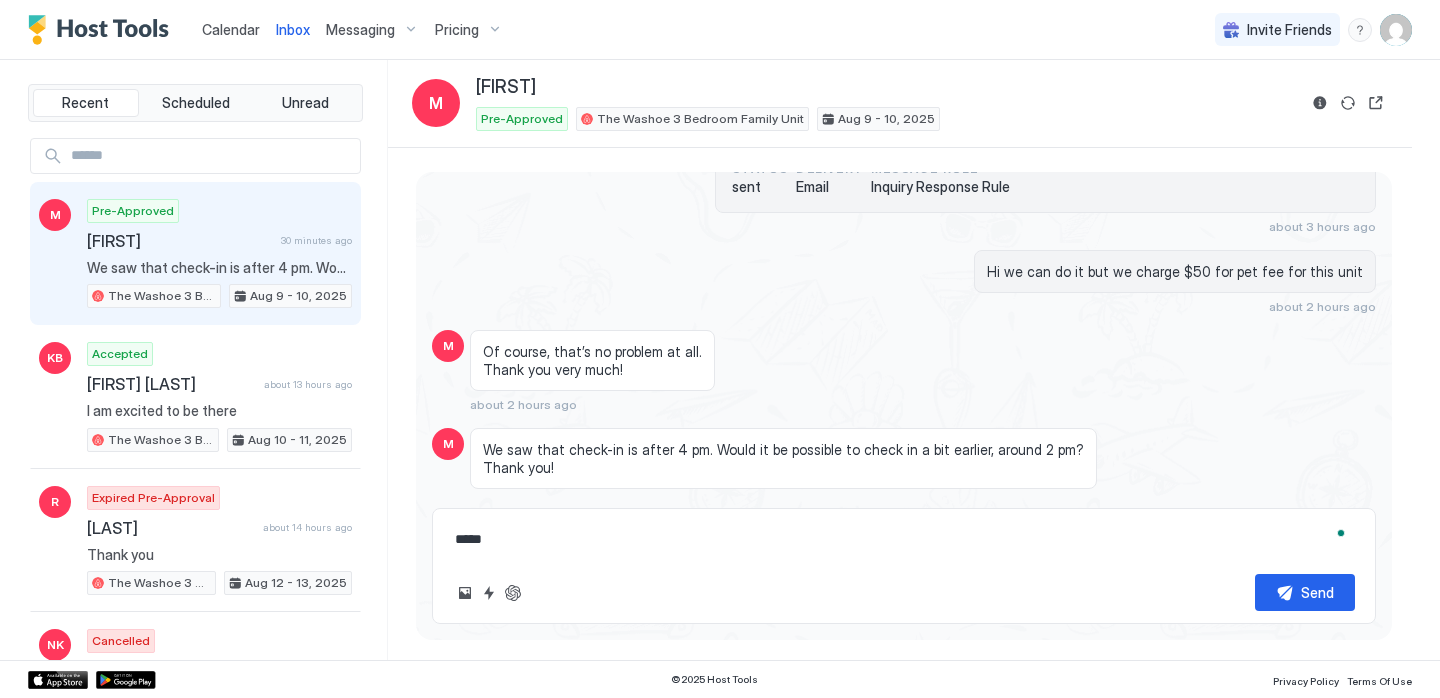 type on "******" 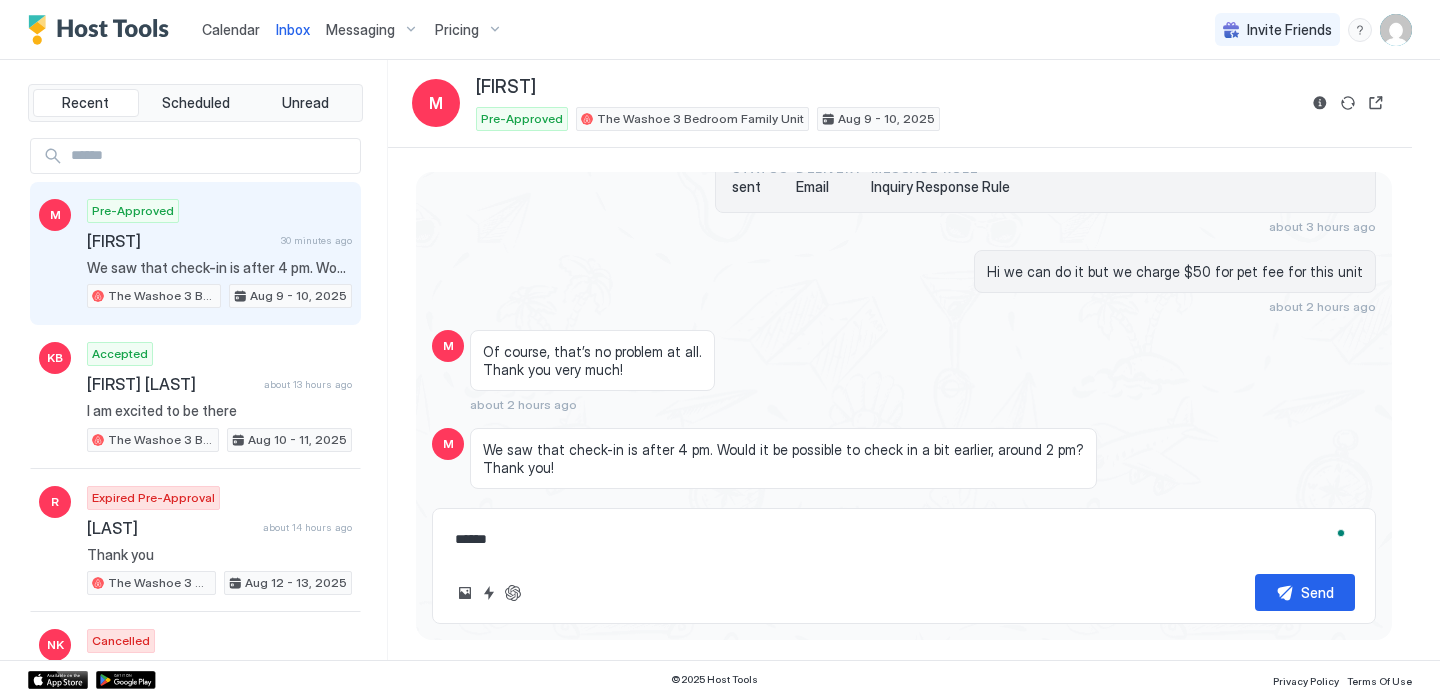 type on "*****" 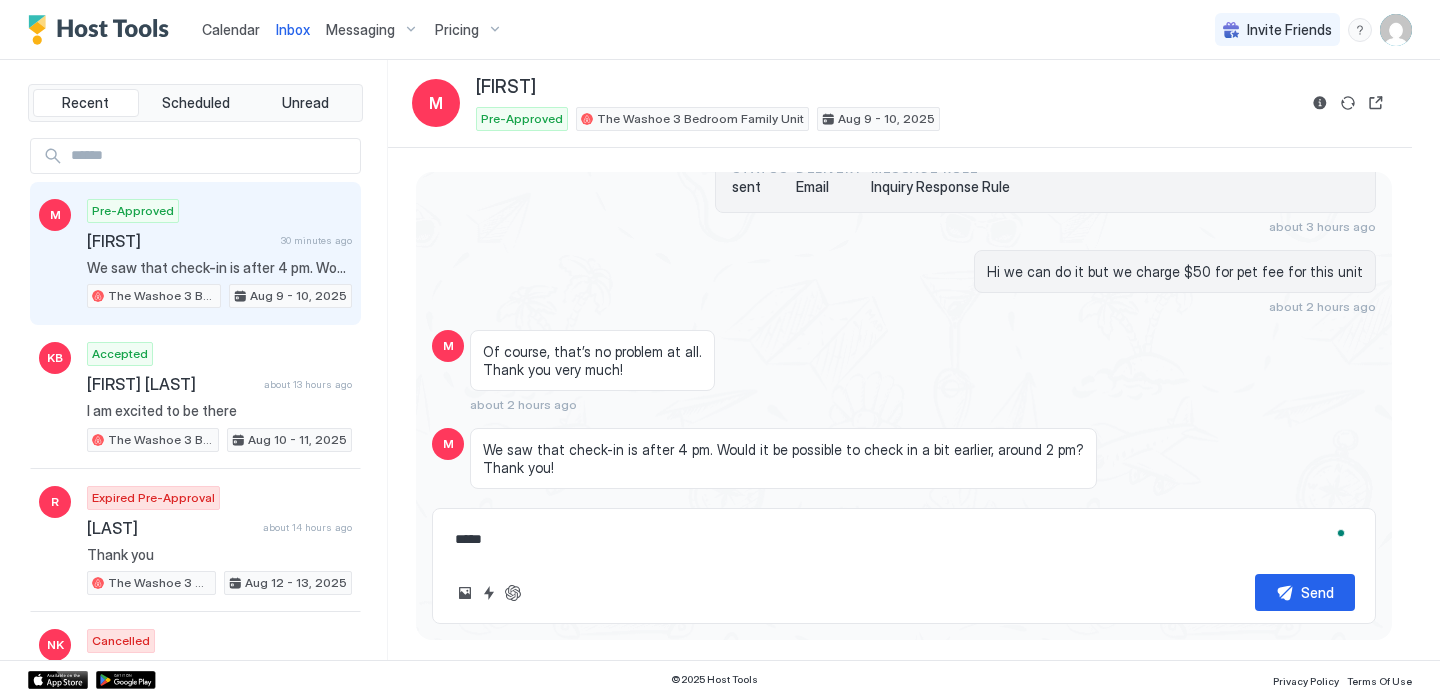 type on "****" 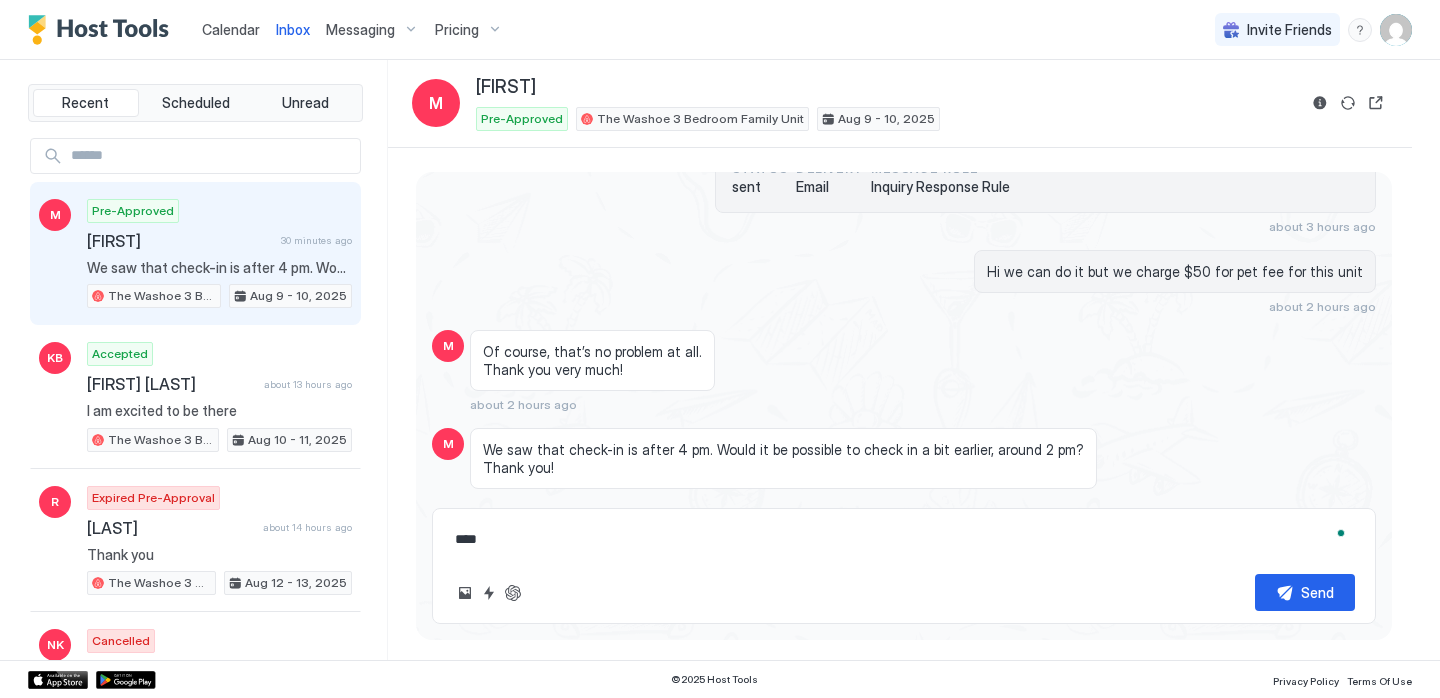 type on "**" 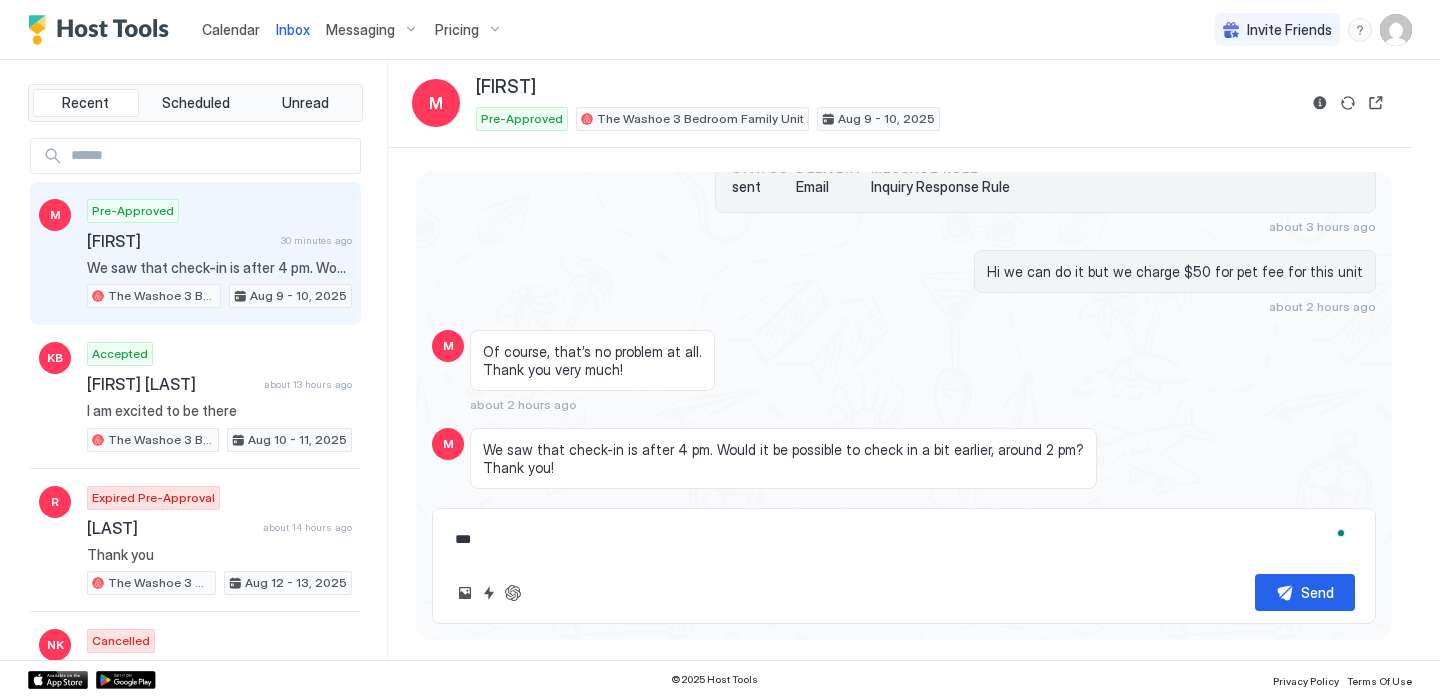 type on "****" 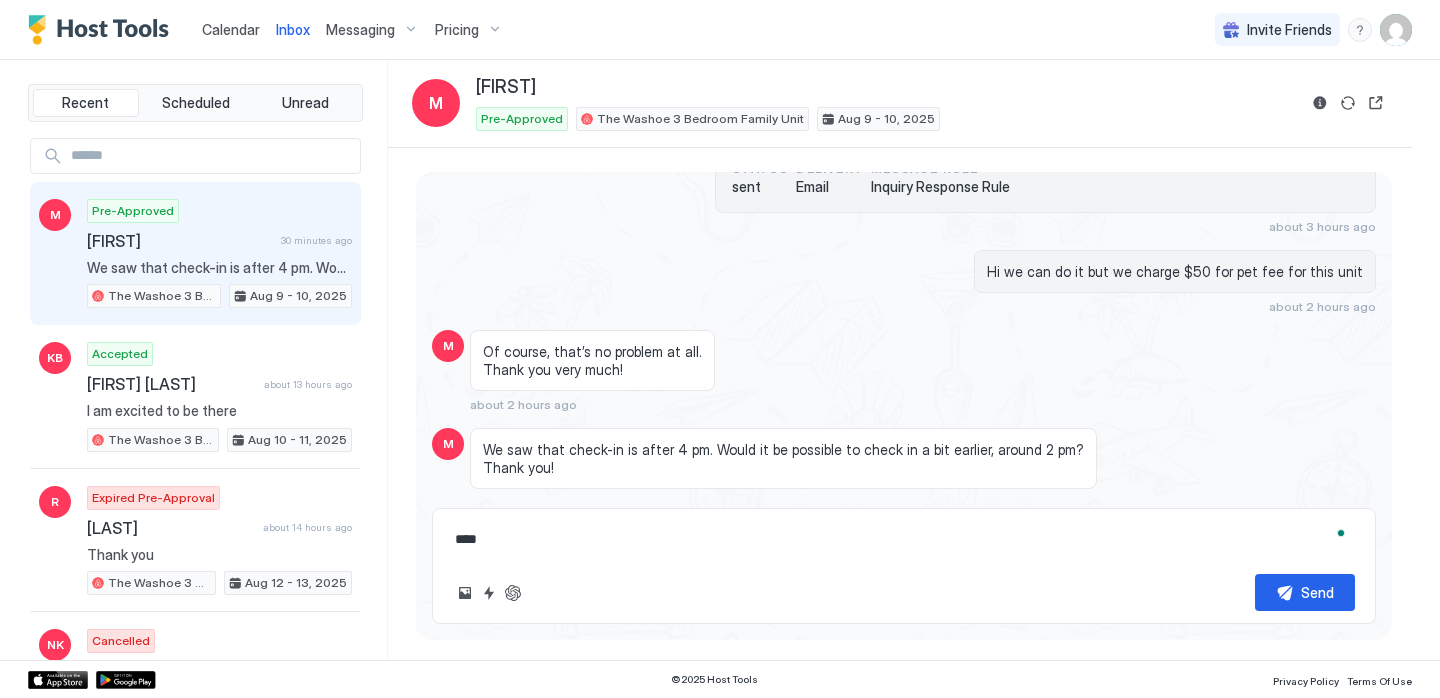 type on "*****" 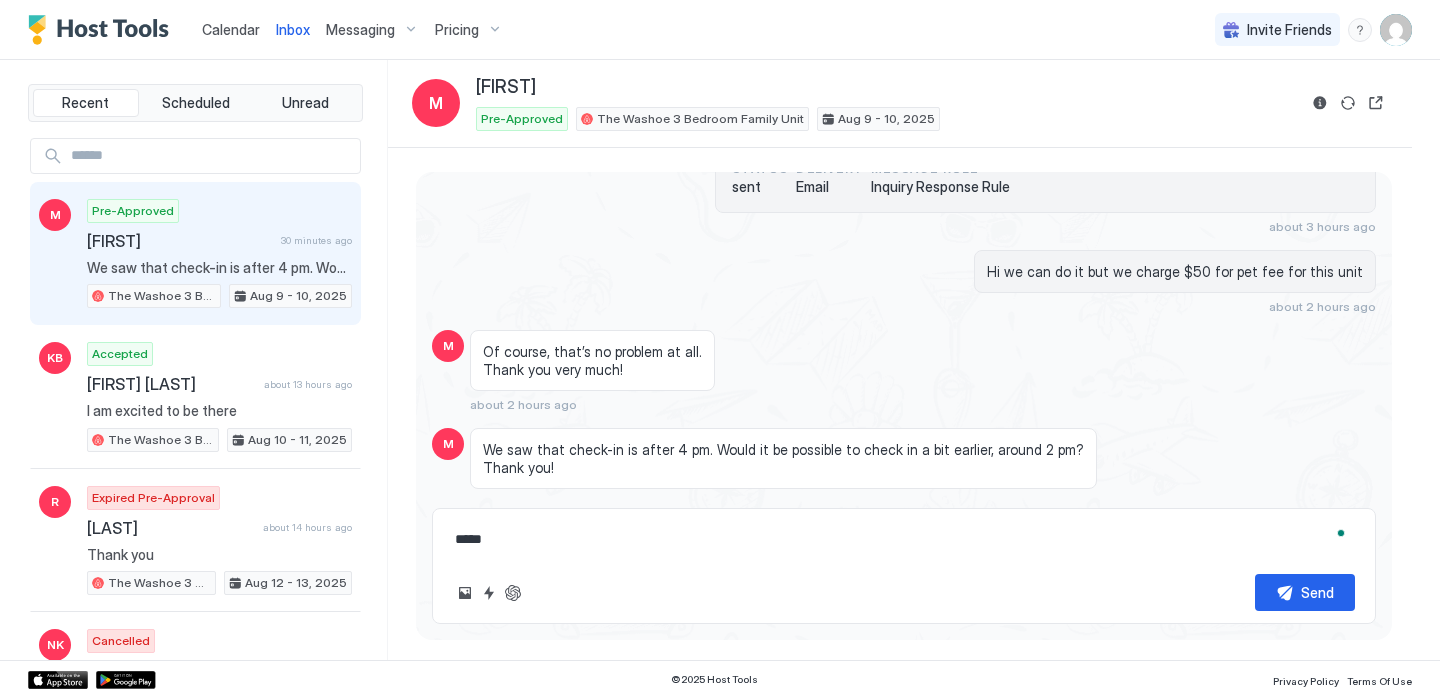 type on "******" 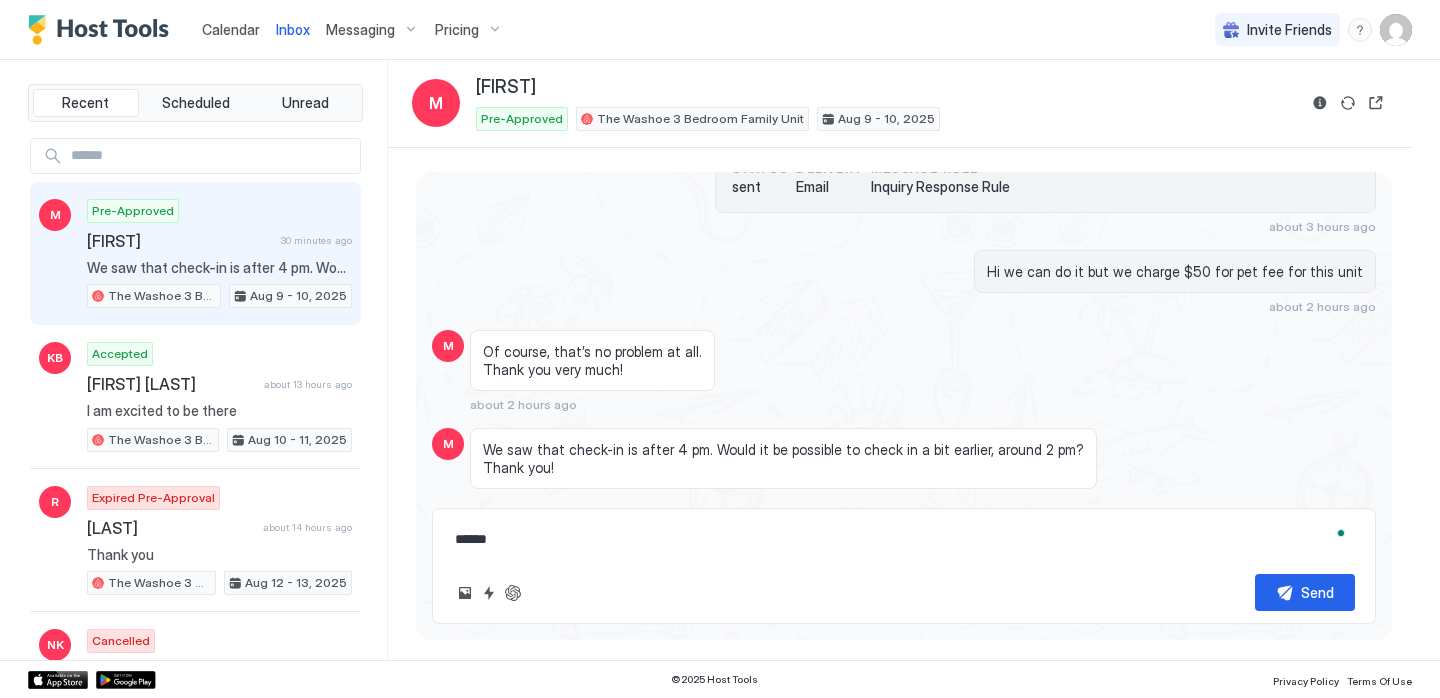 type on "*******" 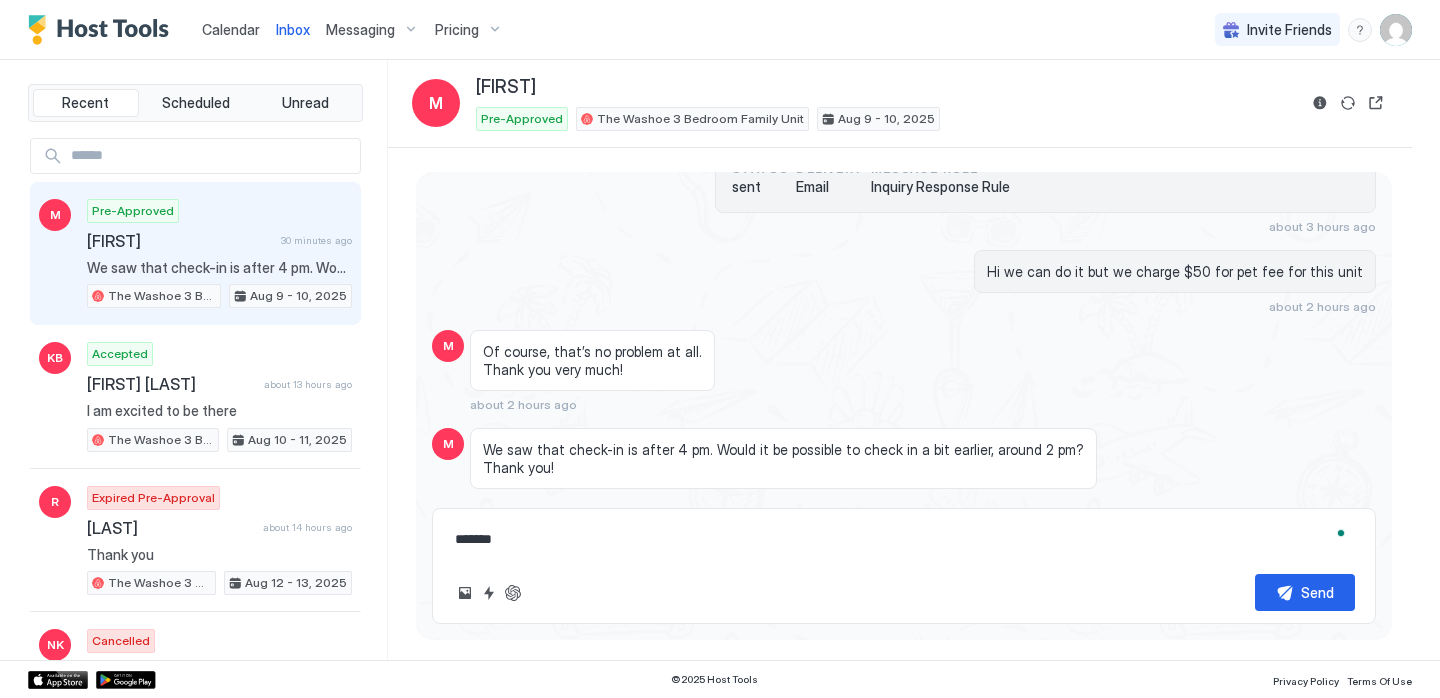 type on "*******" 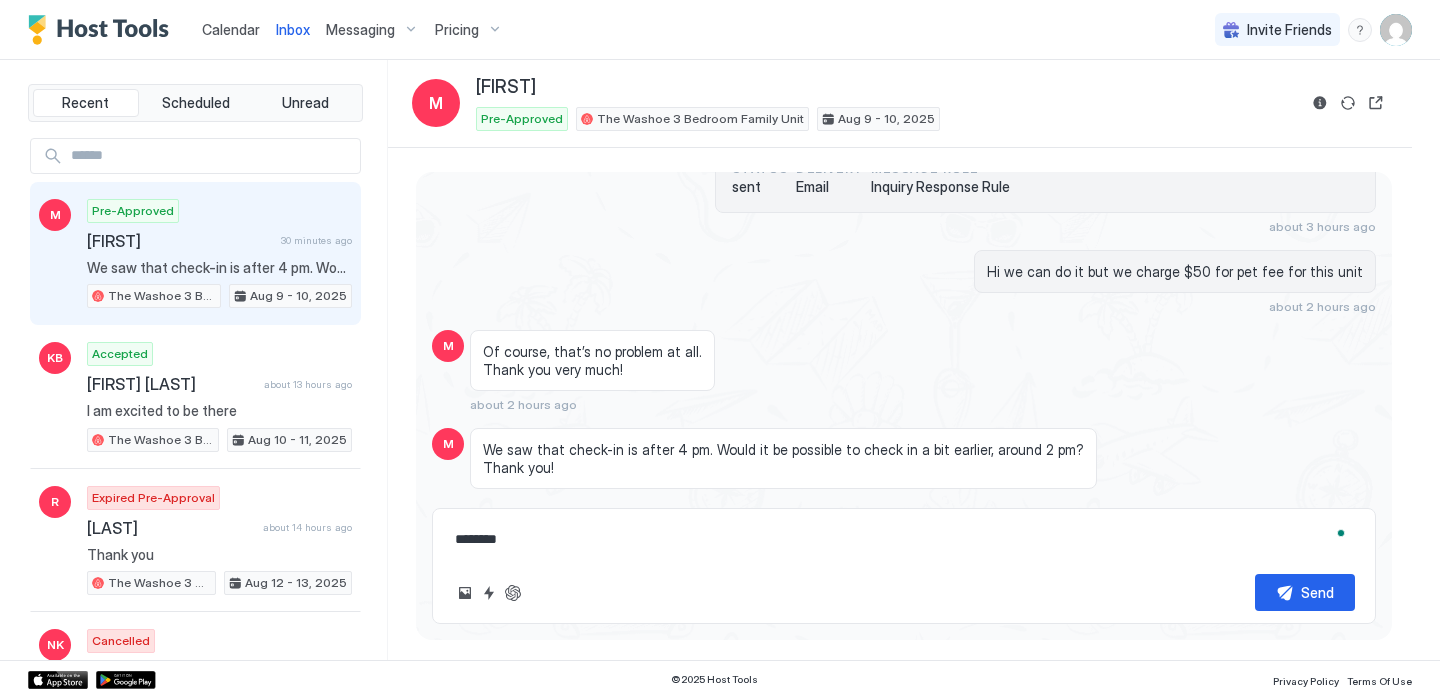 type on "*********" 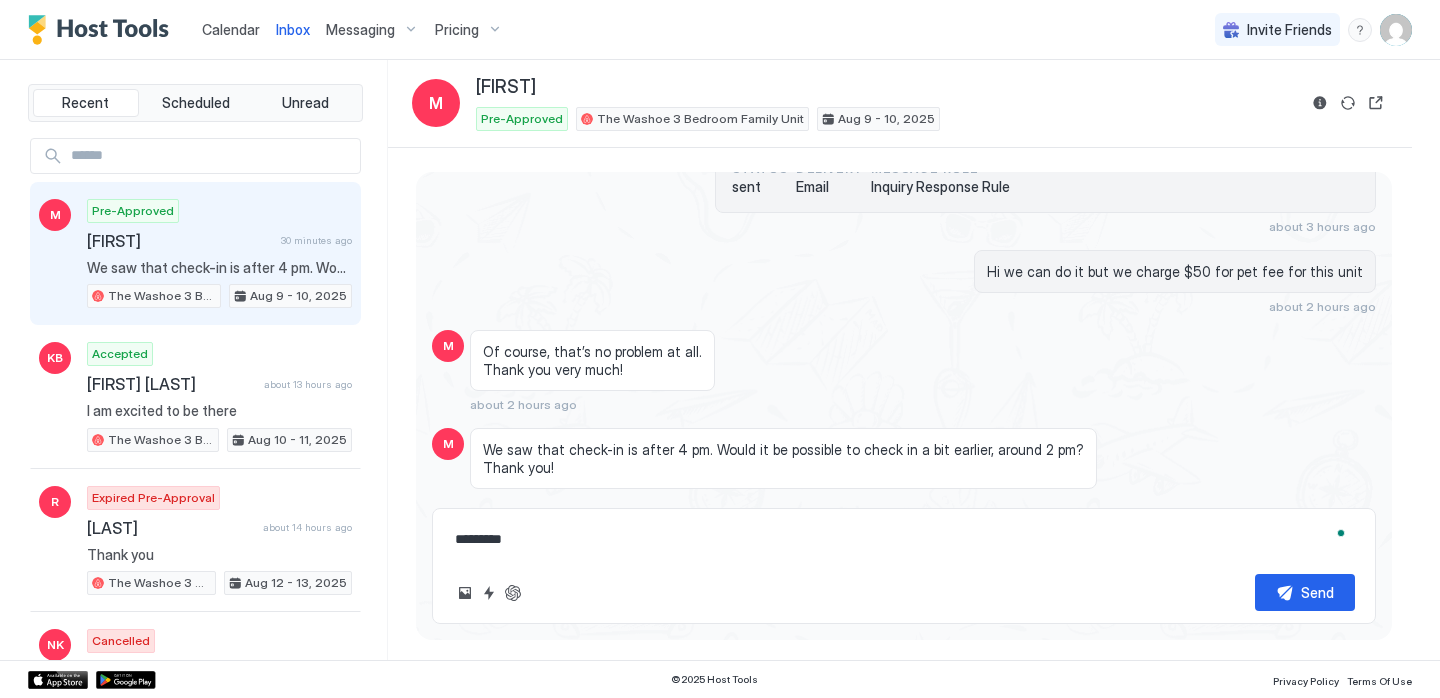 type on "**********" 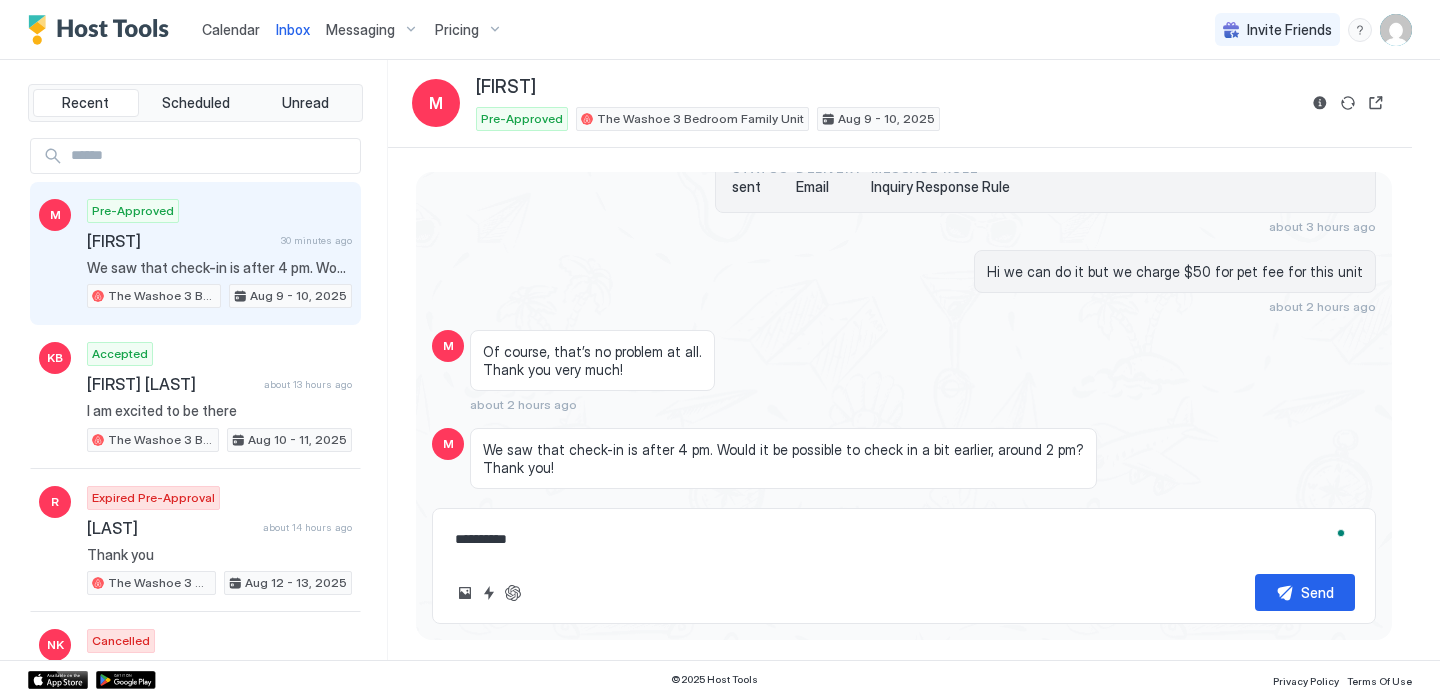 type on "**********" 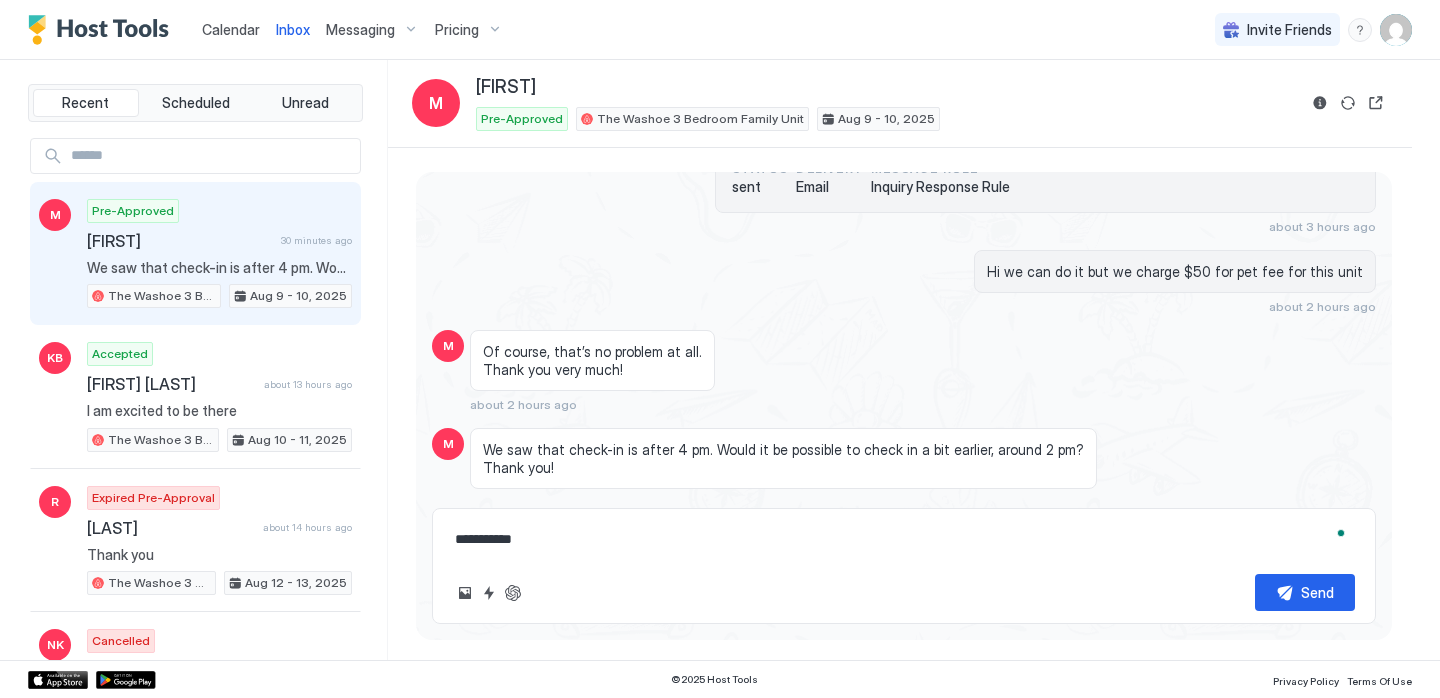 type on "**********" 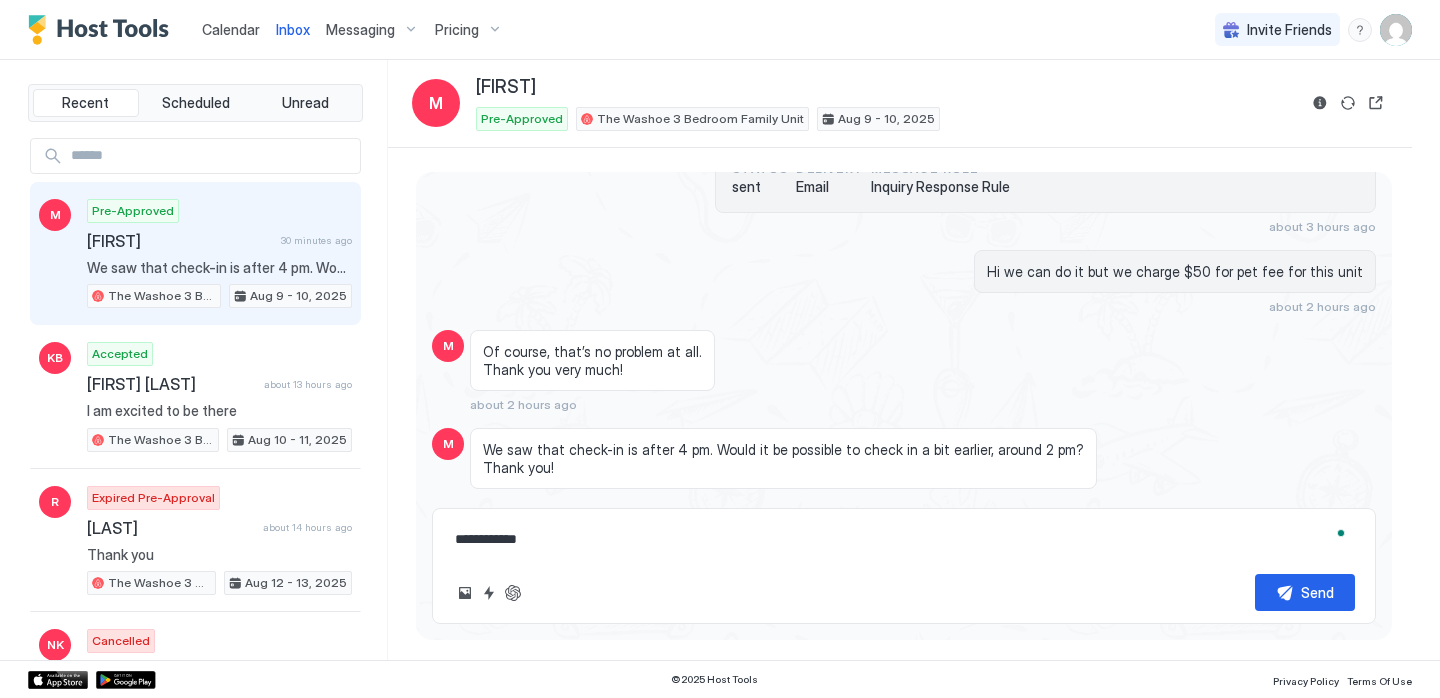 type on "**********" 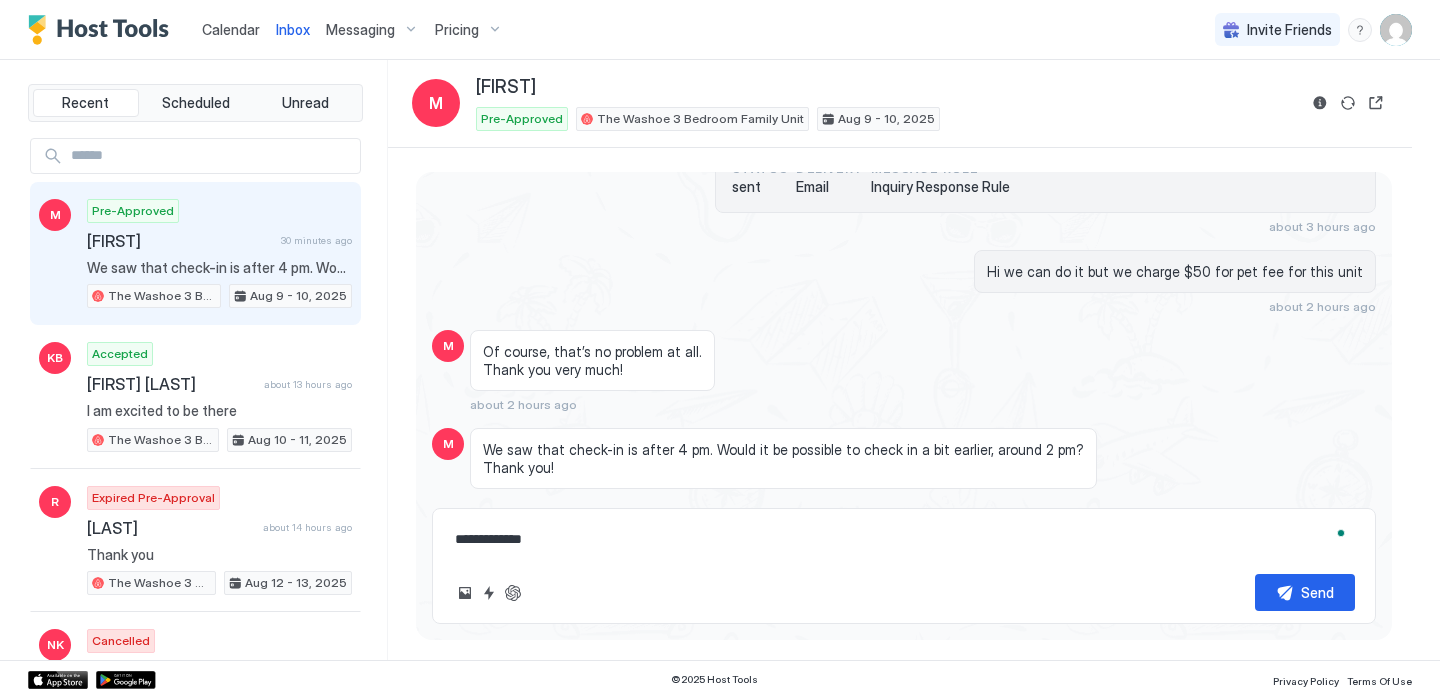 type on "**********" 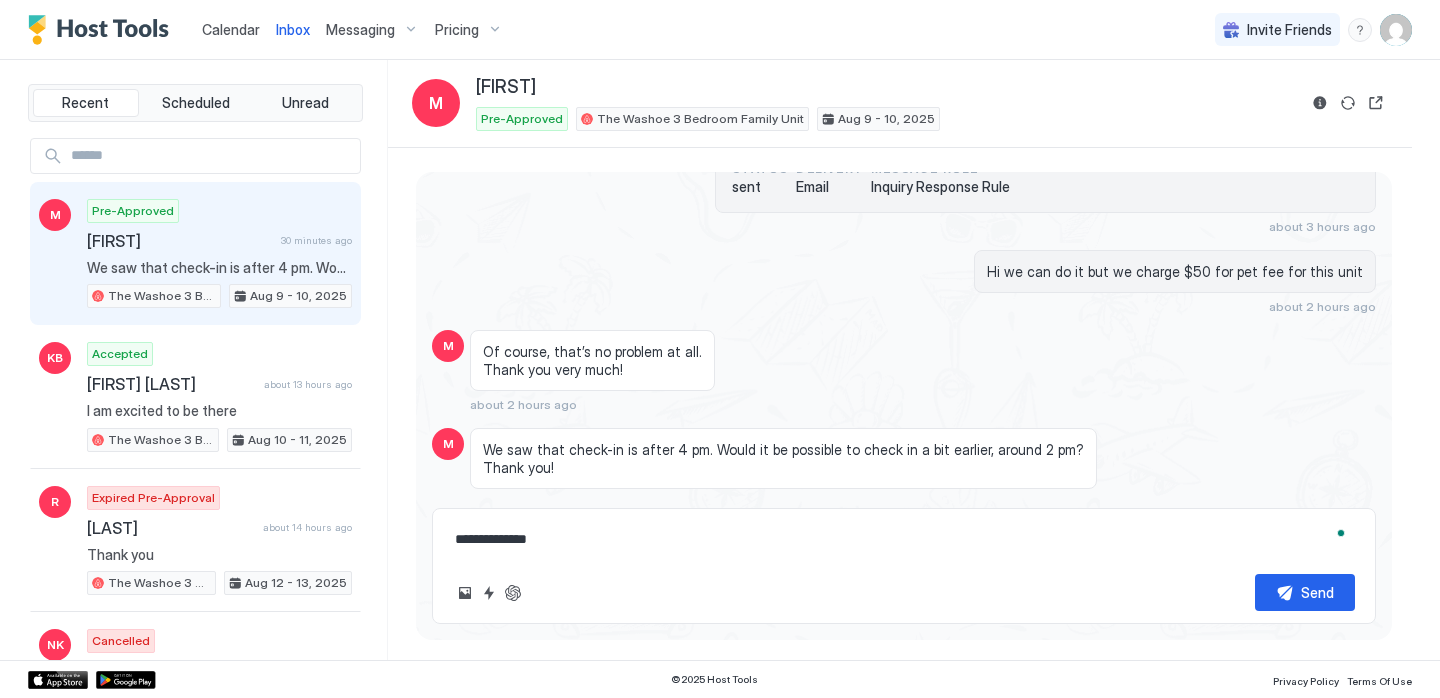 type on "**********" 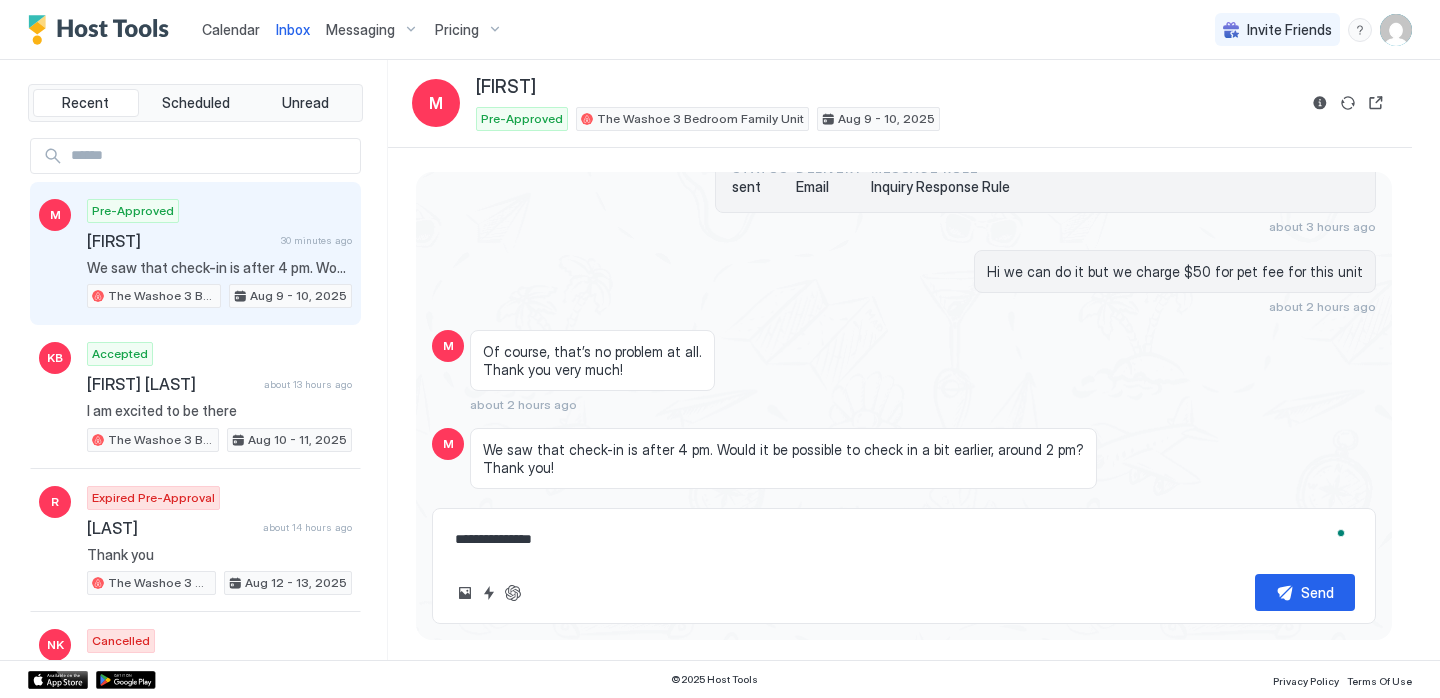 type on "**********" 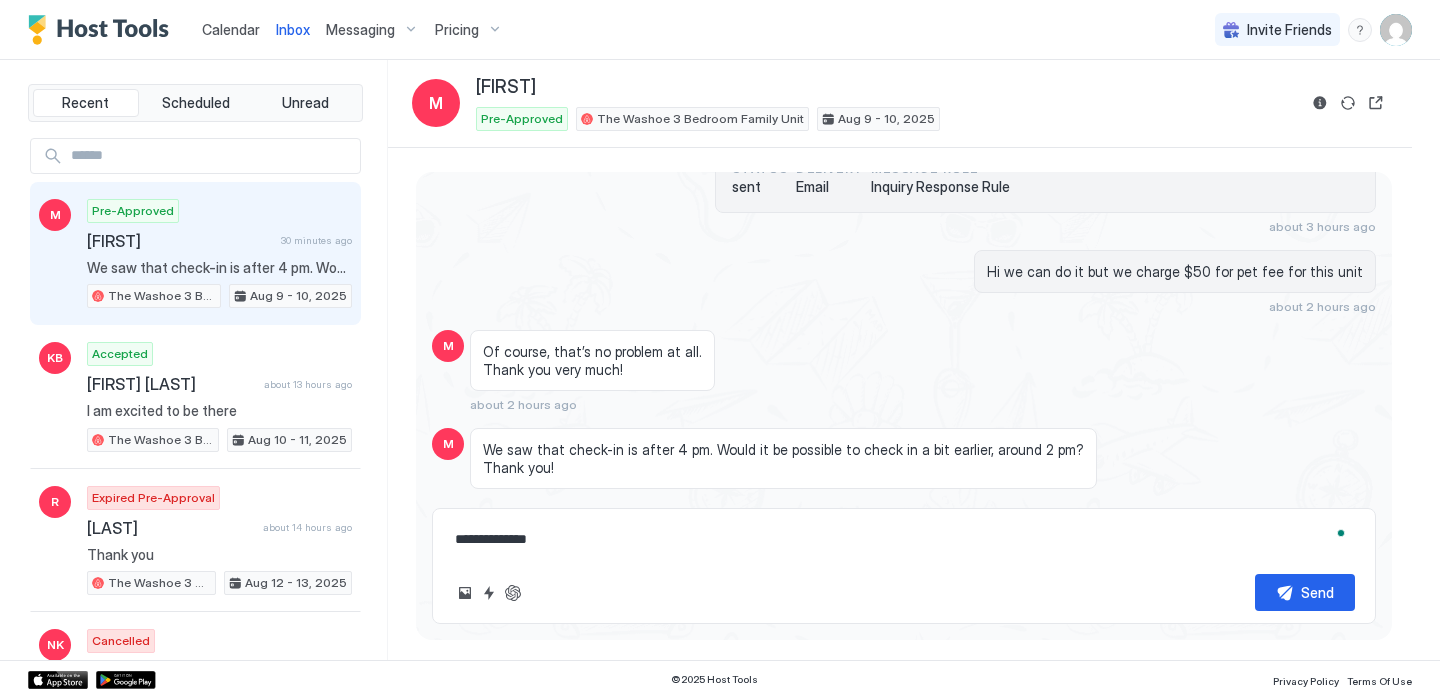 type on "**********" 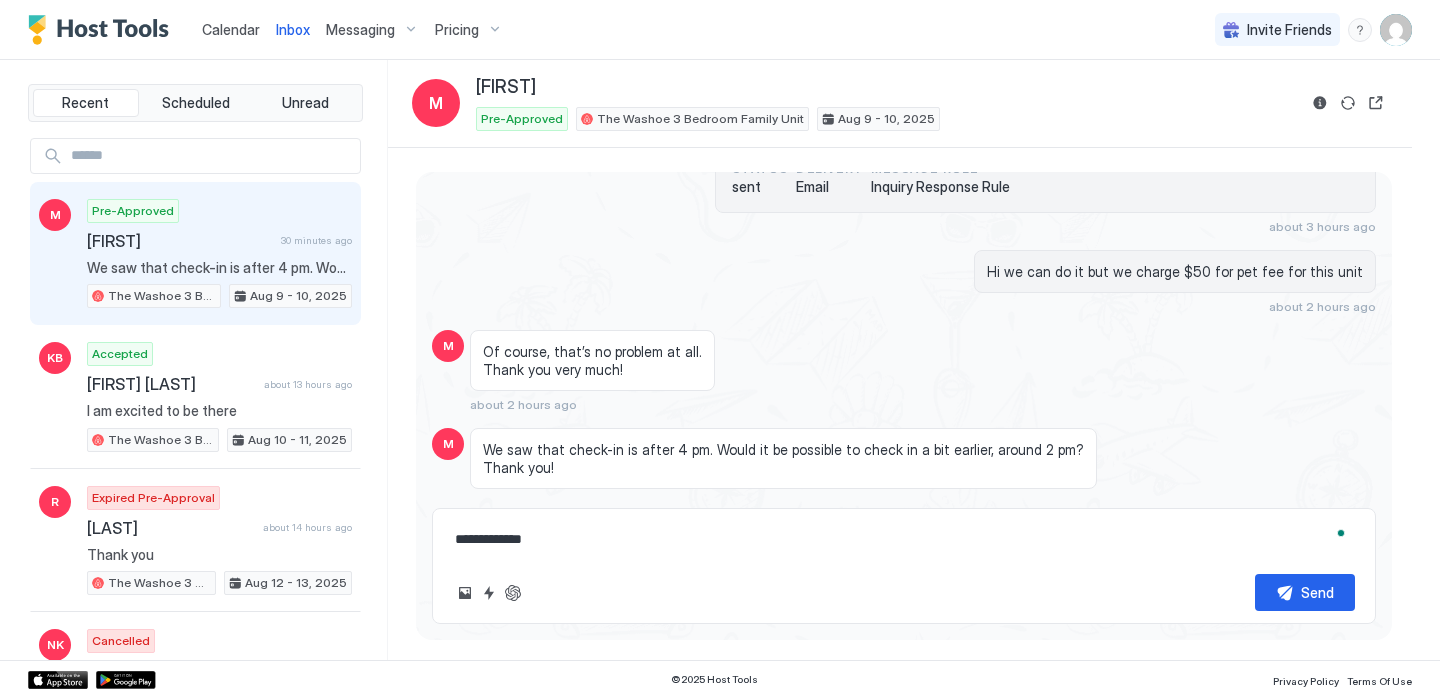 type on "**********" 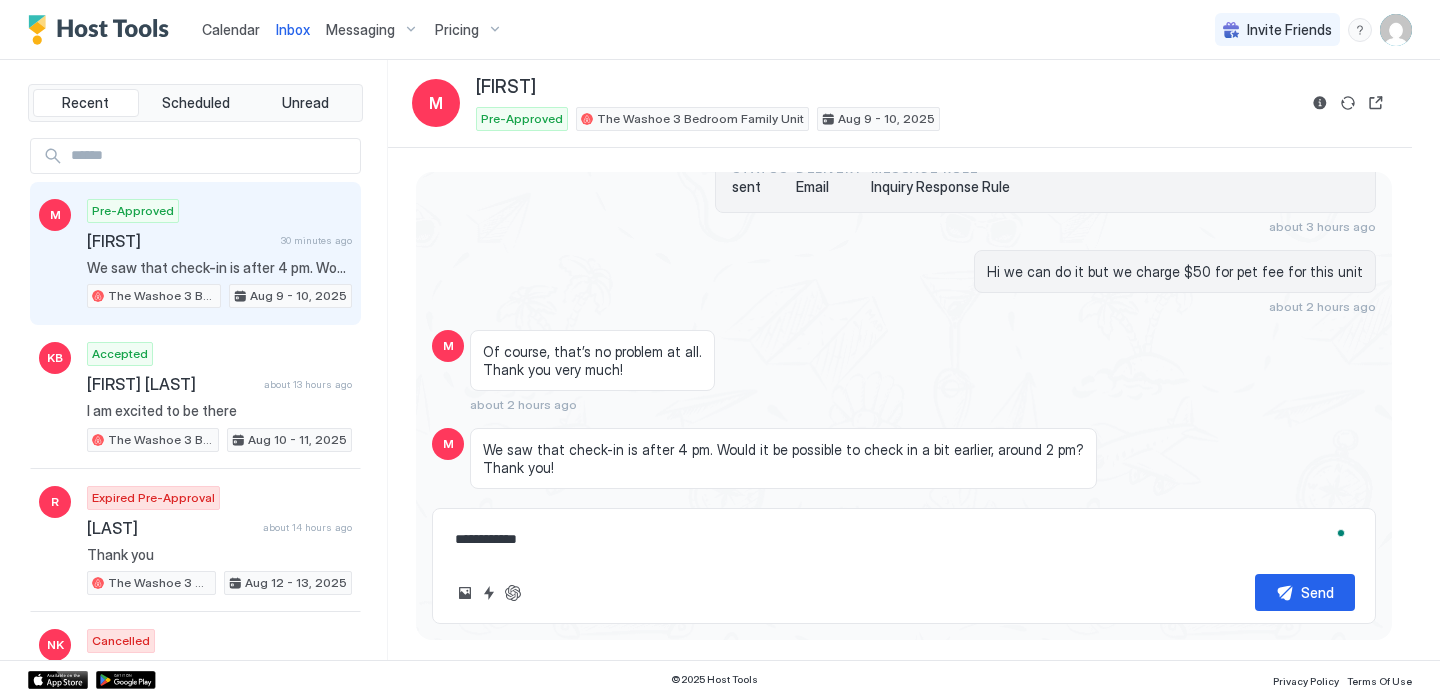 type on "**********" 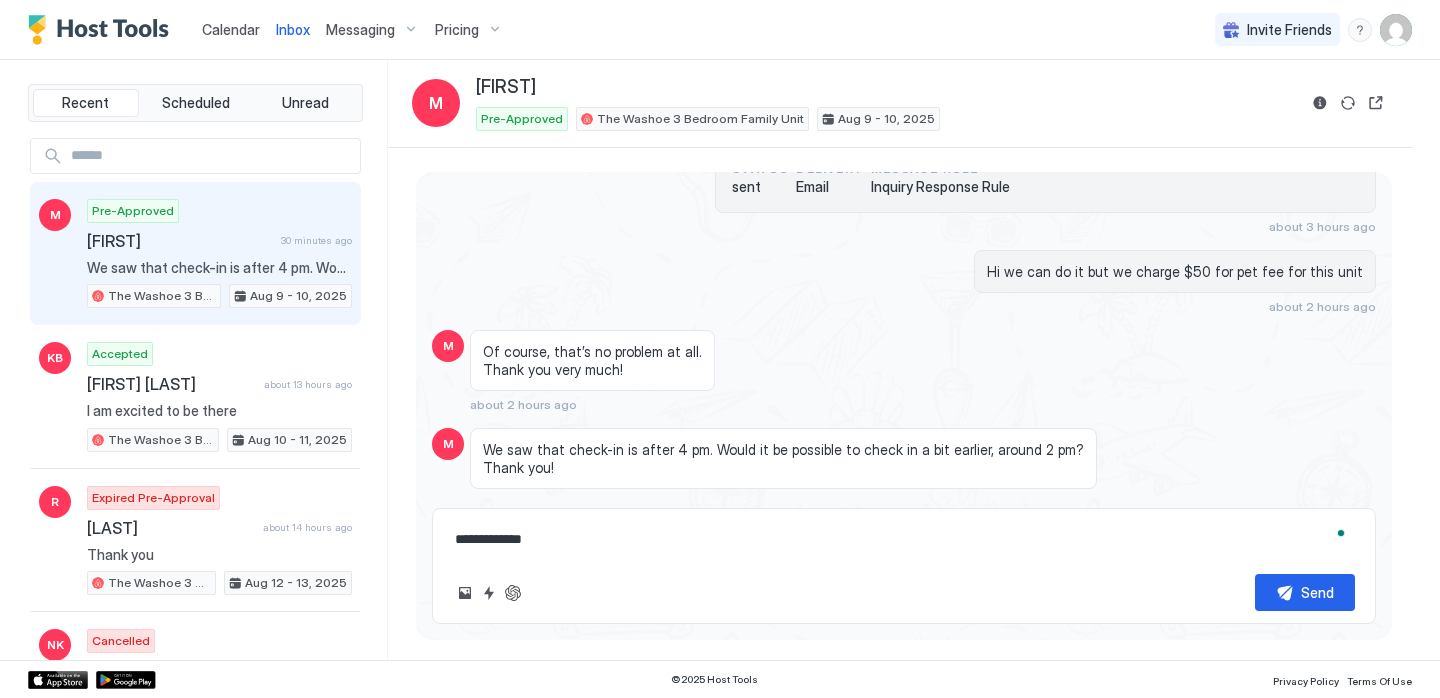 type on "**********" 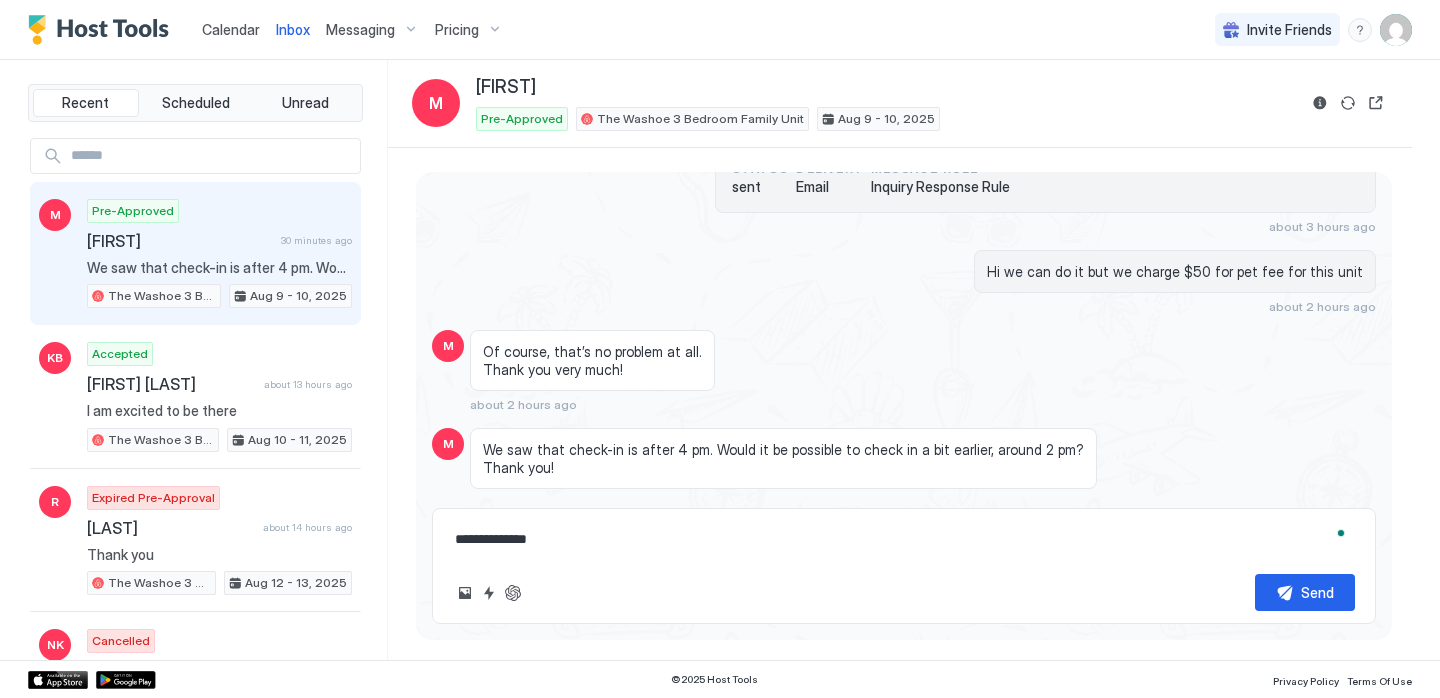 type on "**********" 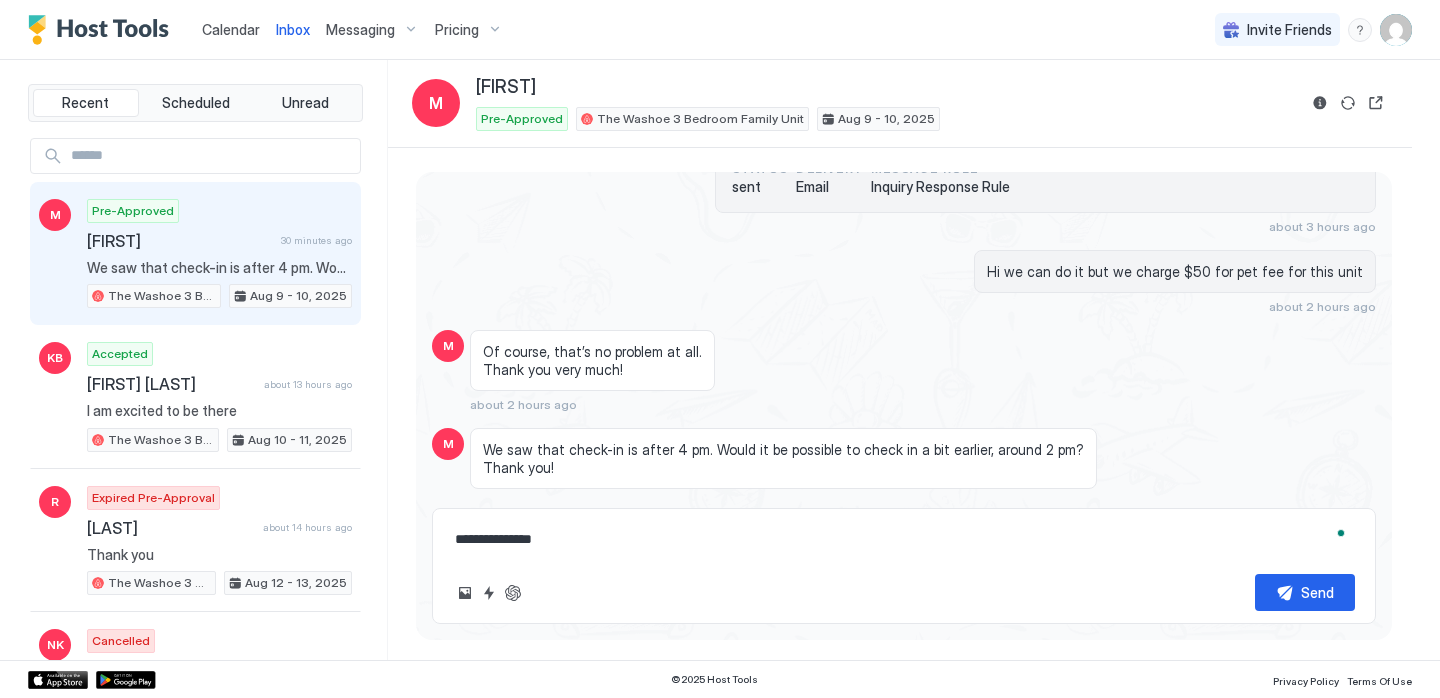 type on "**********" 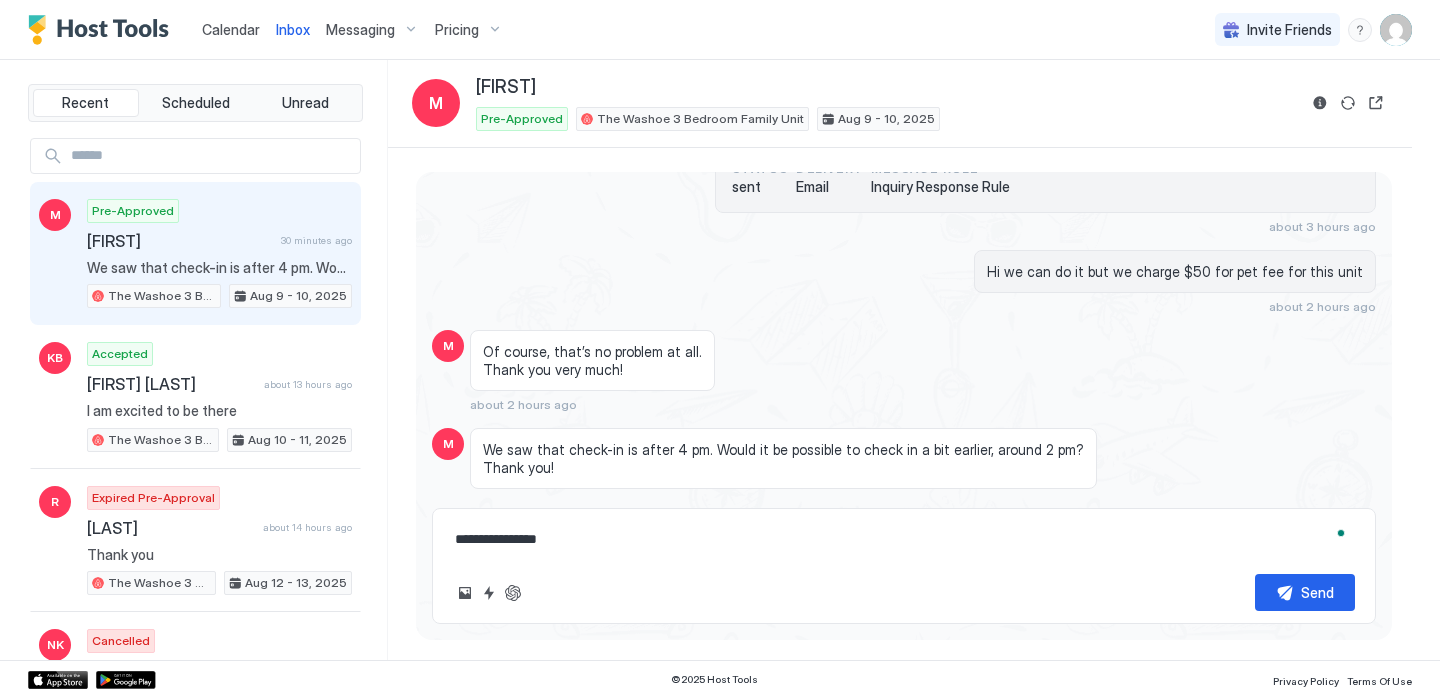 type on "**********" 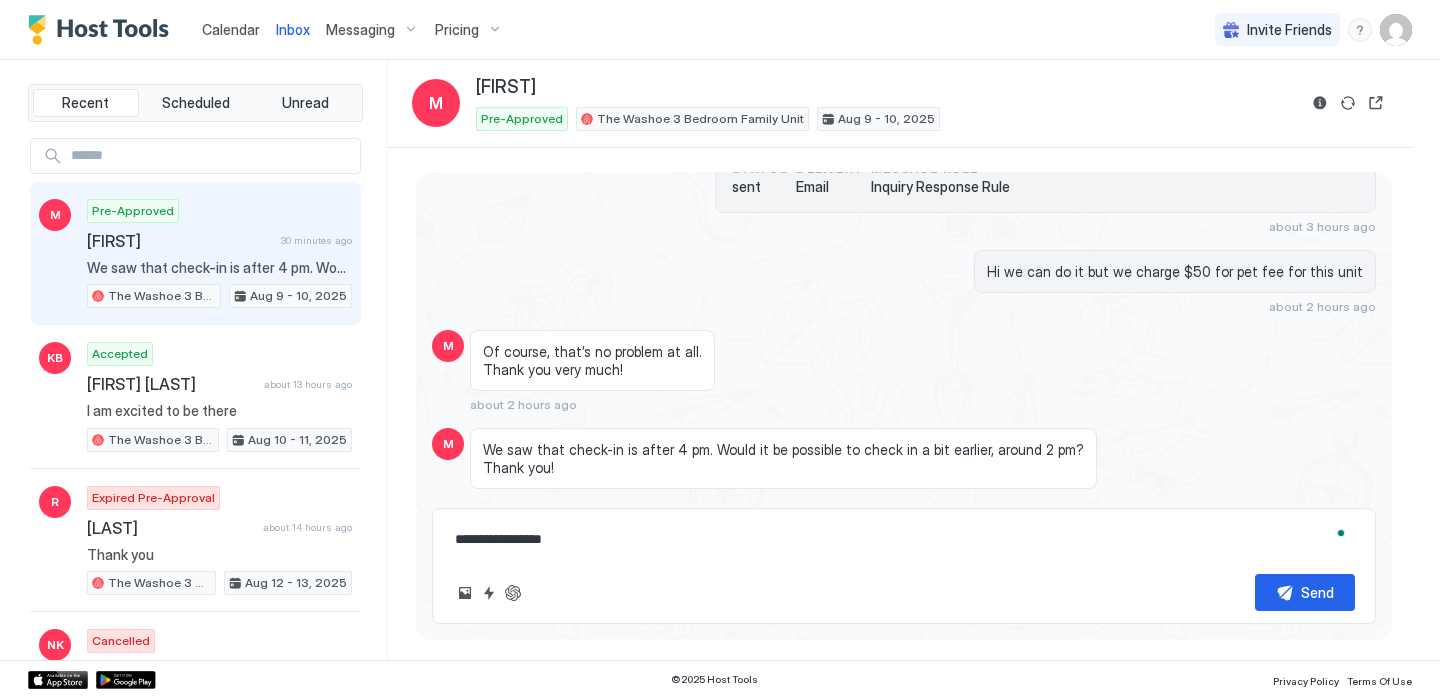 type on "**********" 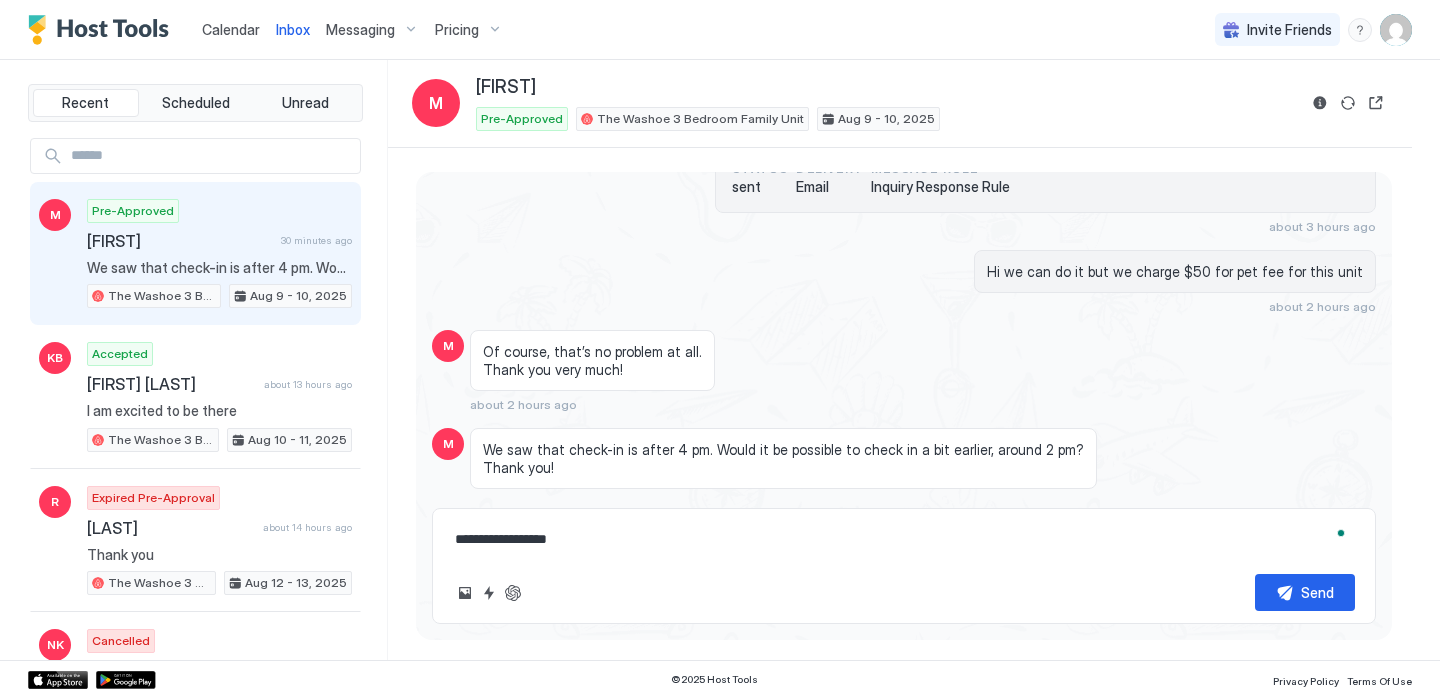 type on "*" 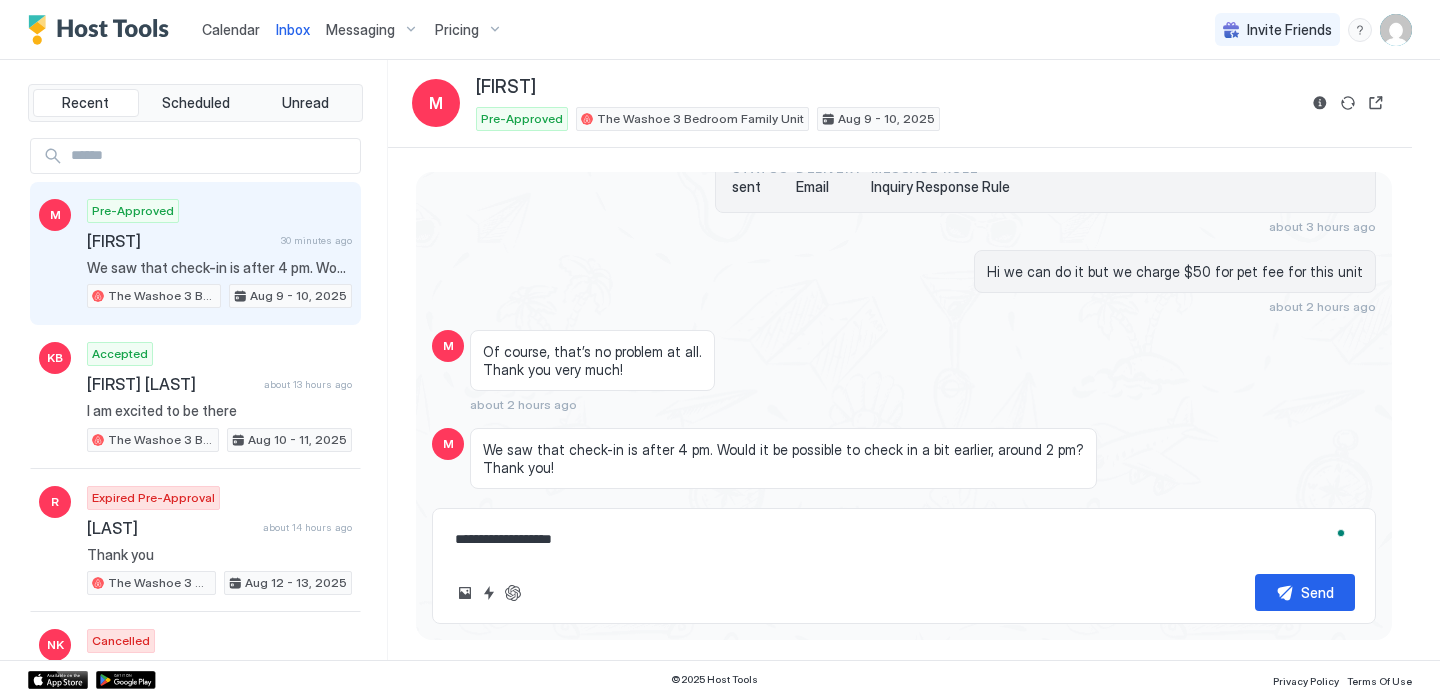 type on "**********" 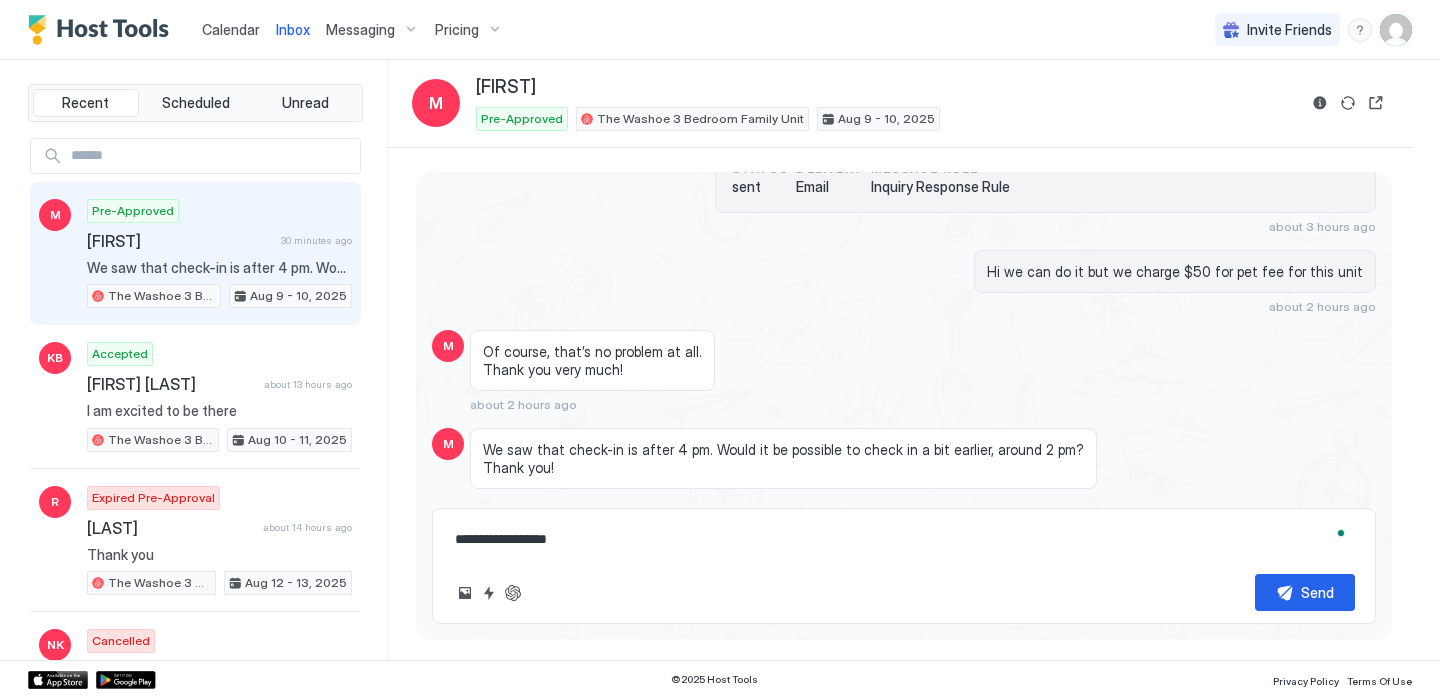 type on "**********" 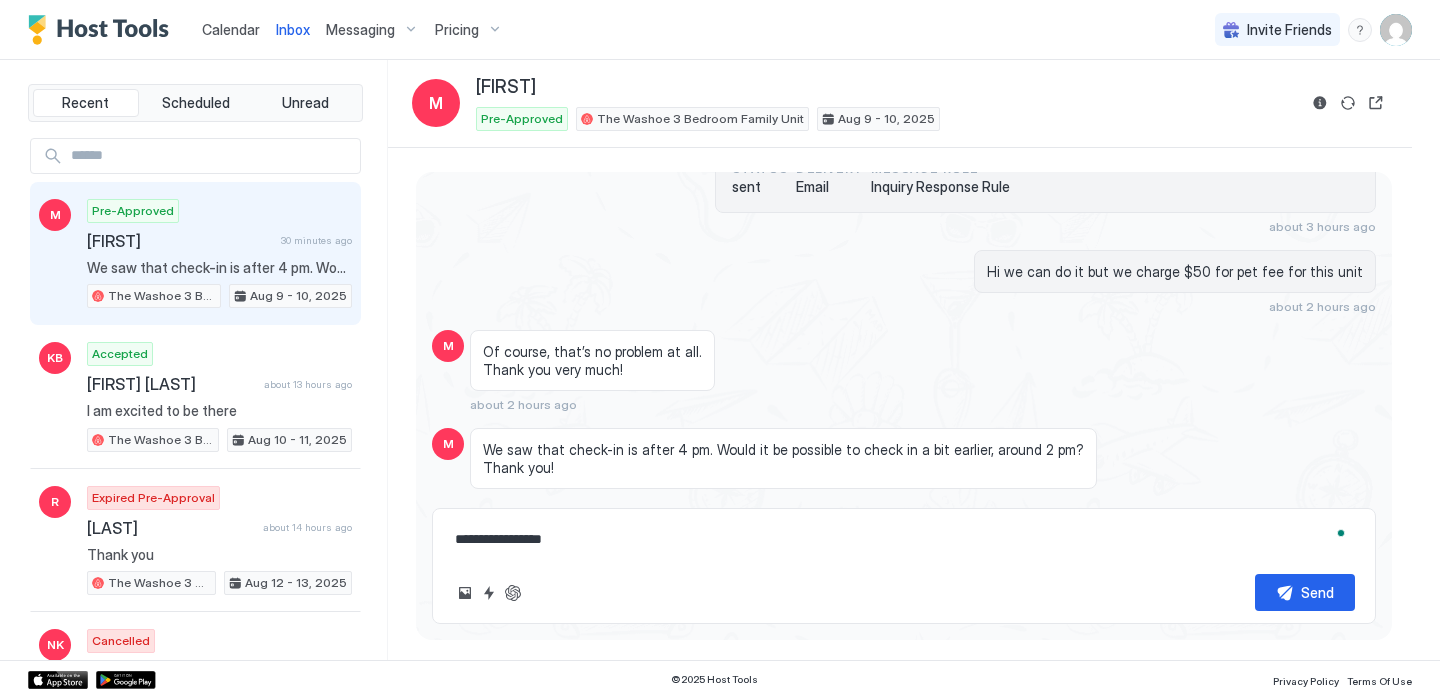 type on "**********" 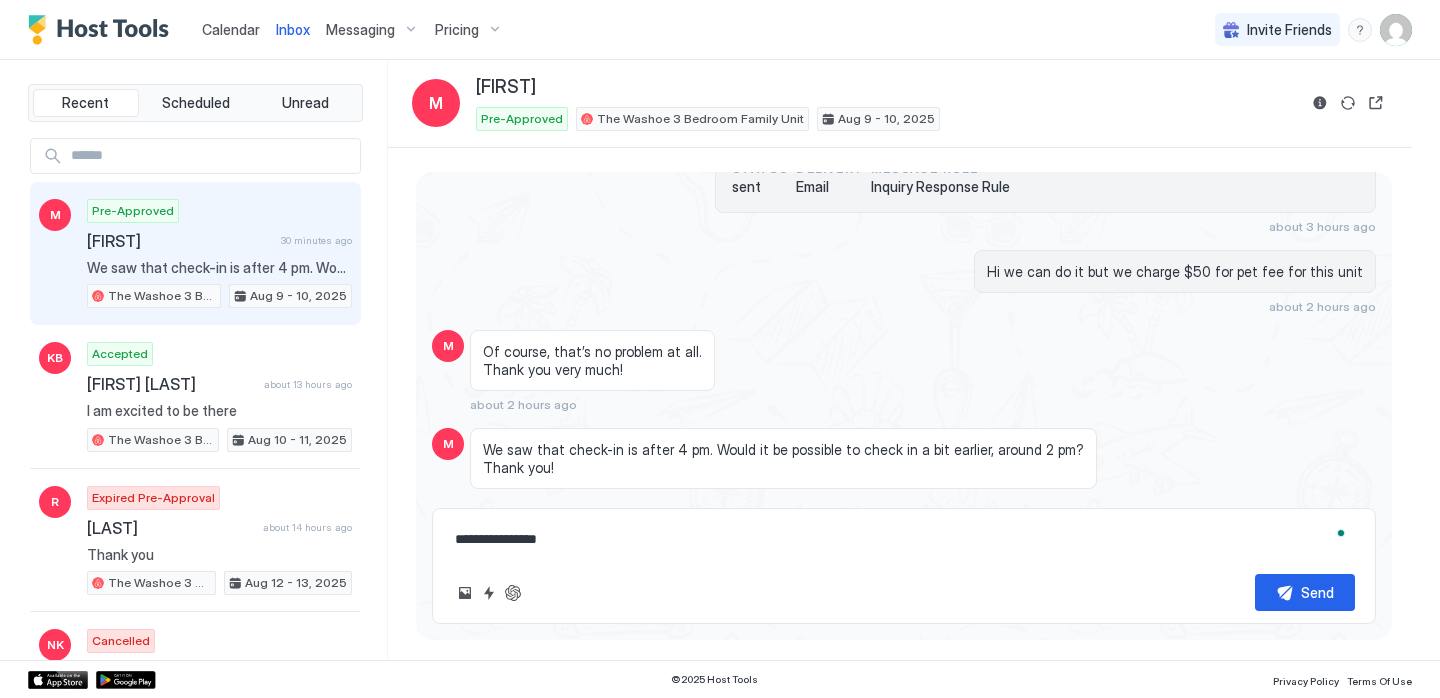 type on "**********" 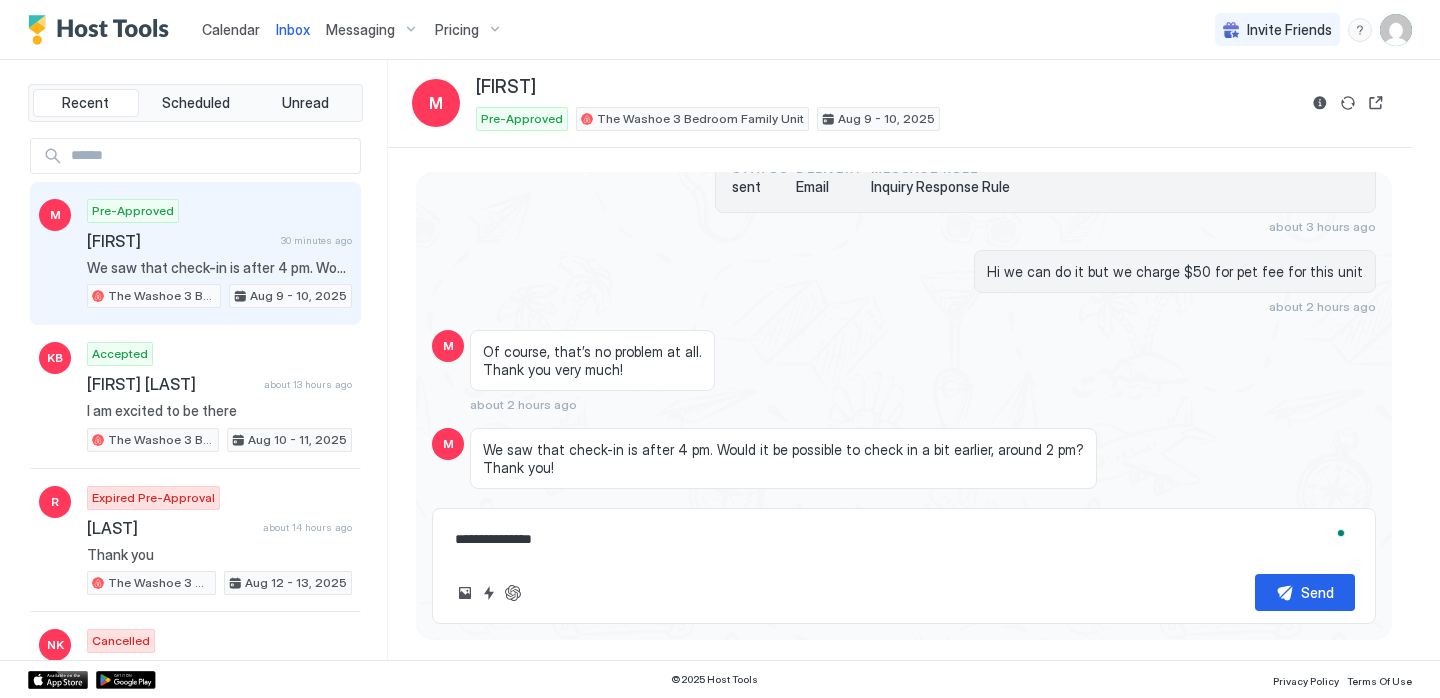 type on "**********" 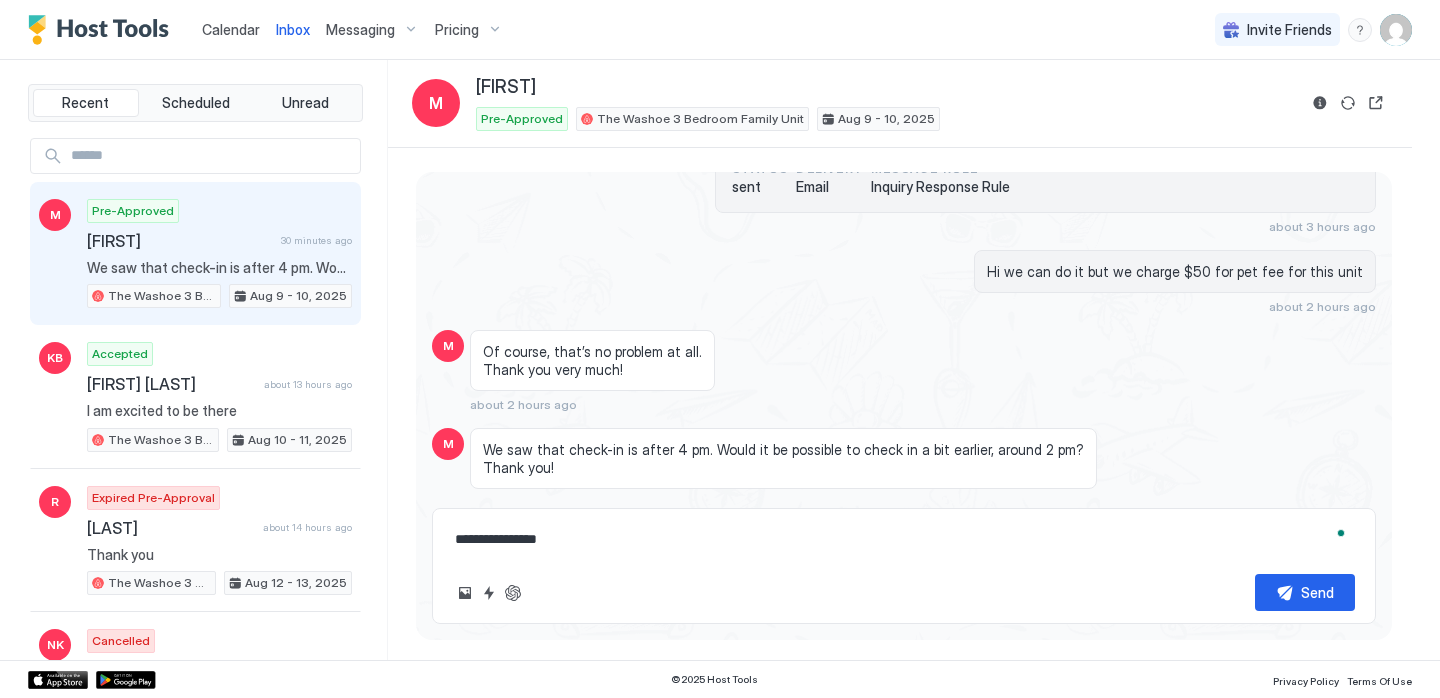 type on "**********" 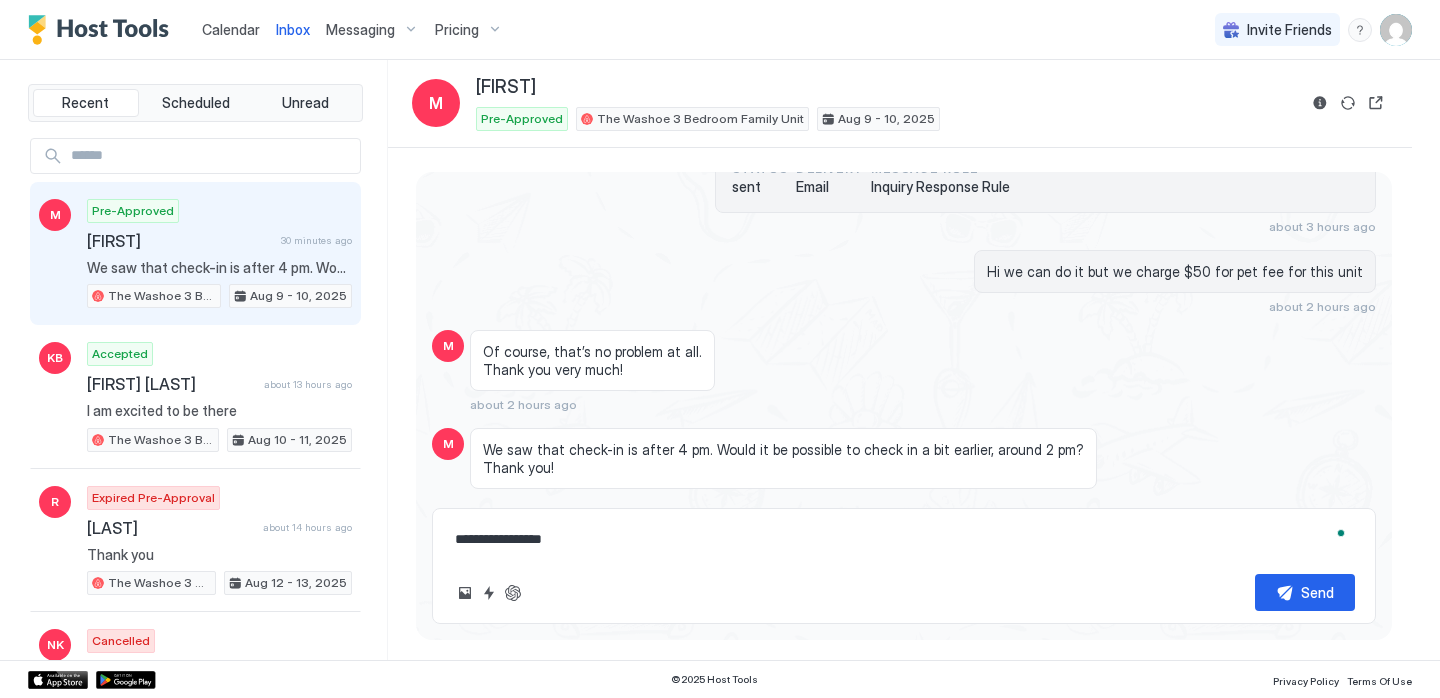 type on "**********" 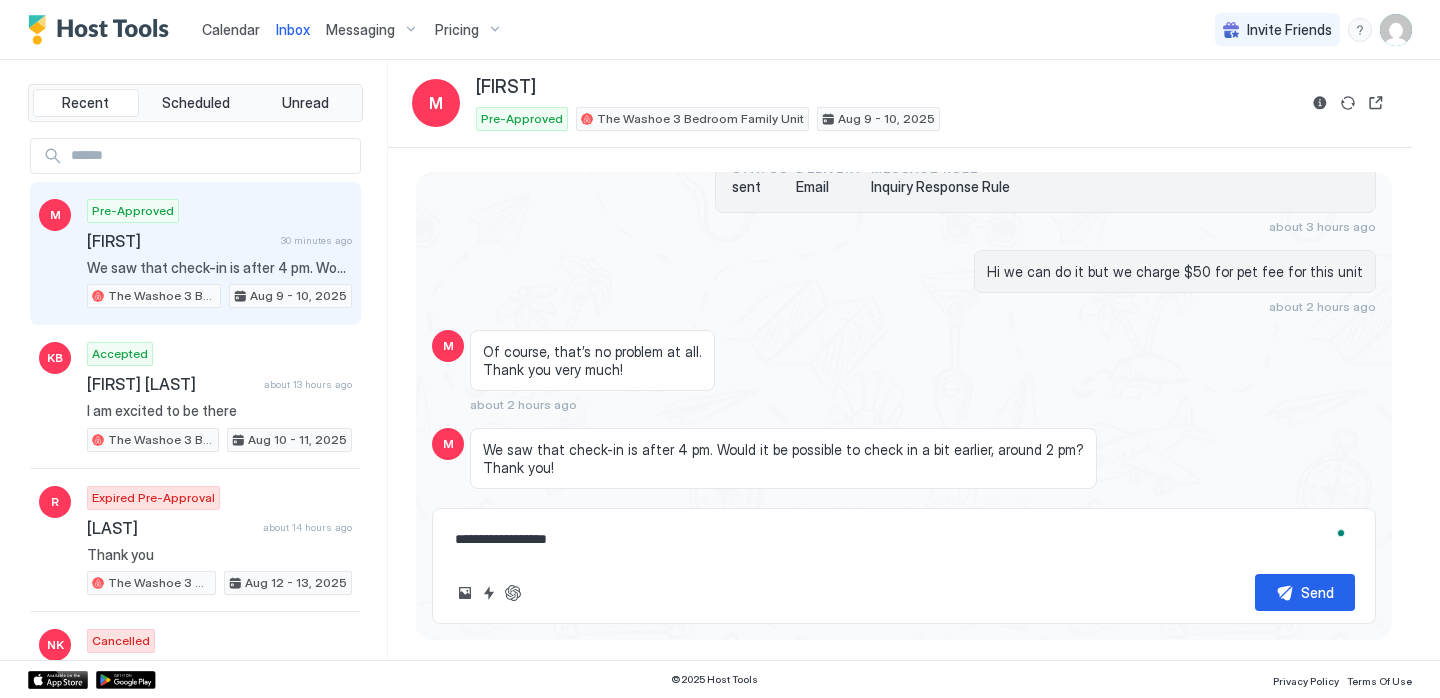 type on "**********" 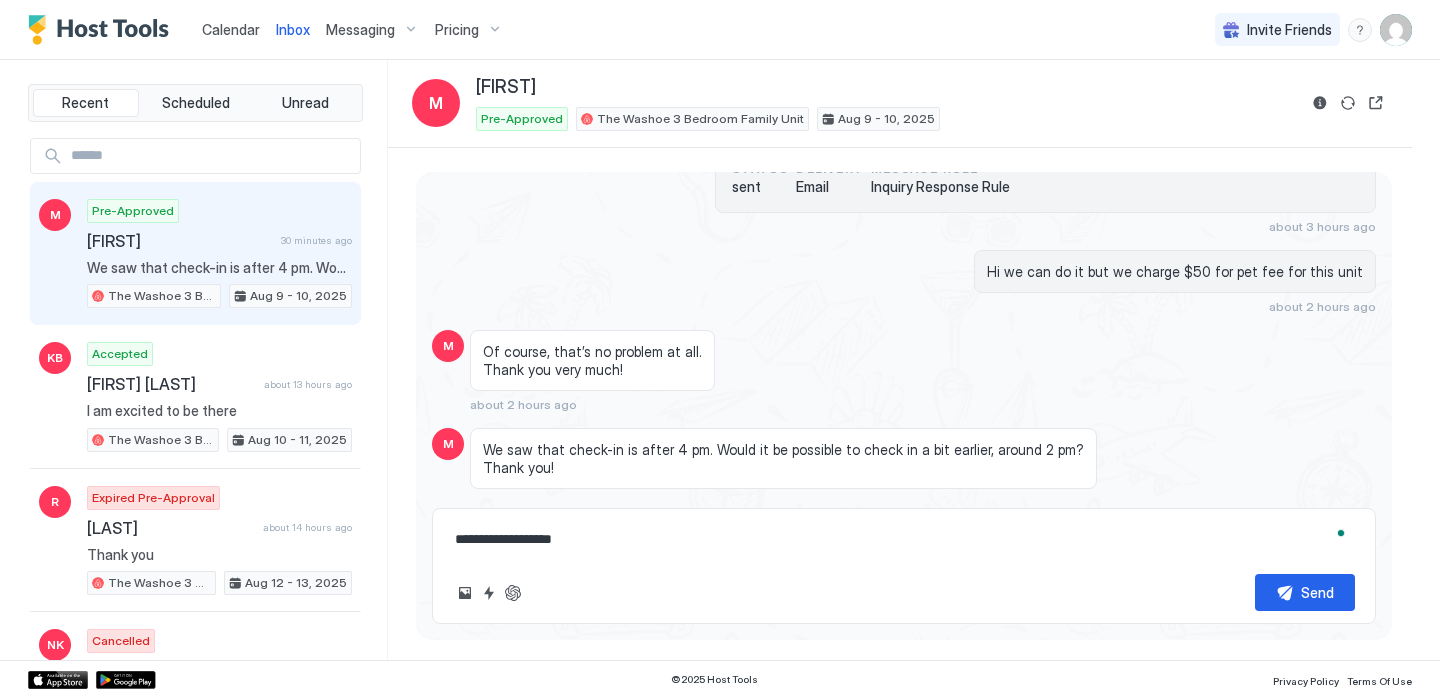 type on "**********" 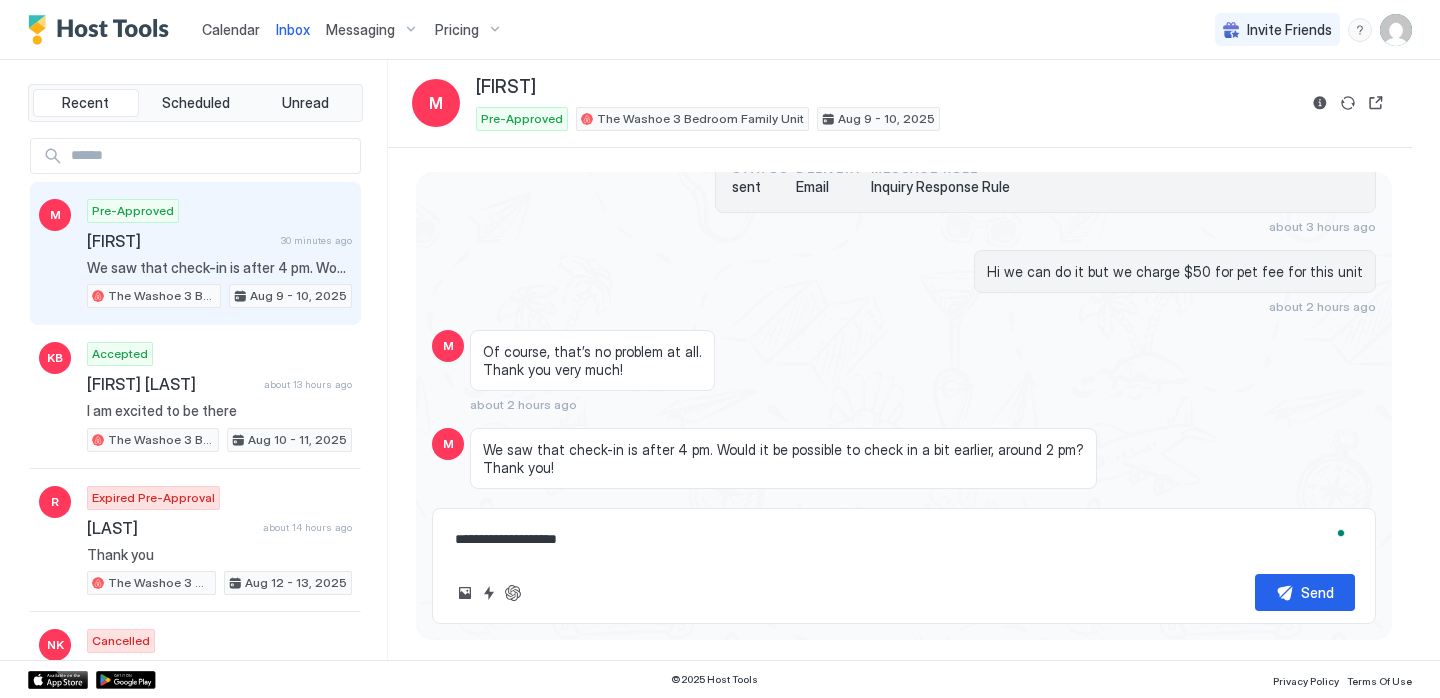 type on "**********" 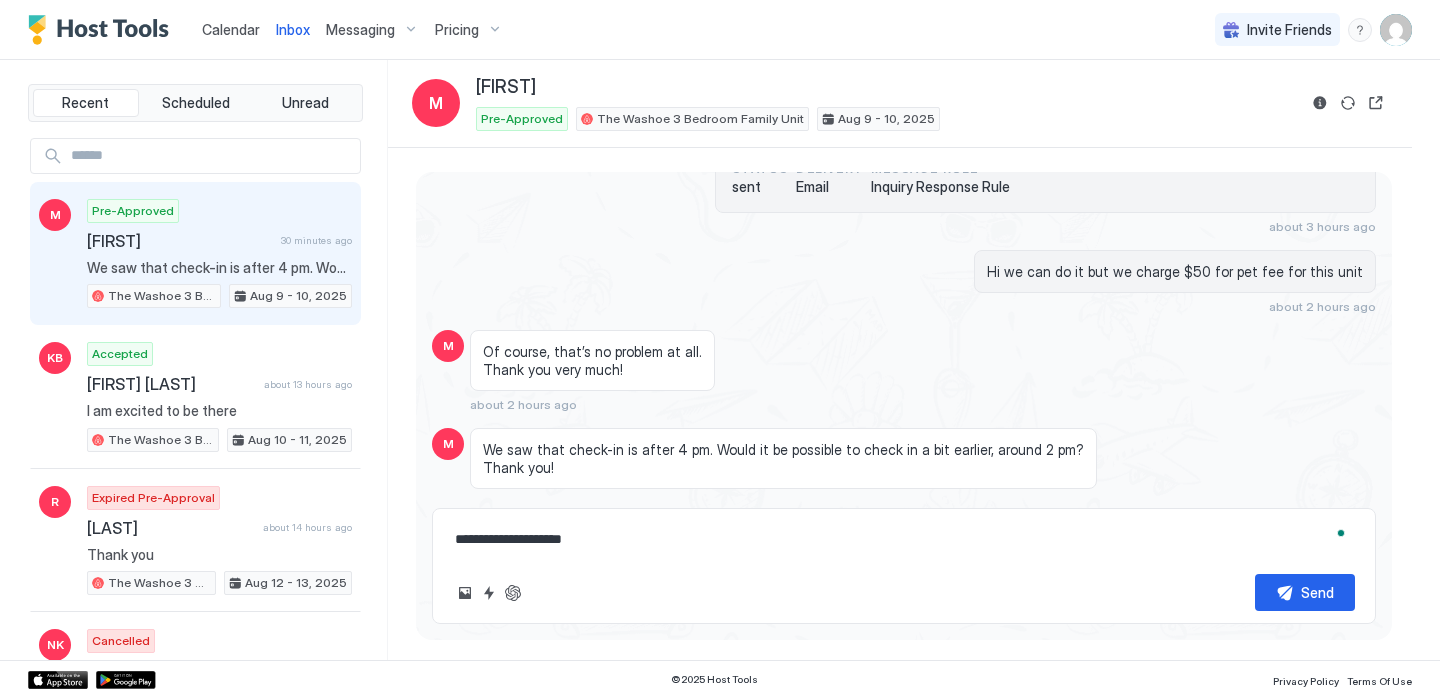 type on "**********" 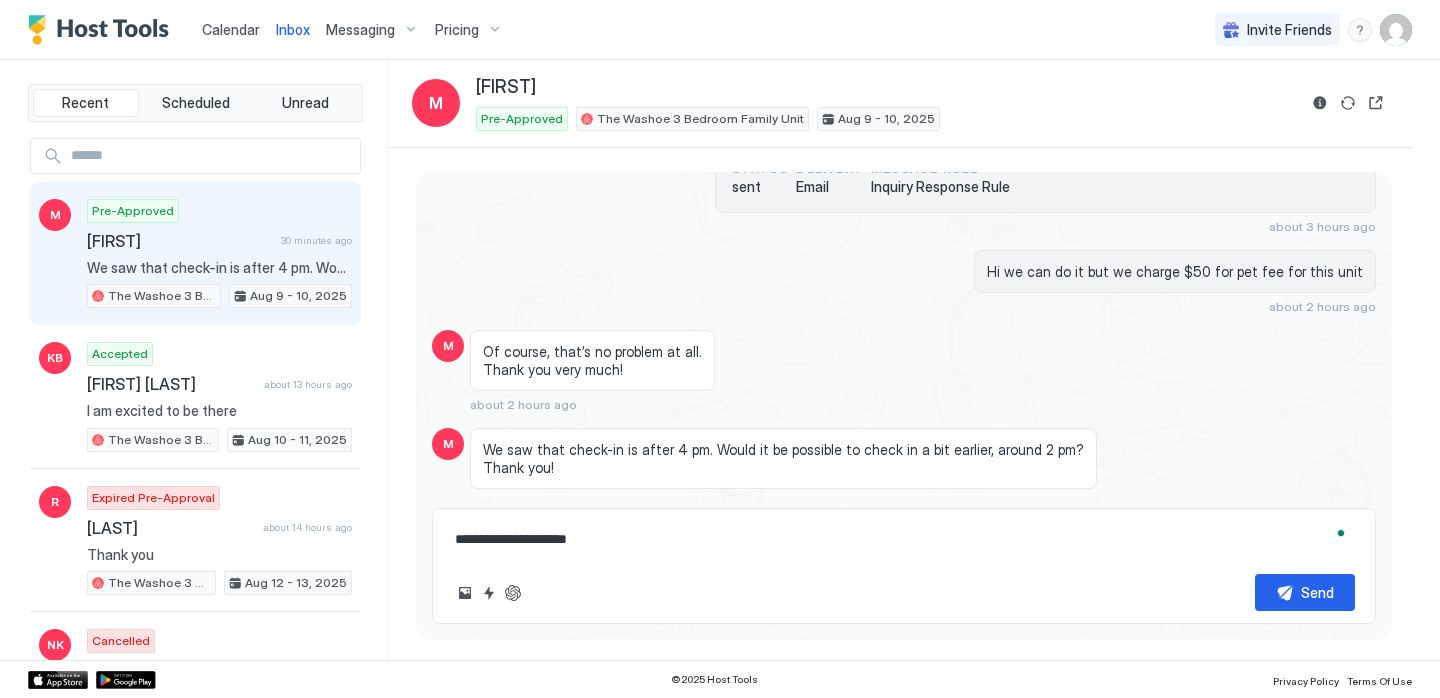 type on "**********" 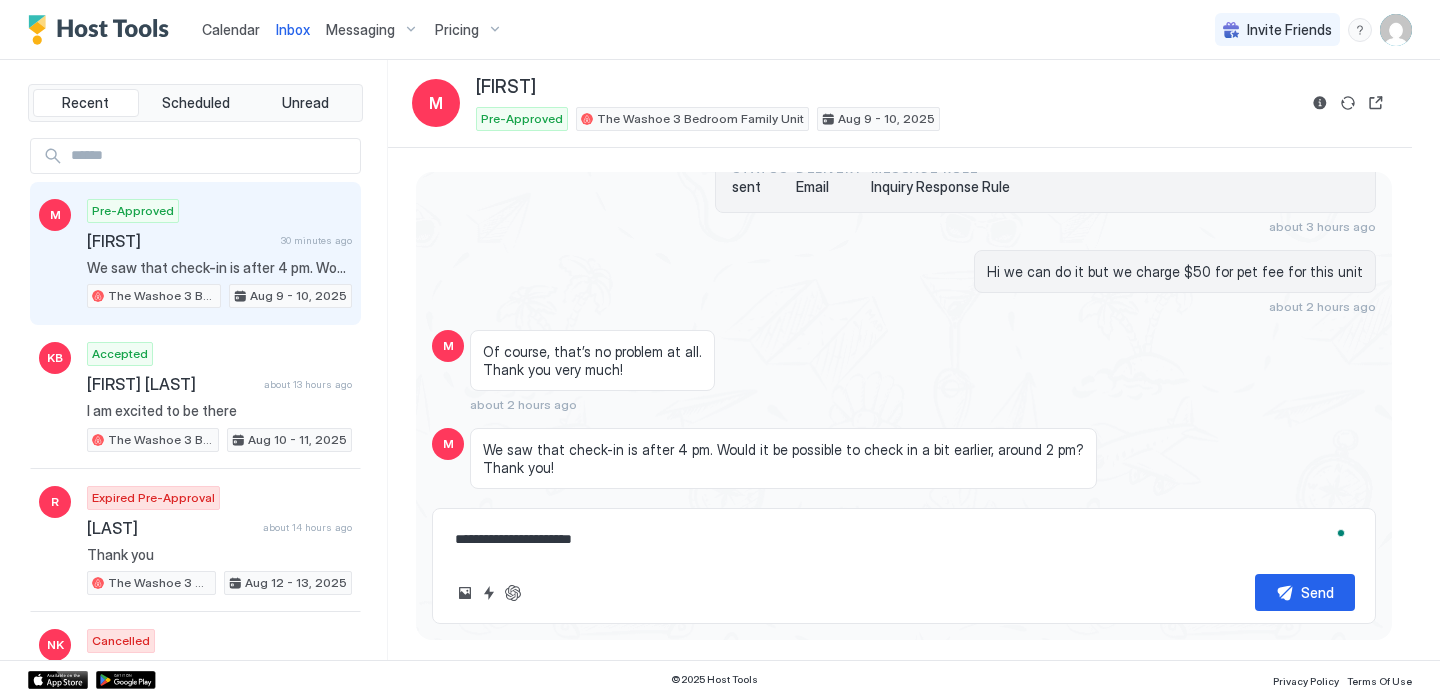 type on "**********" 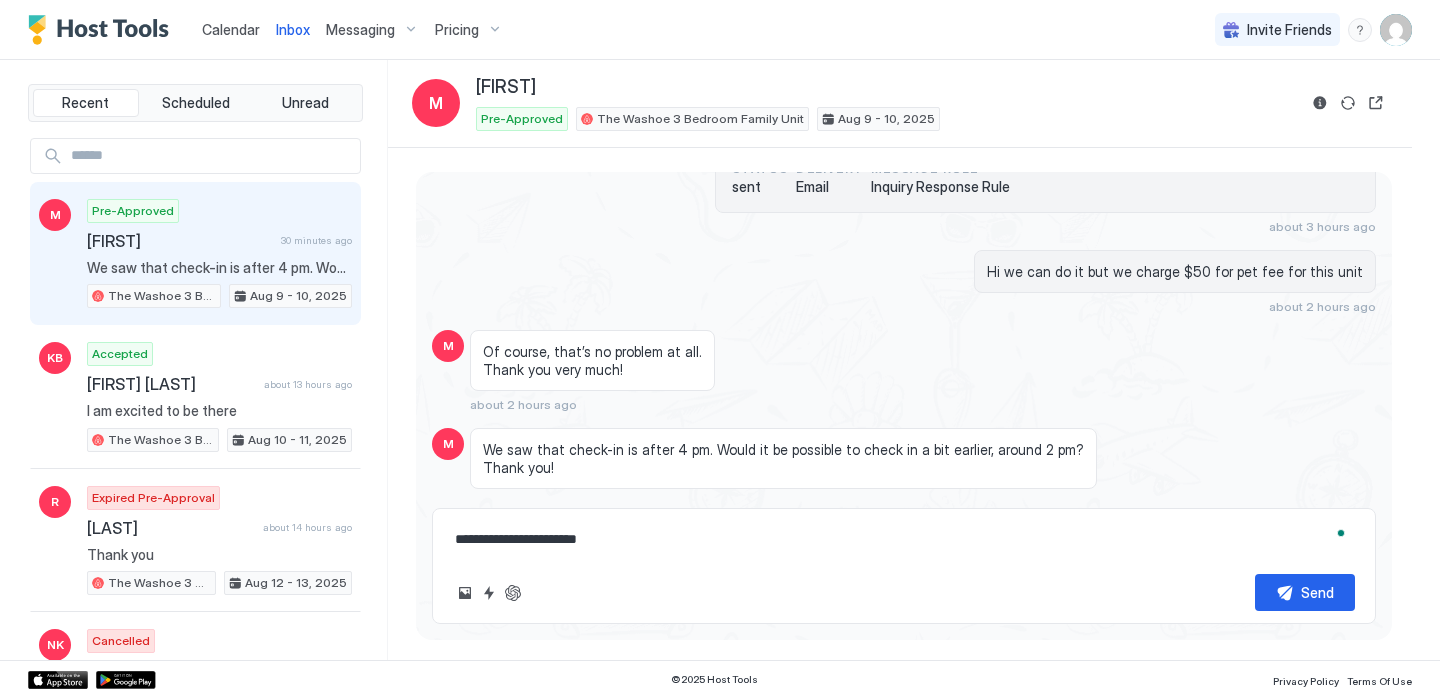 type on "**********" 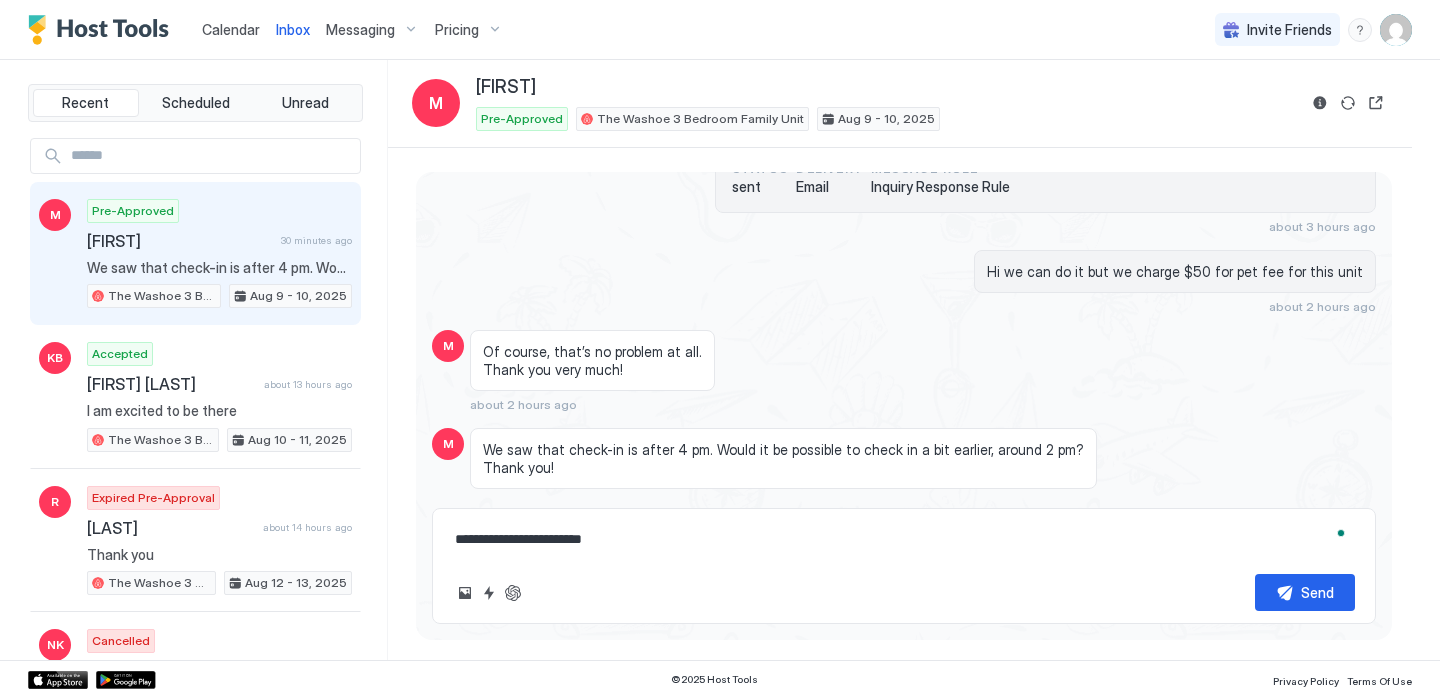 type on "**********" 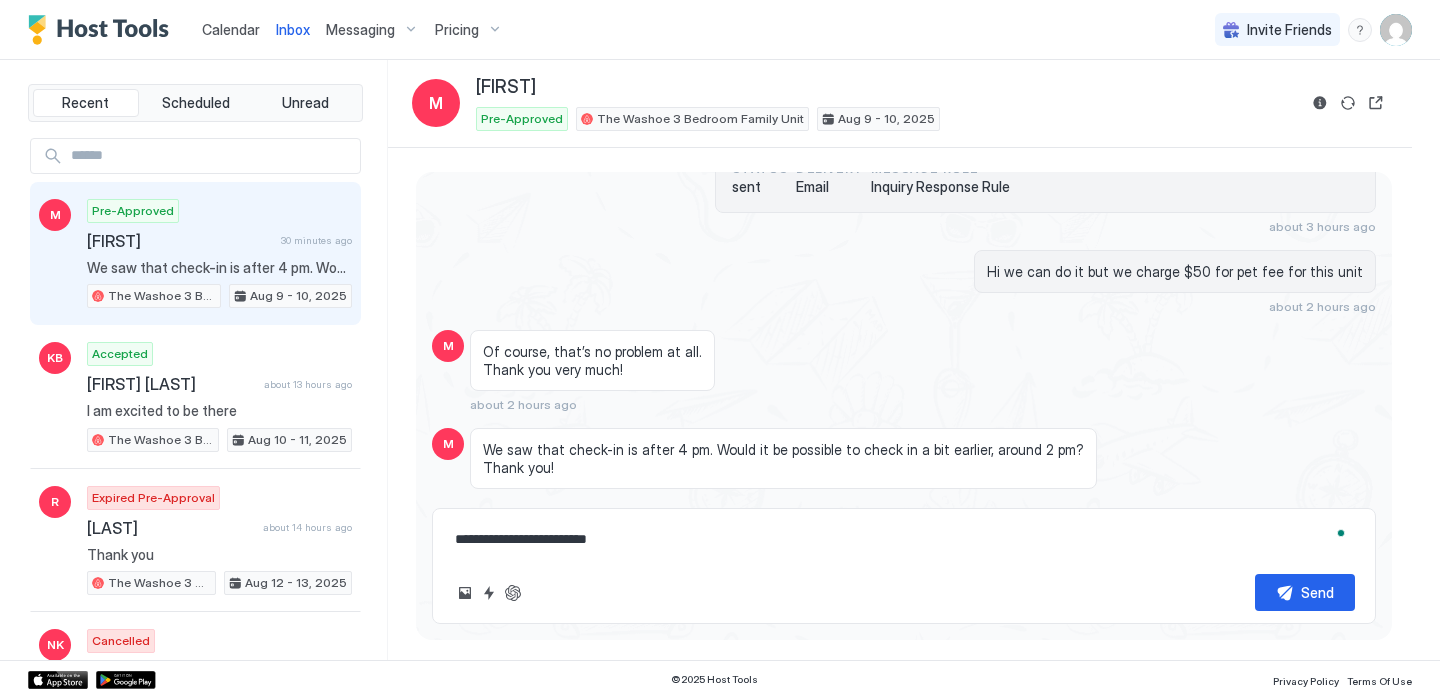 type on "**********" 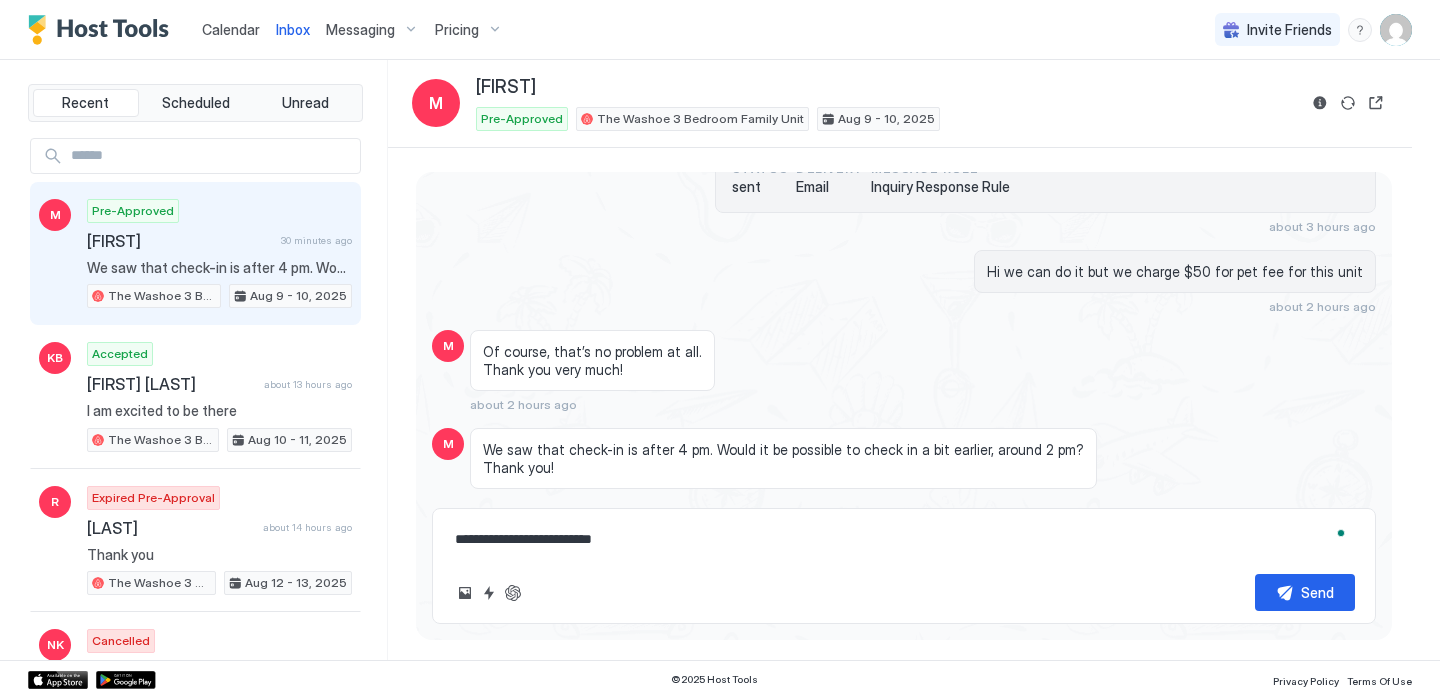 type on "**********" 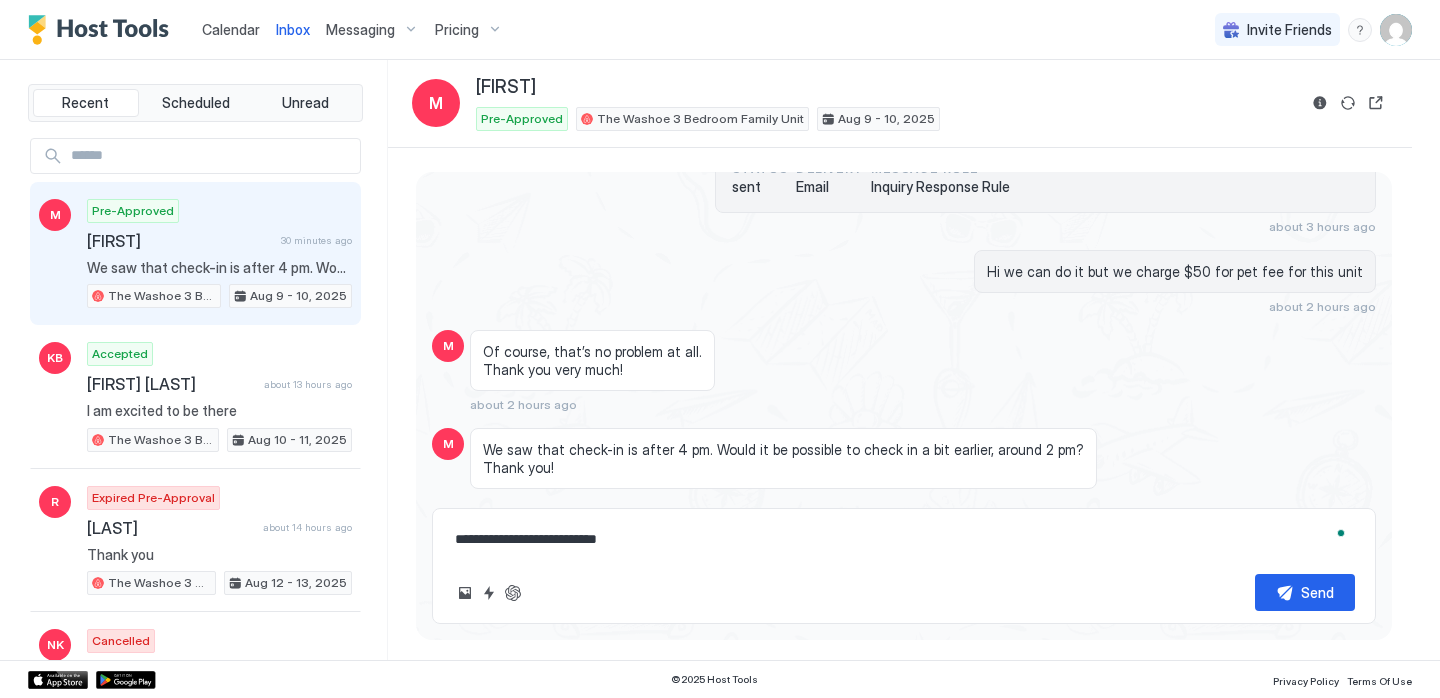 type on "**********" 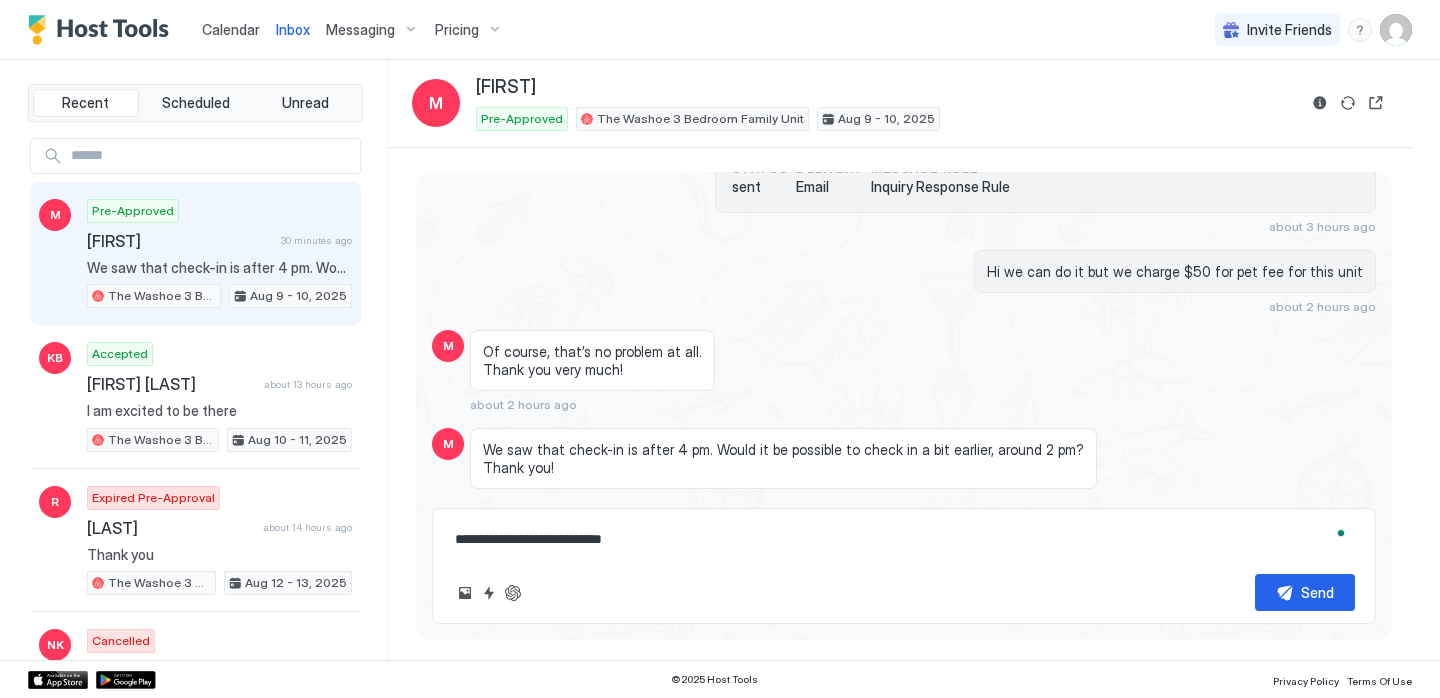 type on "**********" 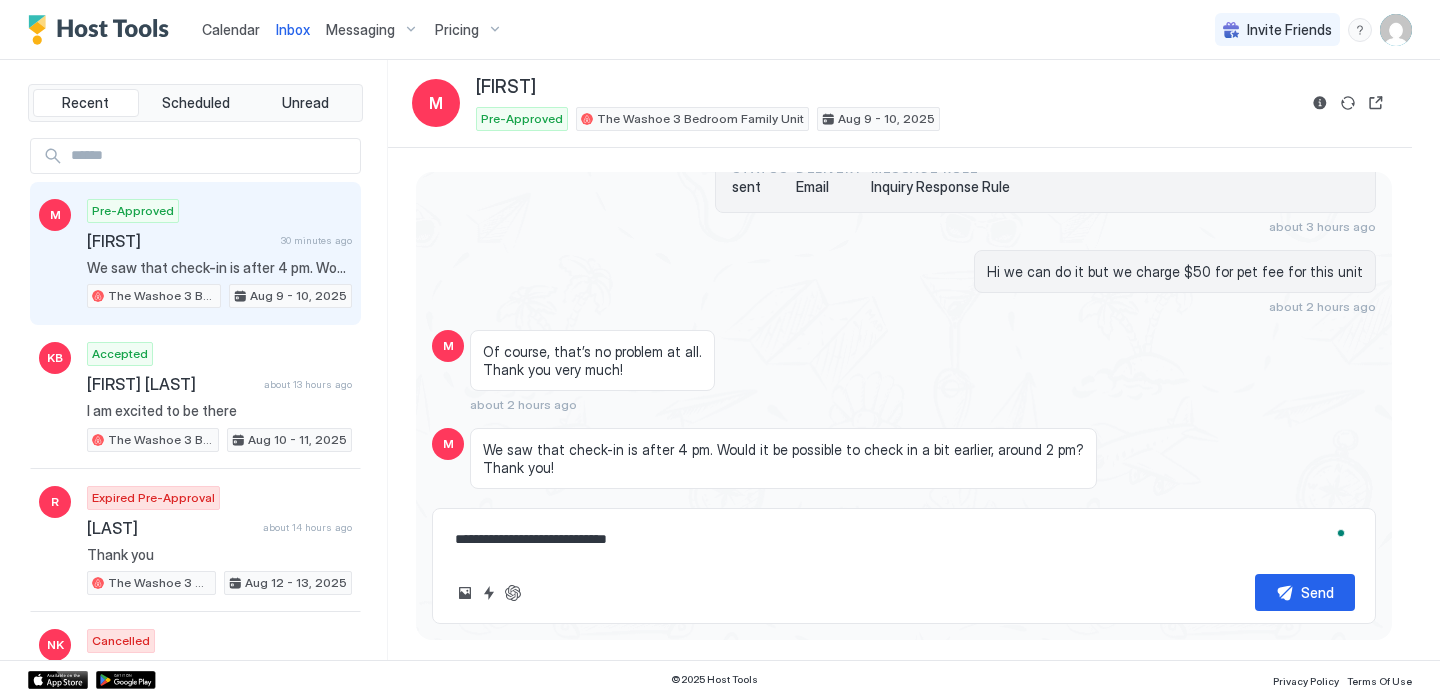 type on "**********" 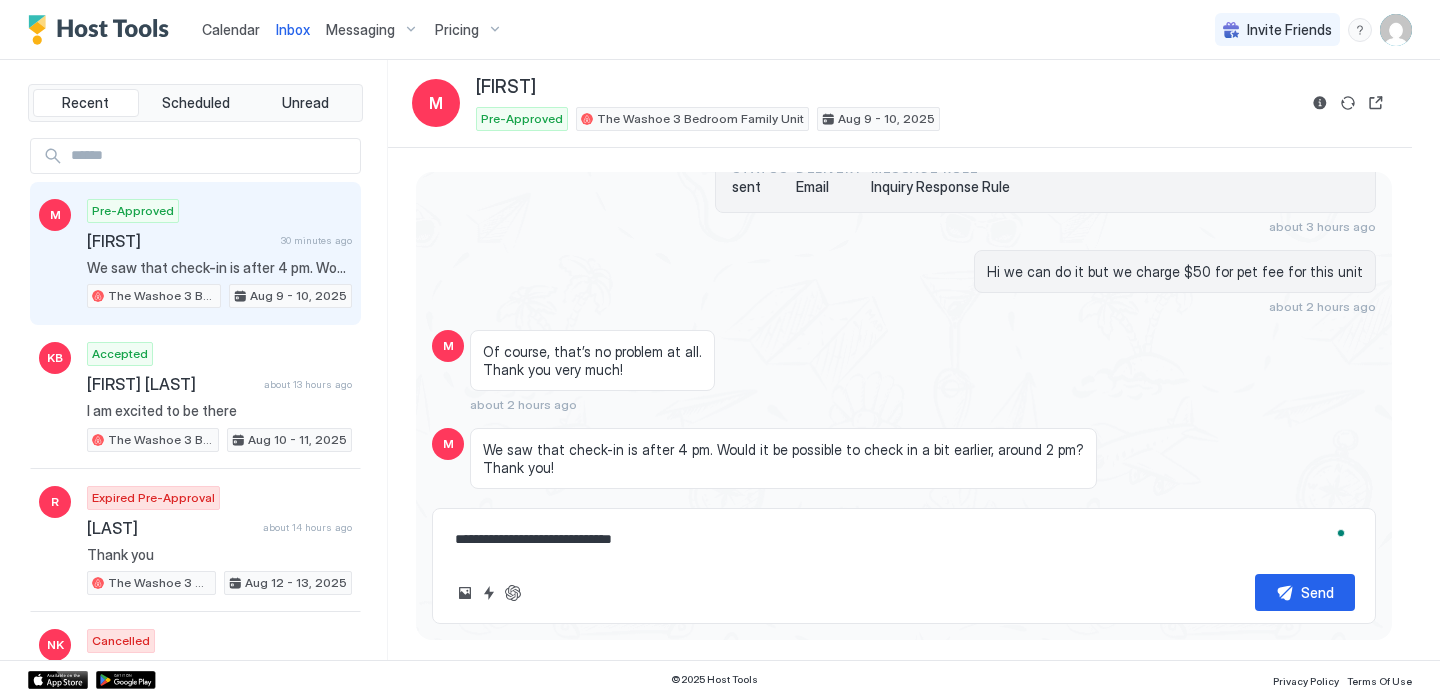 type on "**********" 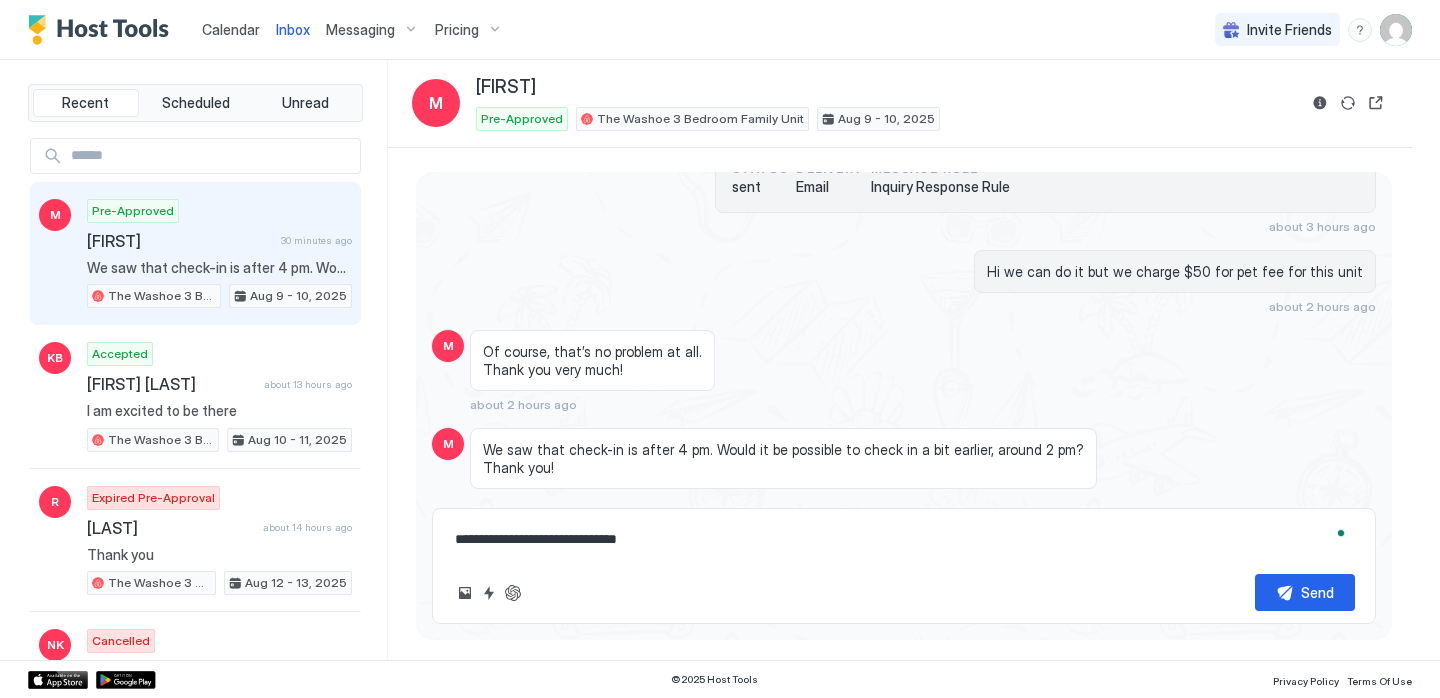 type on "**********" 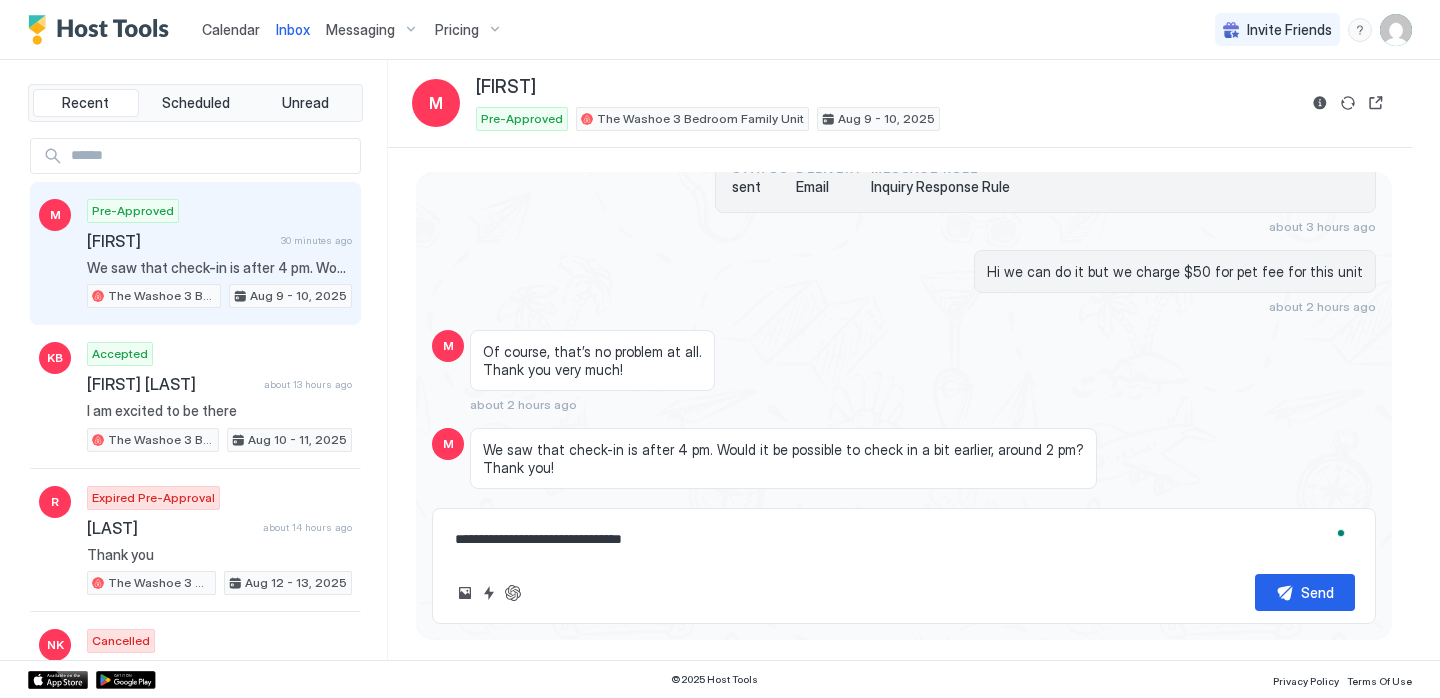 type on "**********" 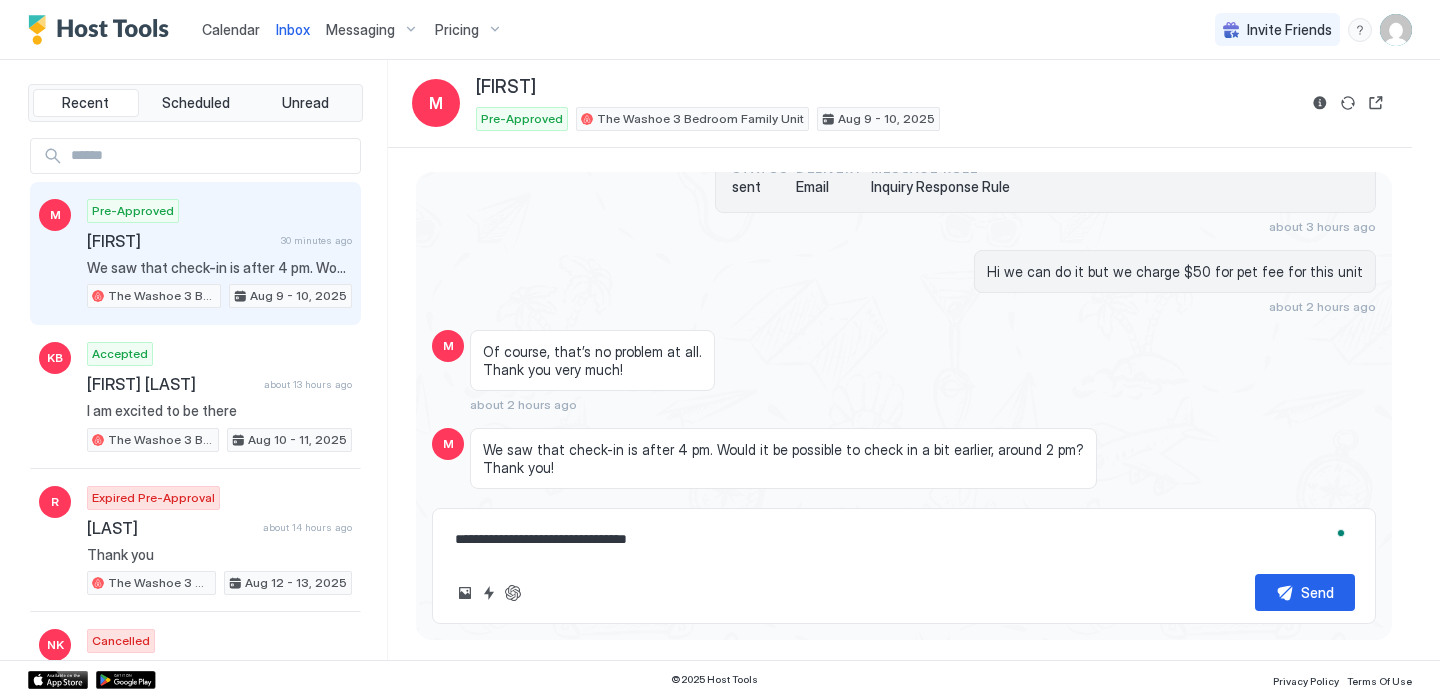 type on "**********" 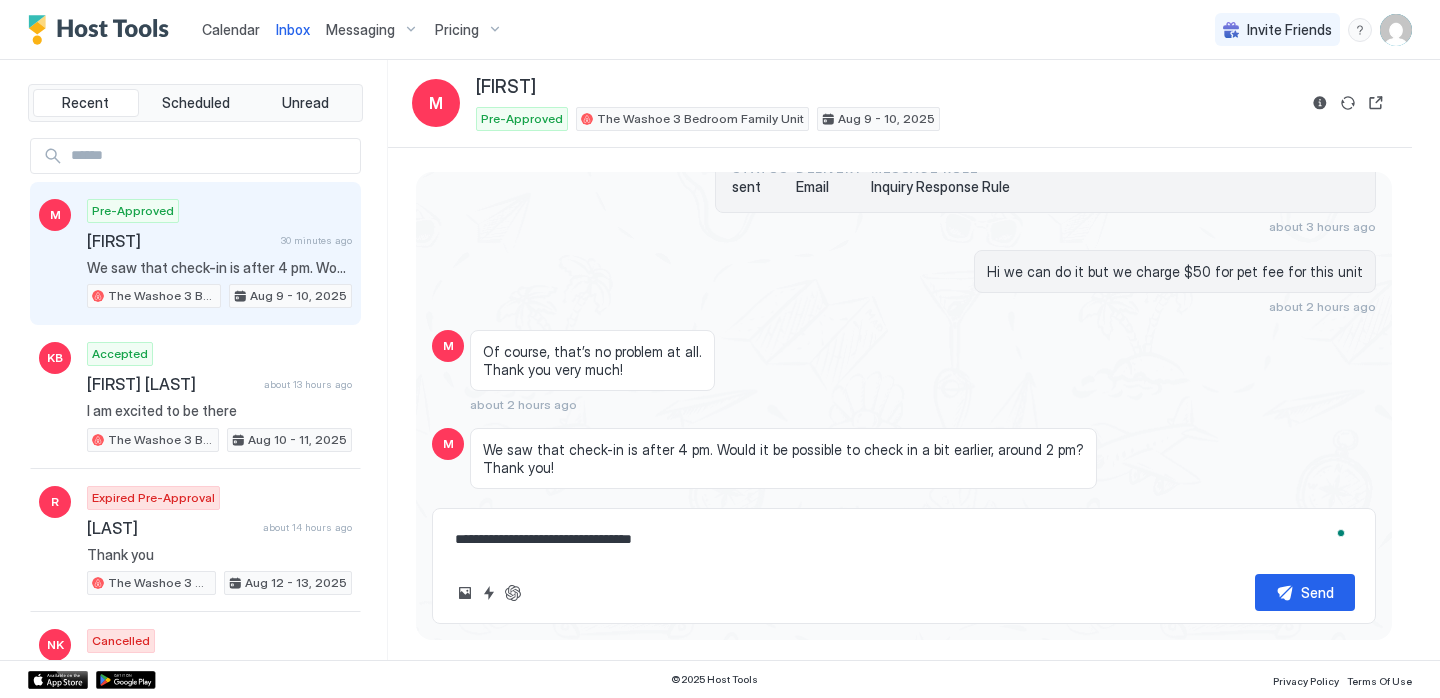 type on "**********" 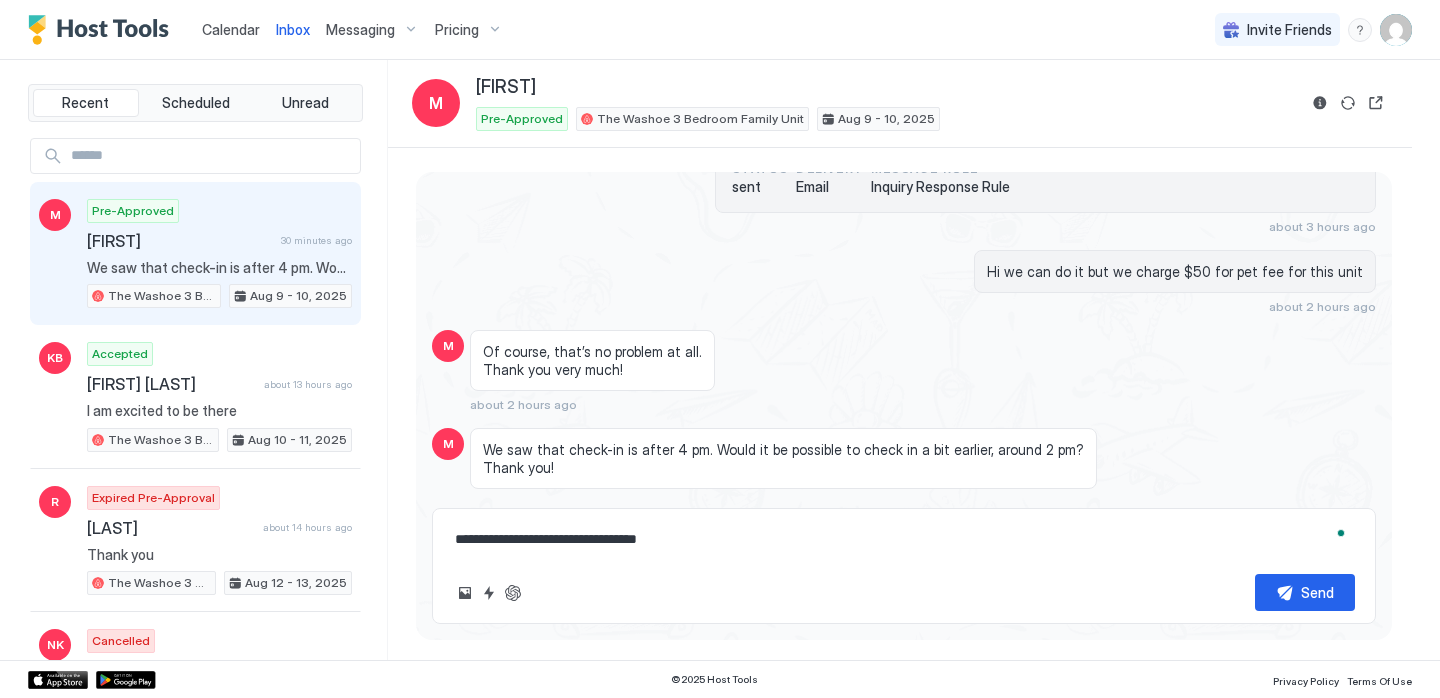 type on "**********" 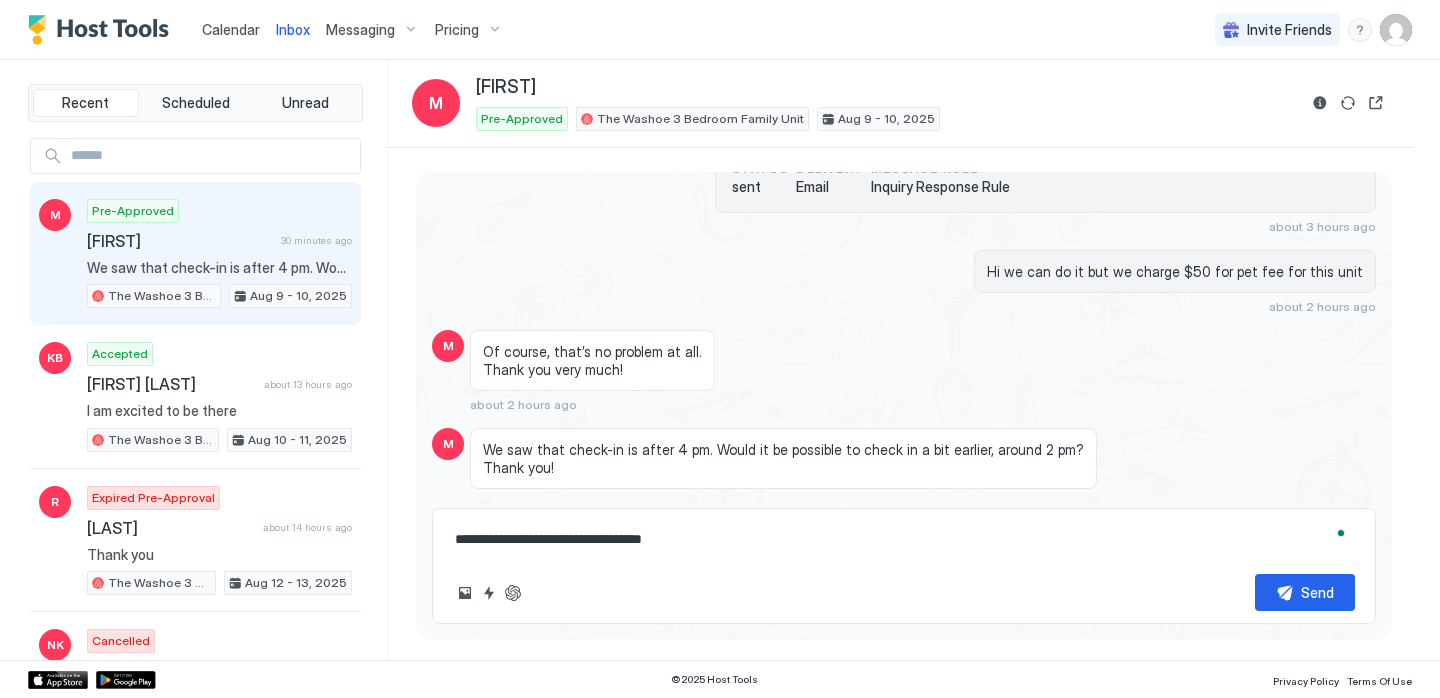 type on "**********" 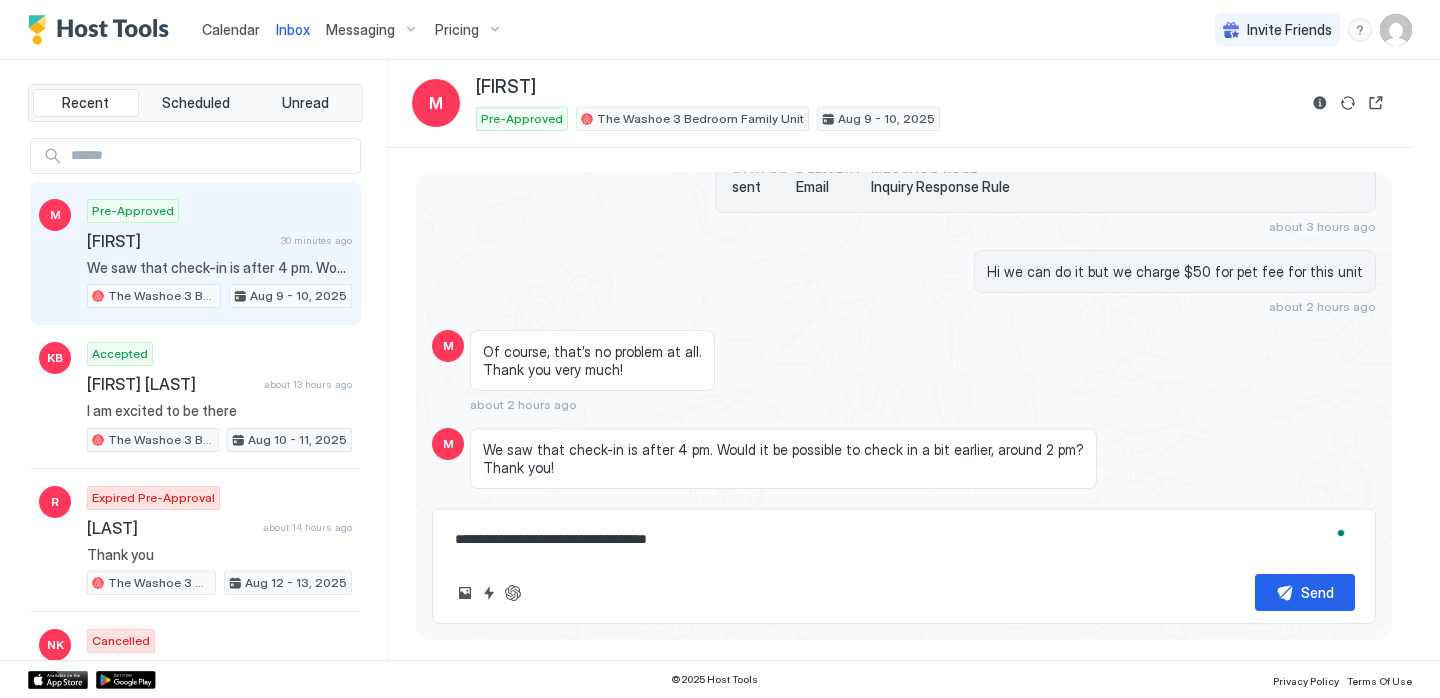 type on "**********" 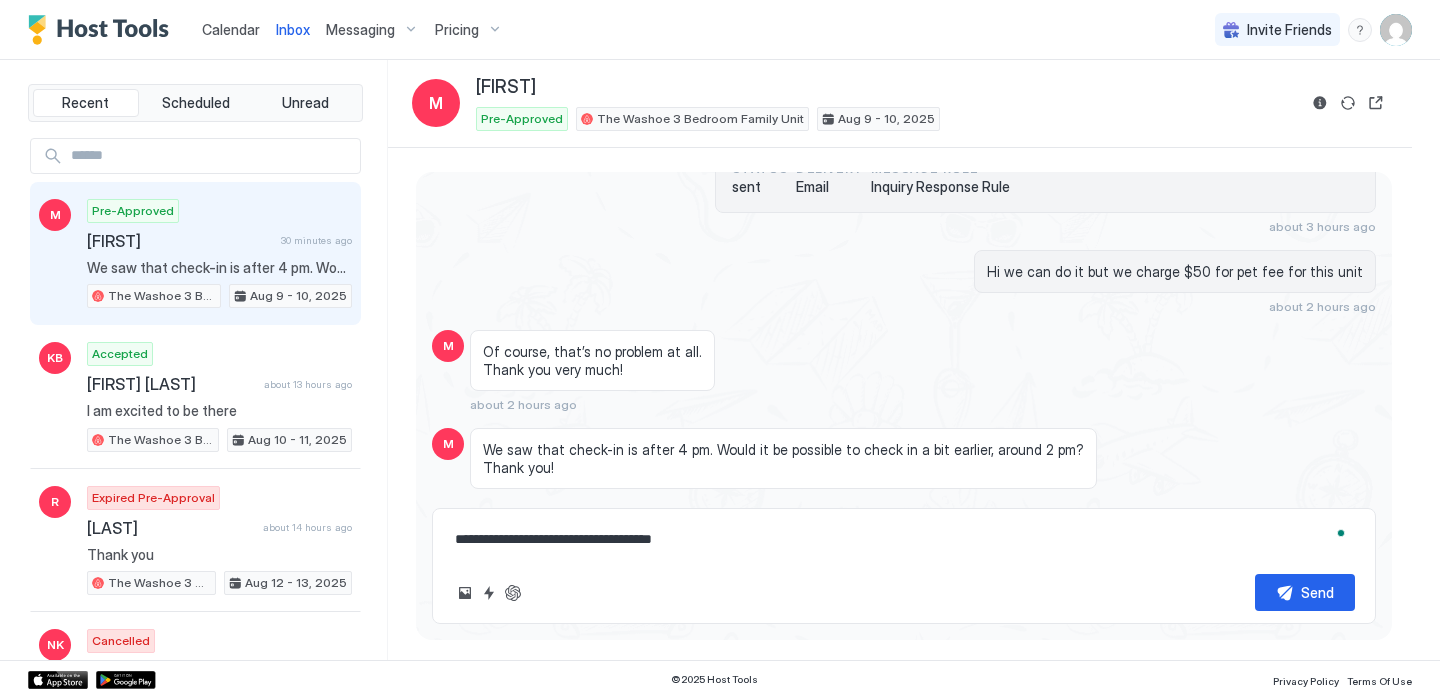 type on "**********" 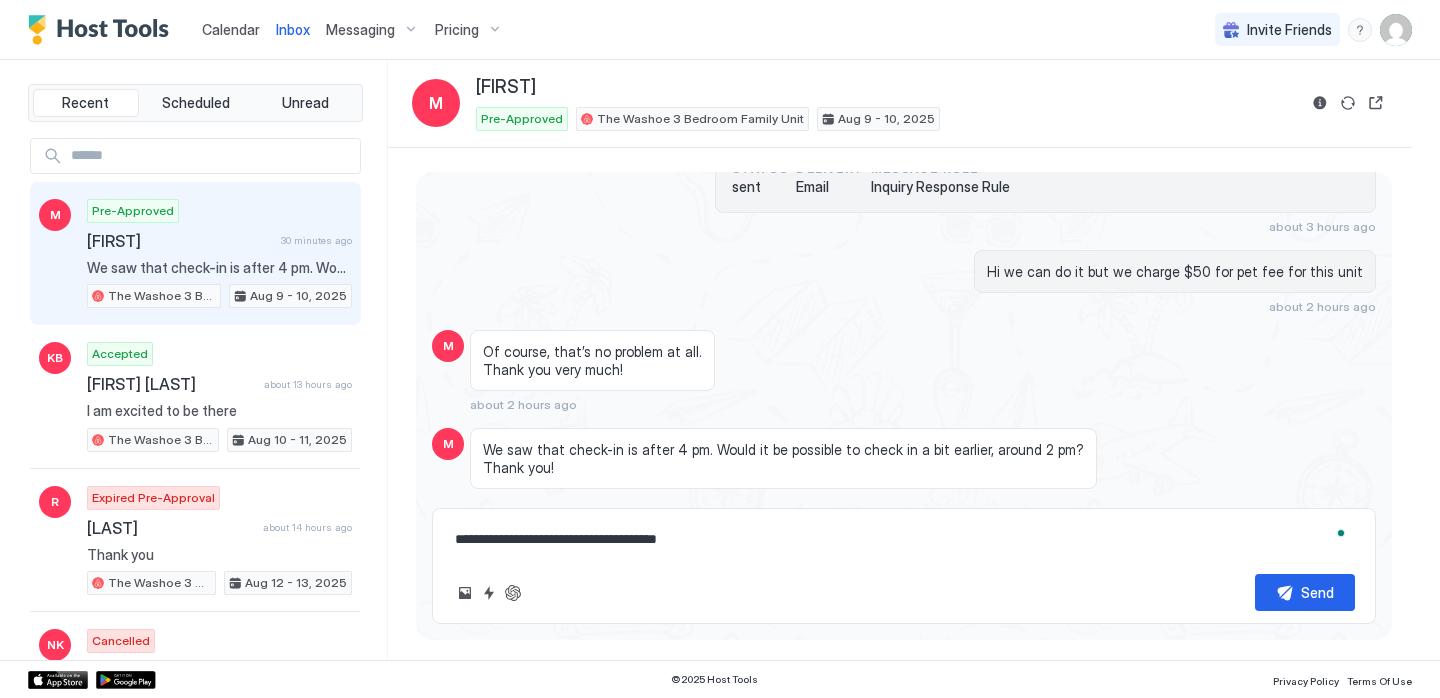 type on "**********" 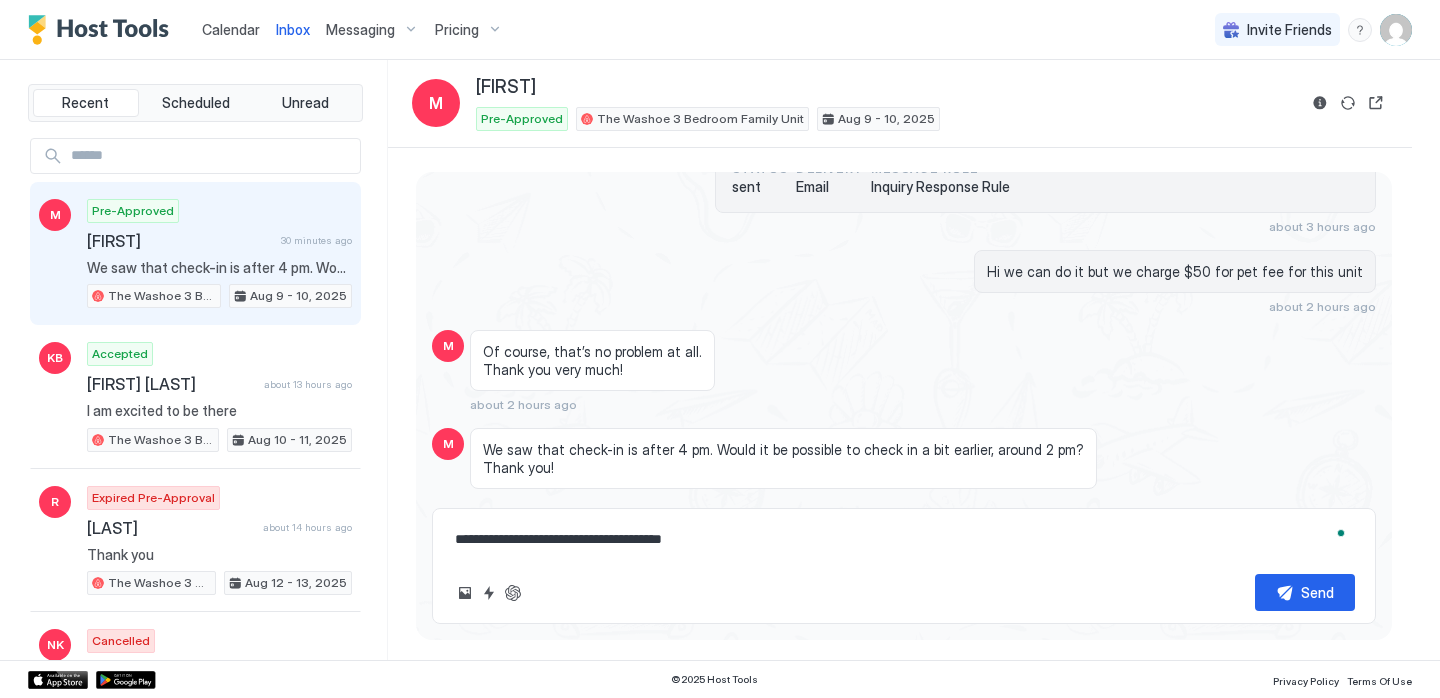 type on "**********" 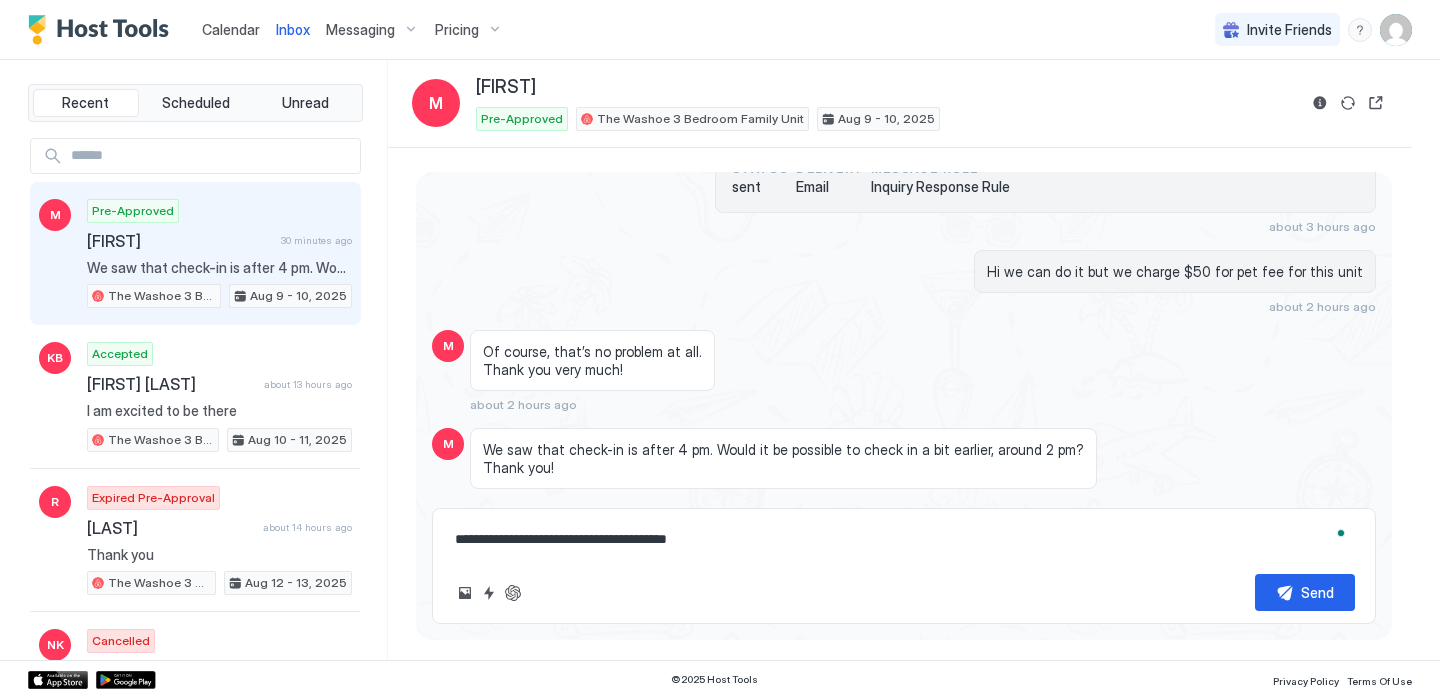 type on "**********" 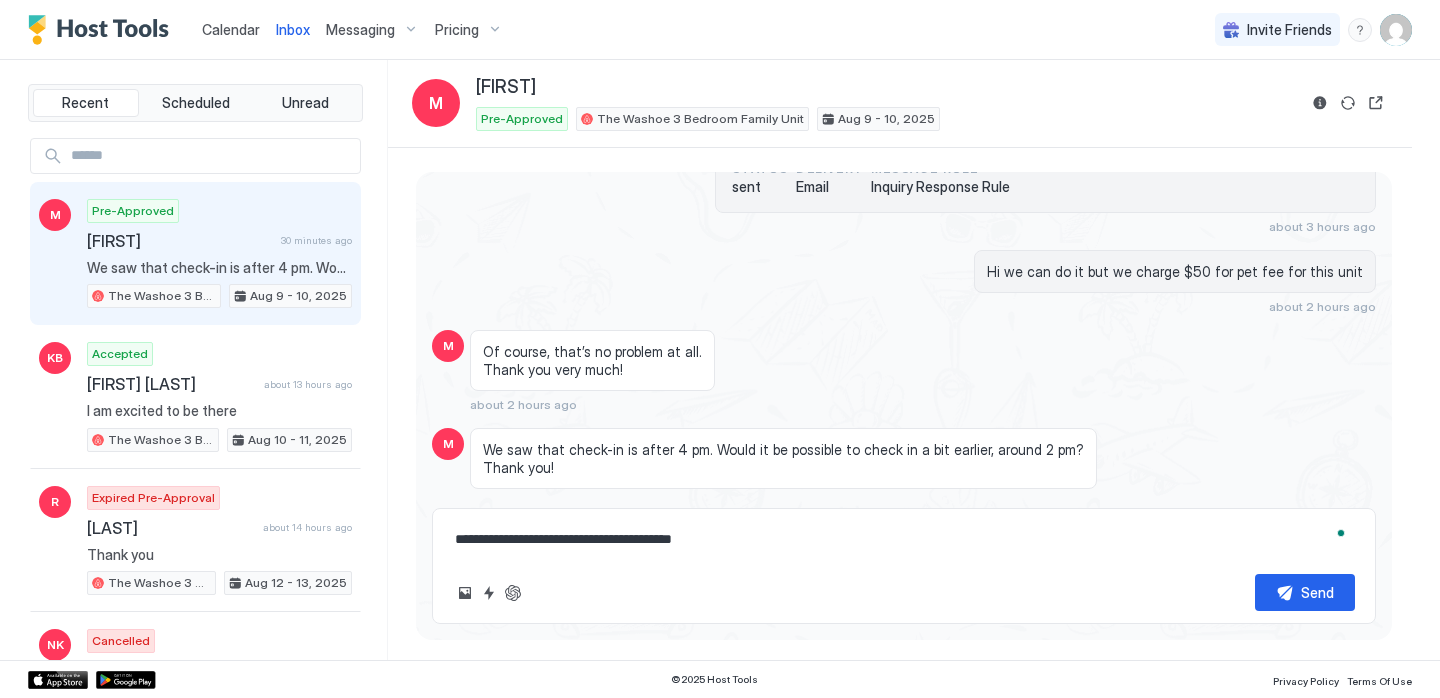 type on "**********" 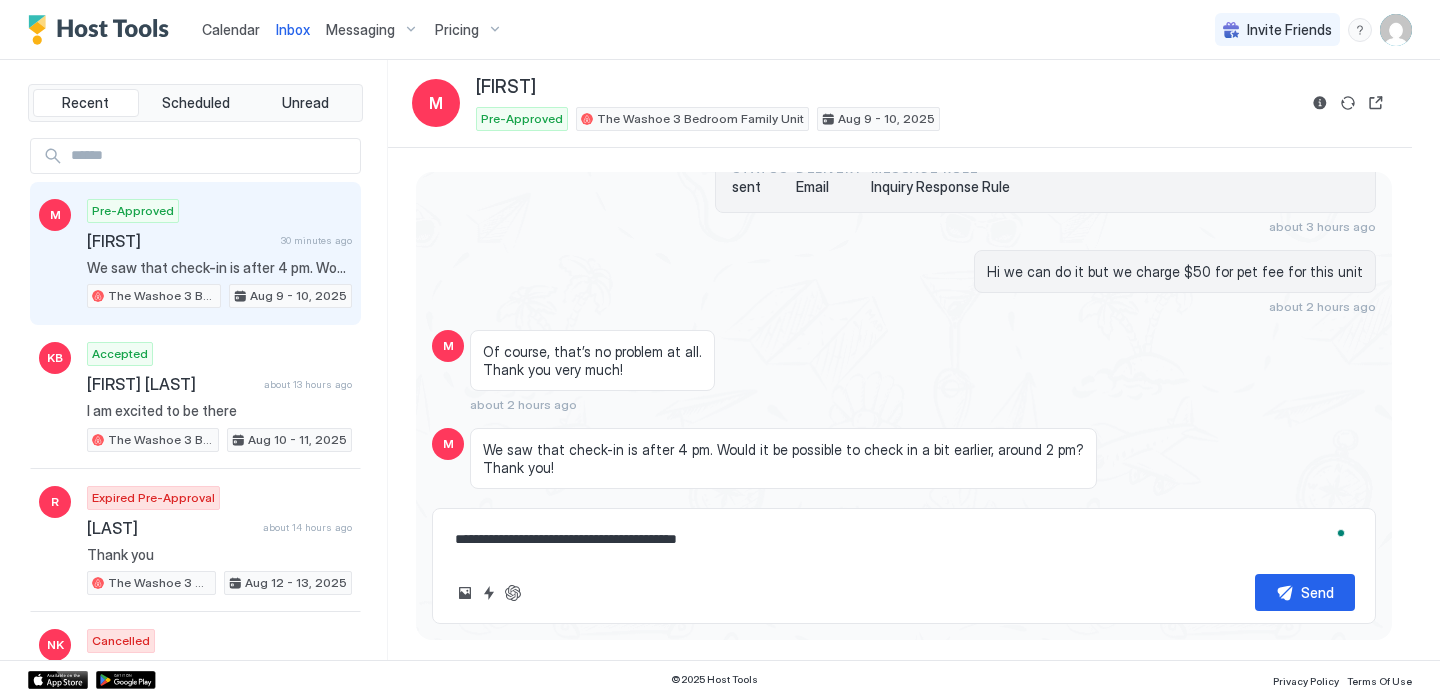 type on "**********" 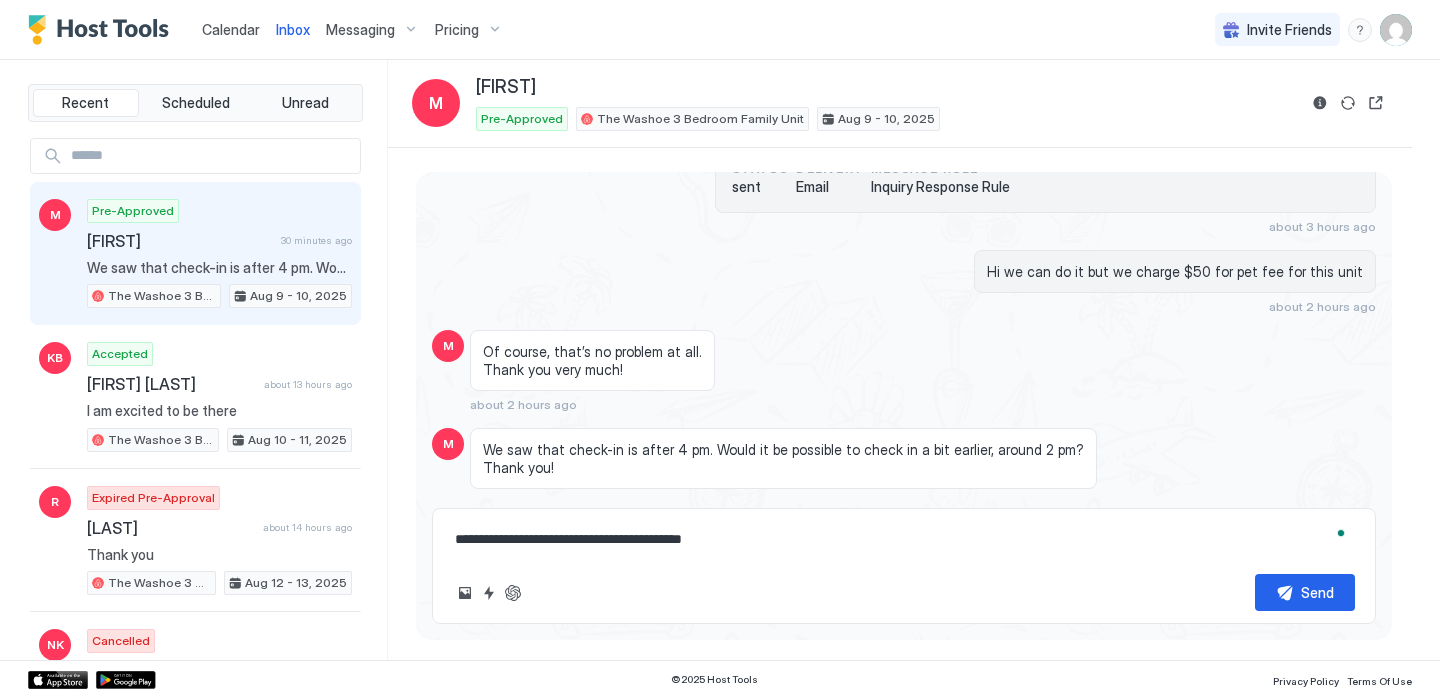 type on "*" 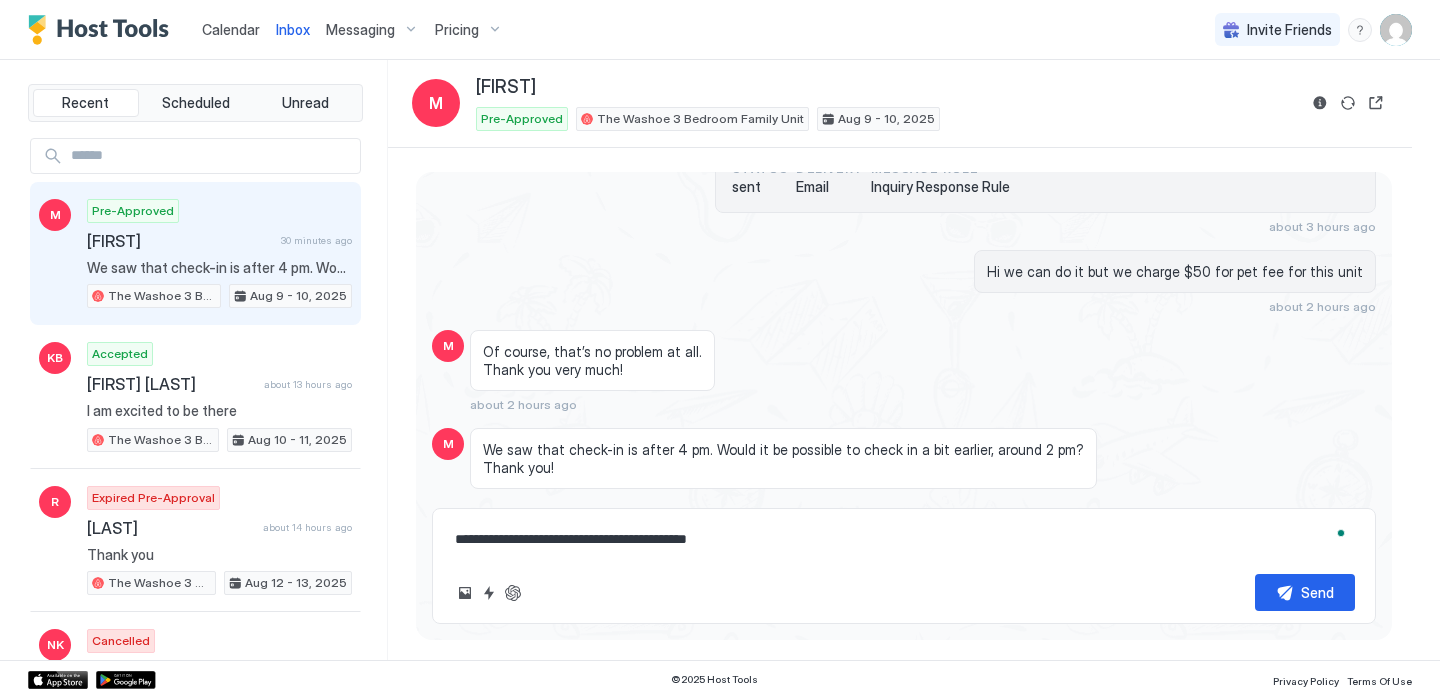 type on "**********" 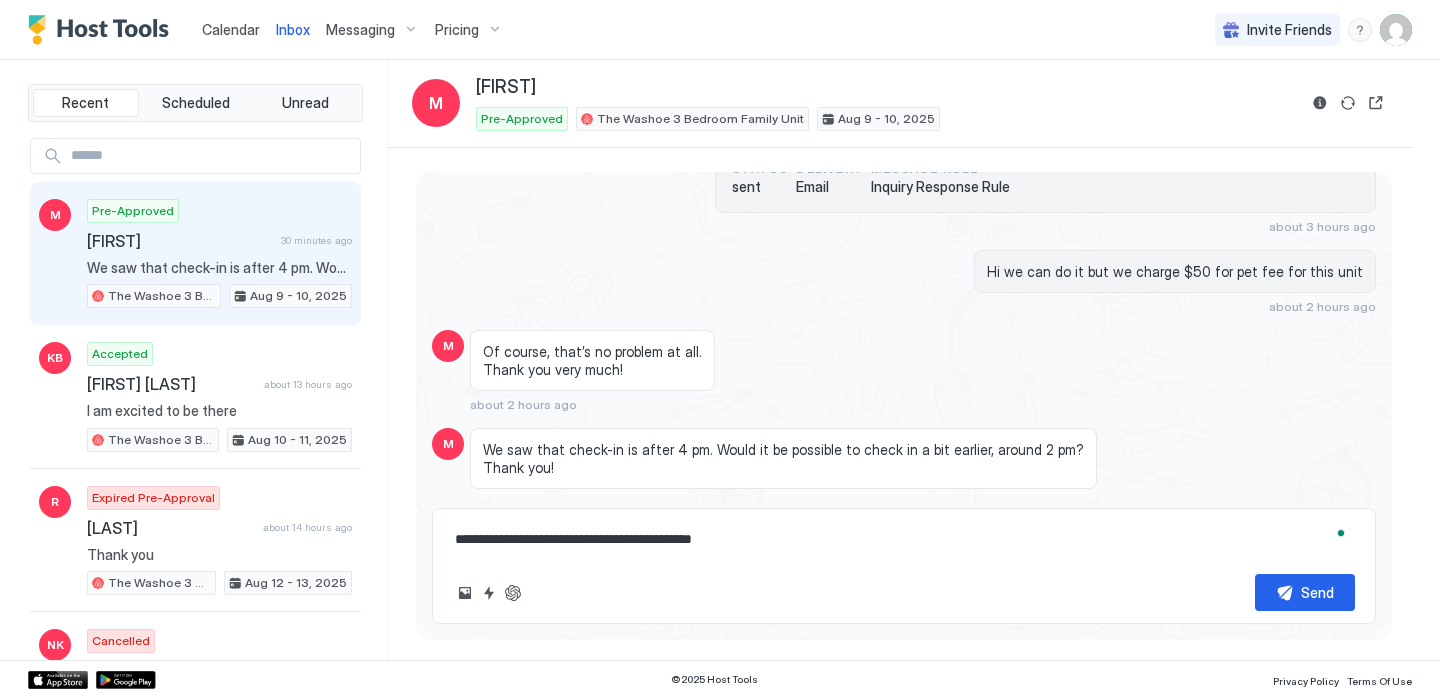 type on "**********" 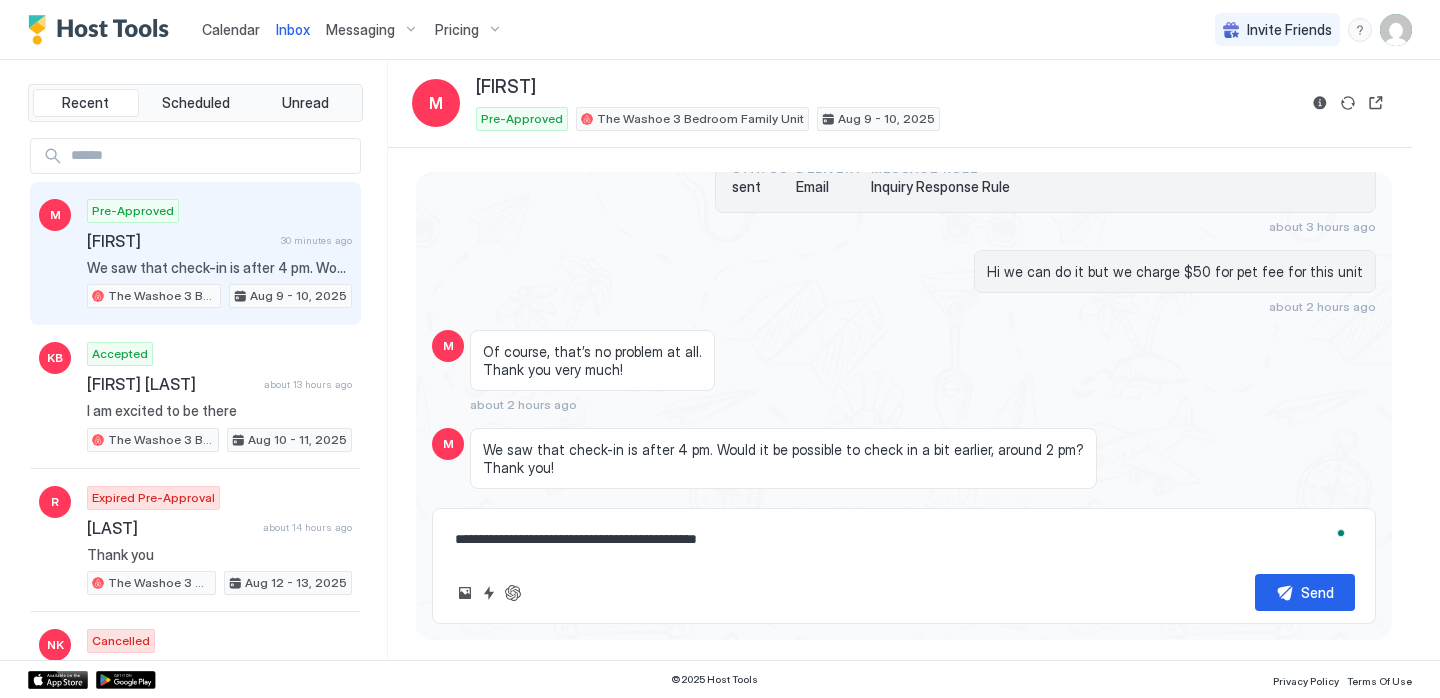 type on "**********" 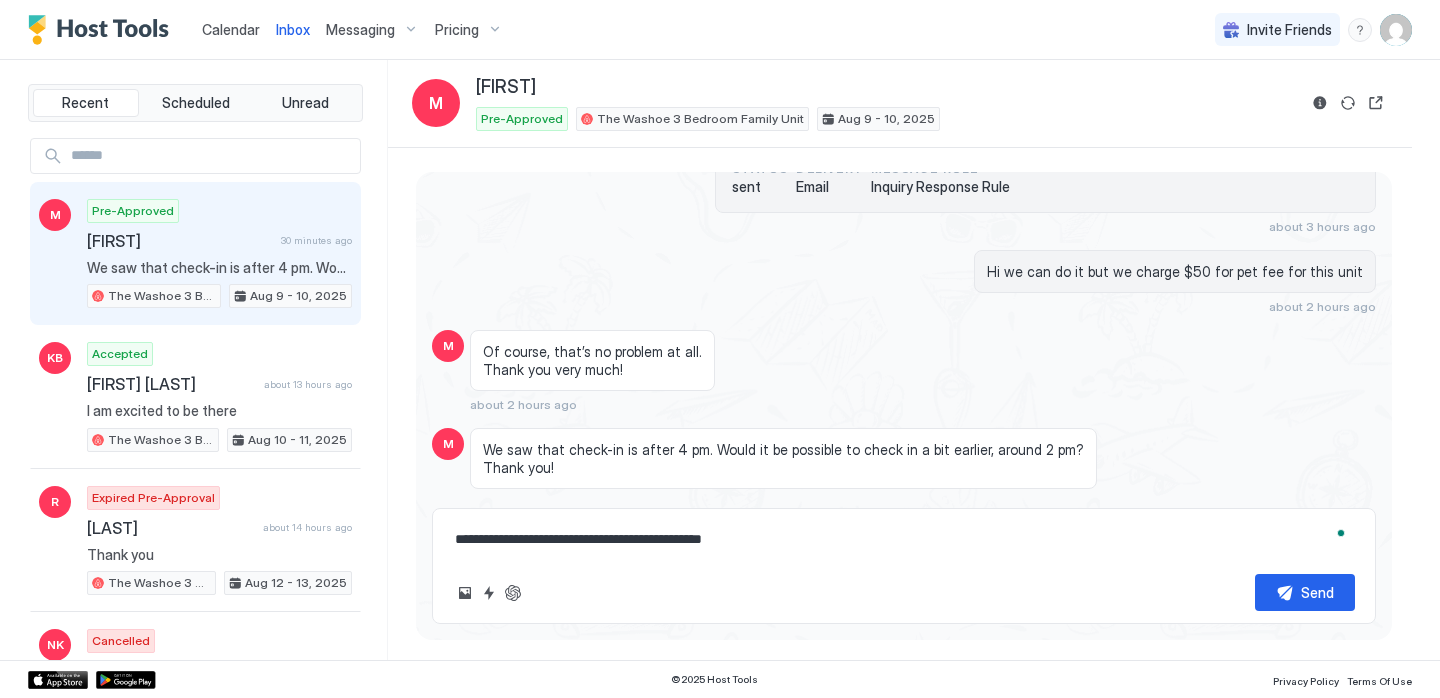 type on "*" 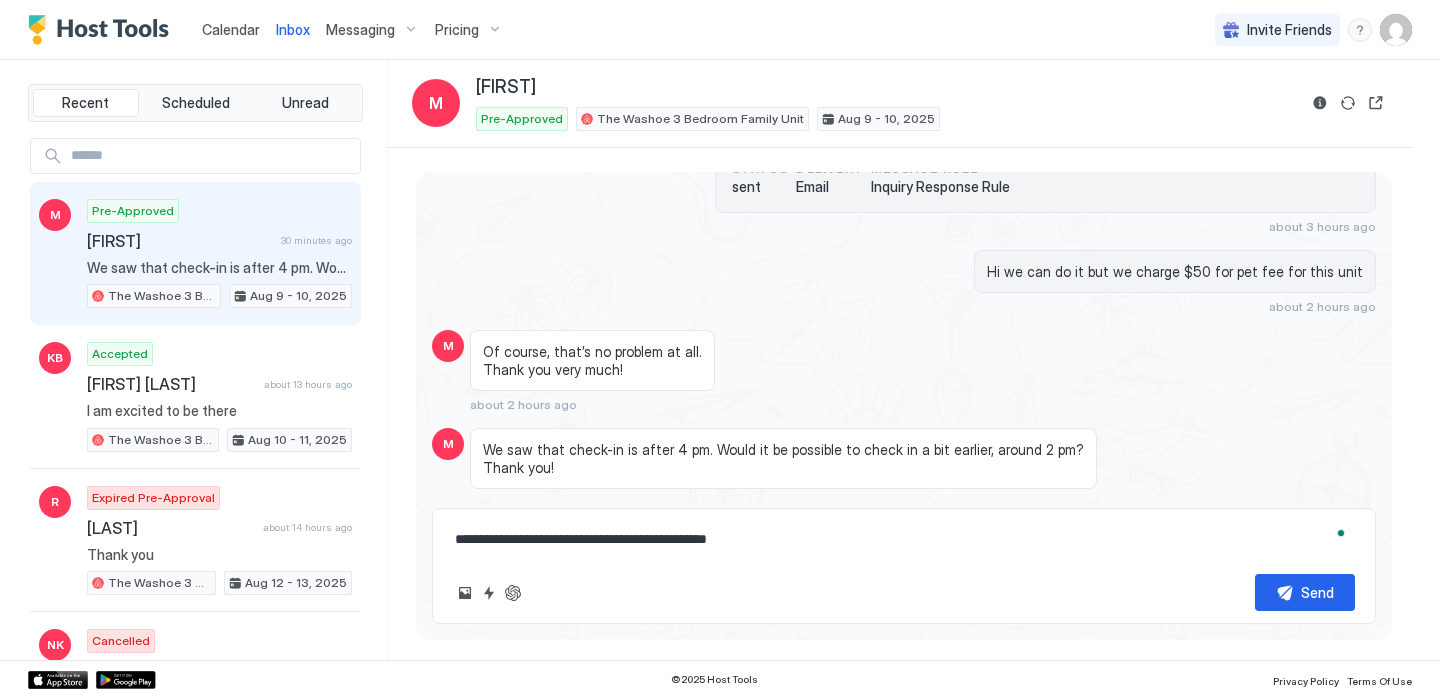type on "**********" 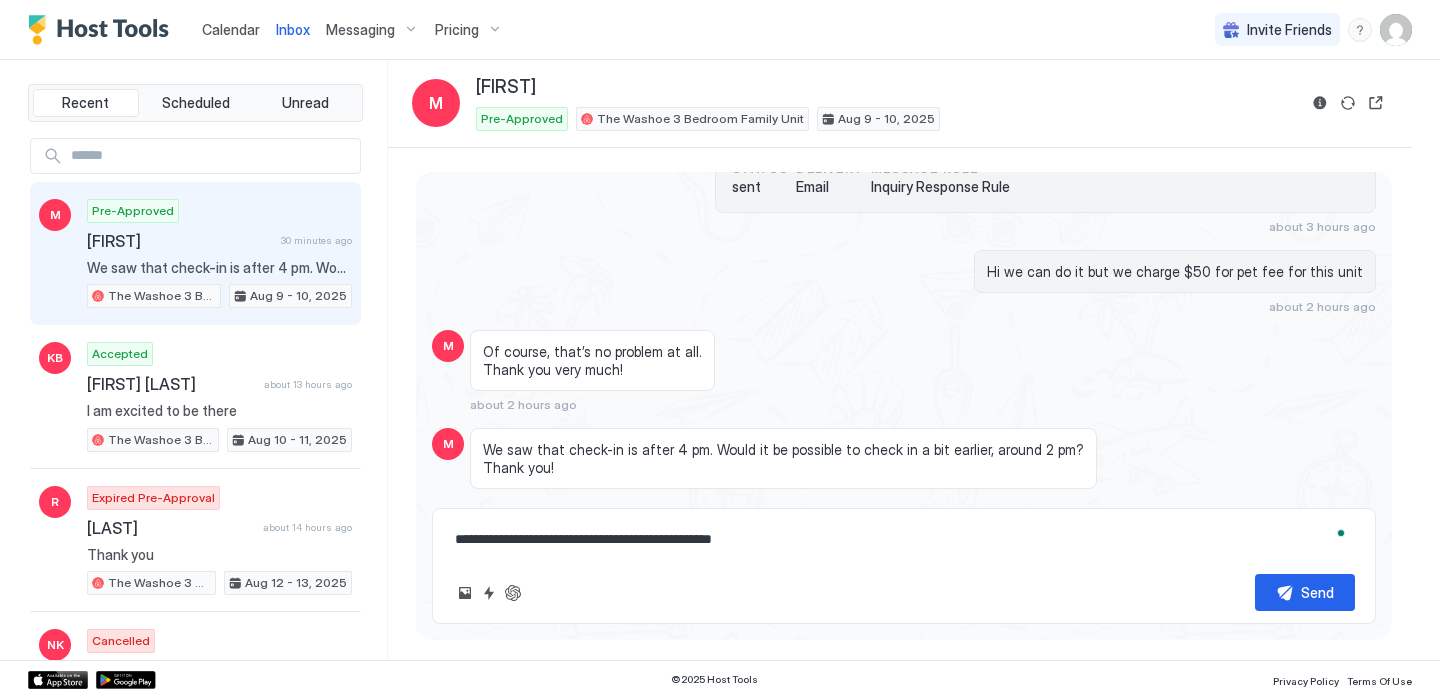 type on "**********" 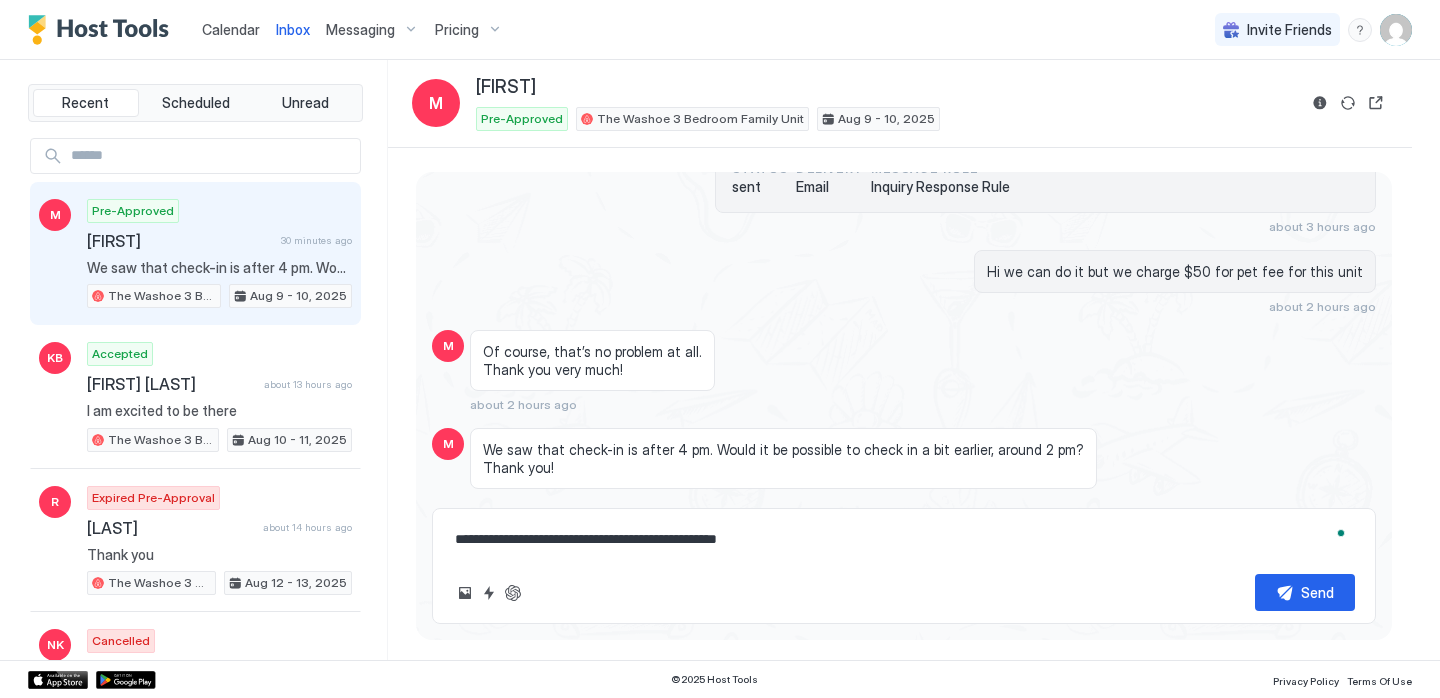 type on "**********" 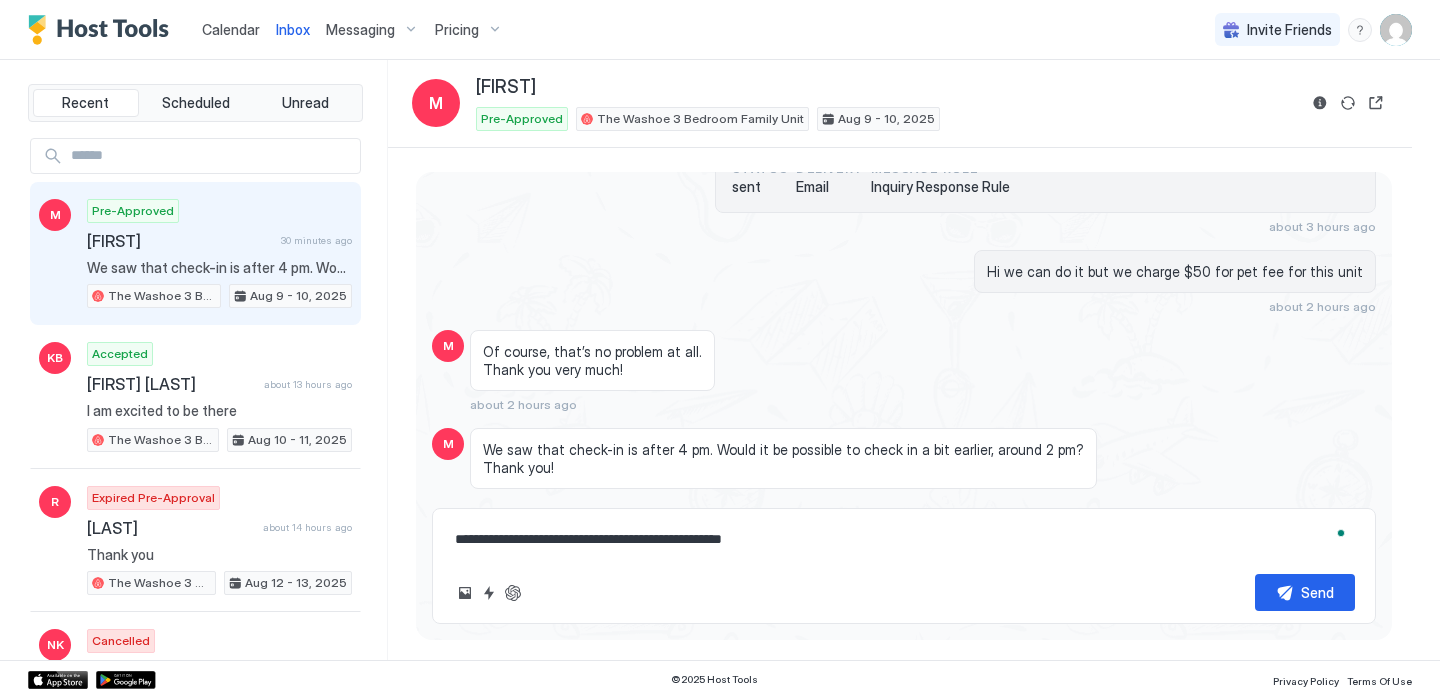 type on "**********" 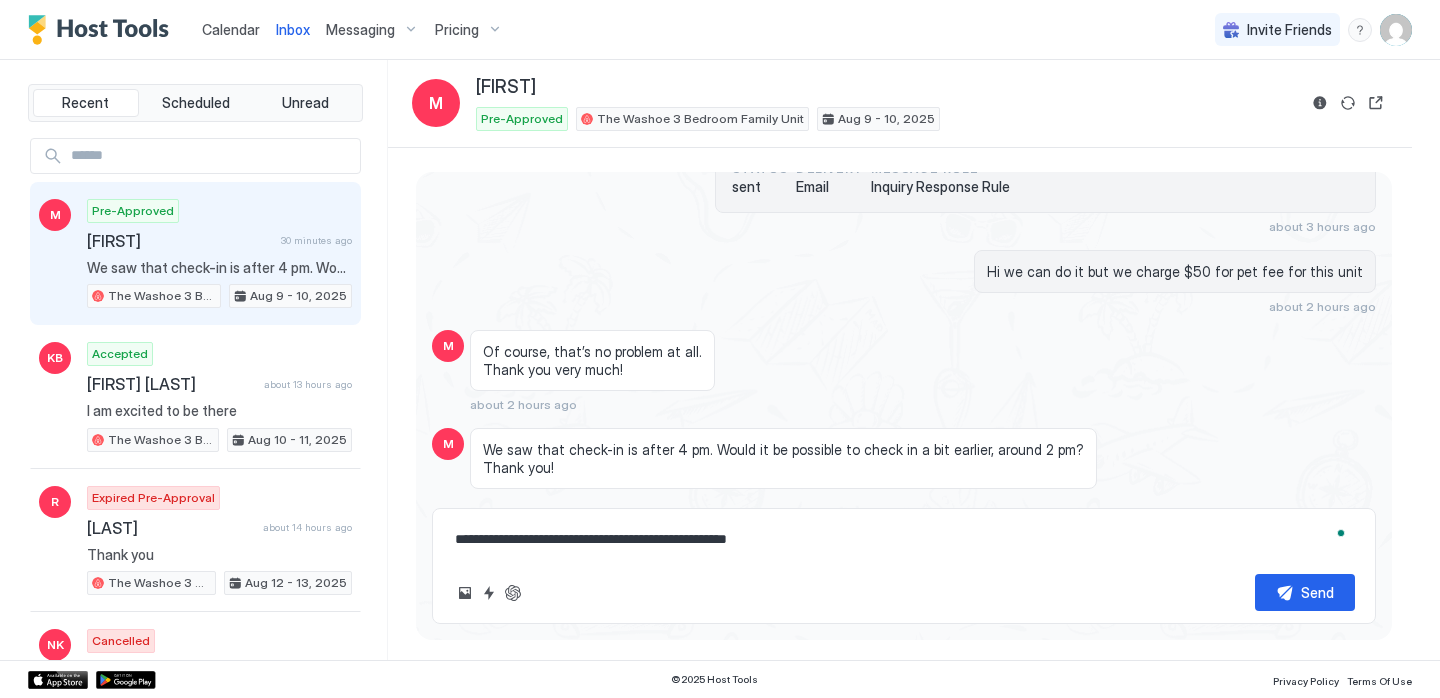 type on "**********" 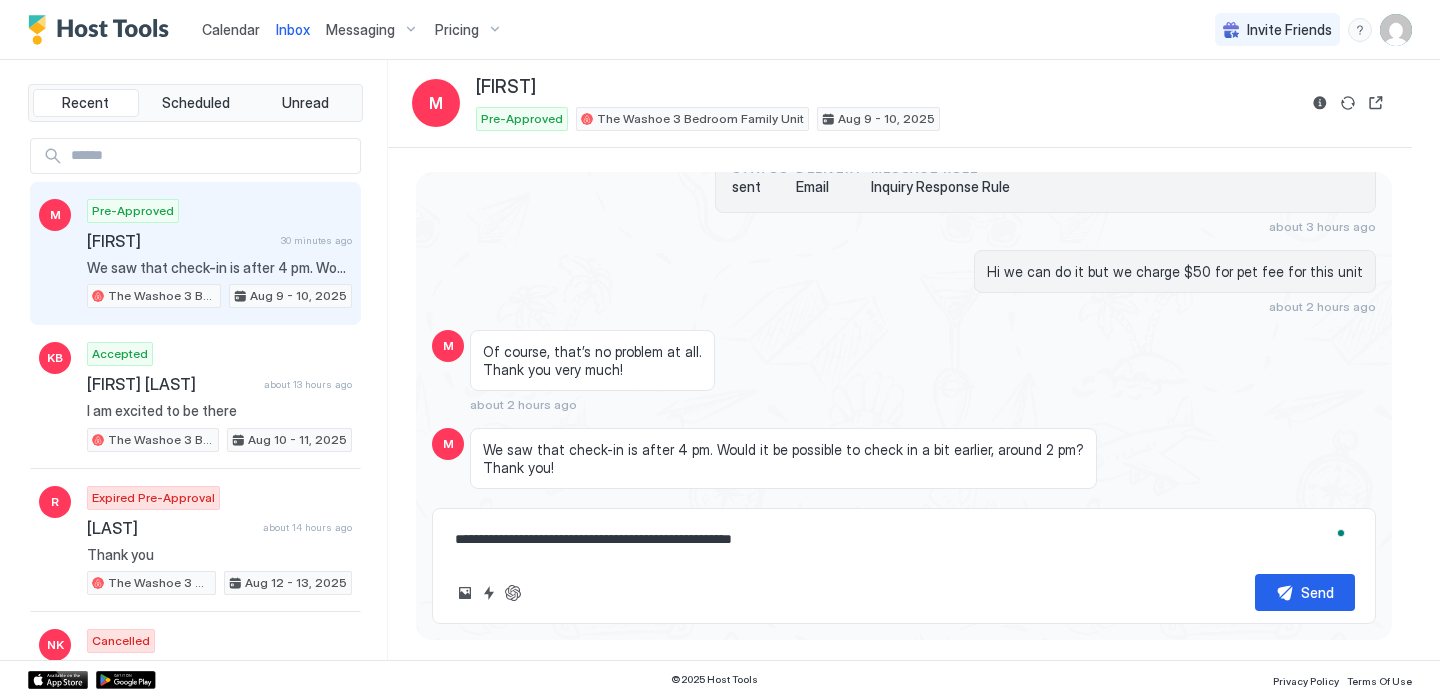 type on "**********" 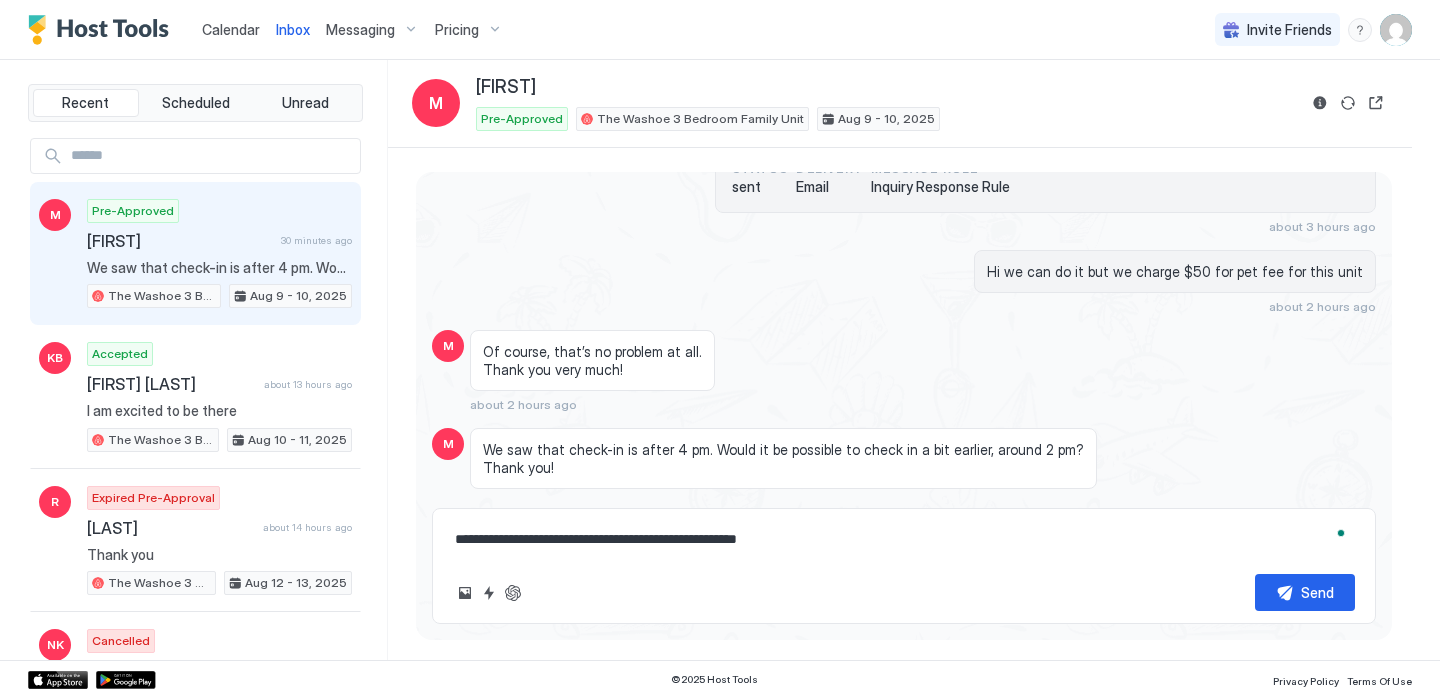 type on "**********" 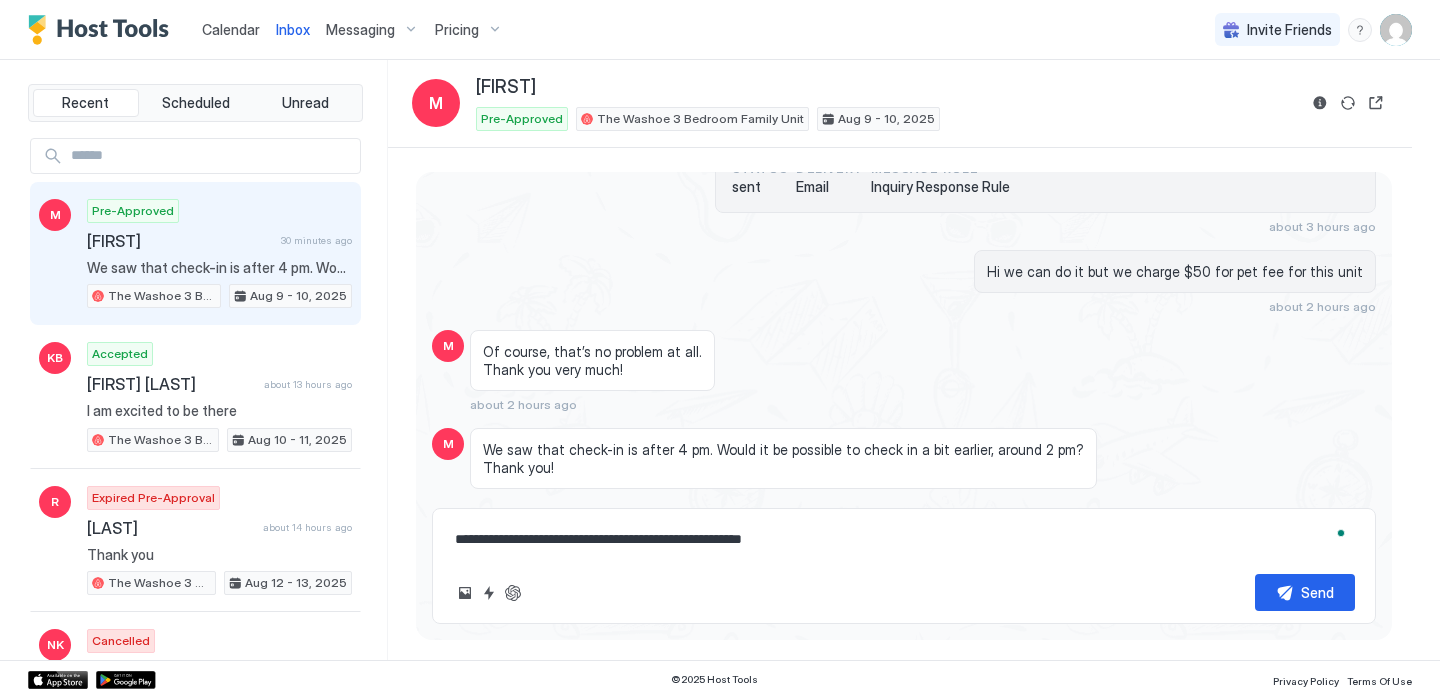 type on "**********" 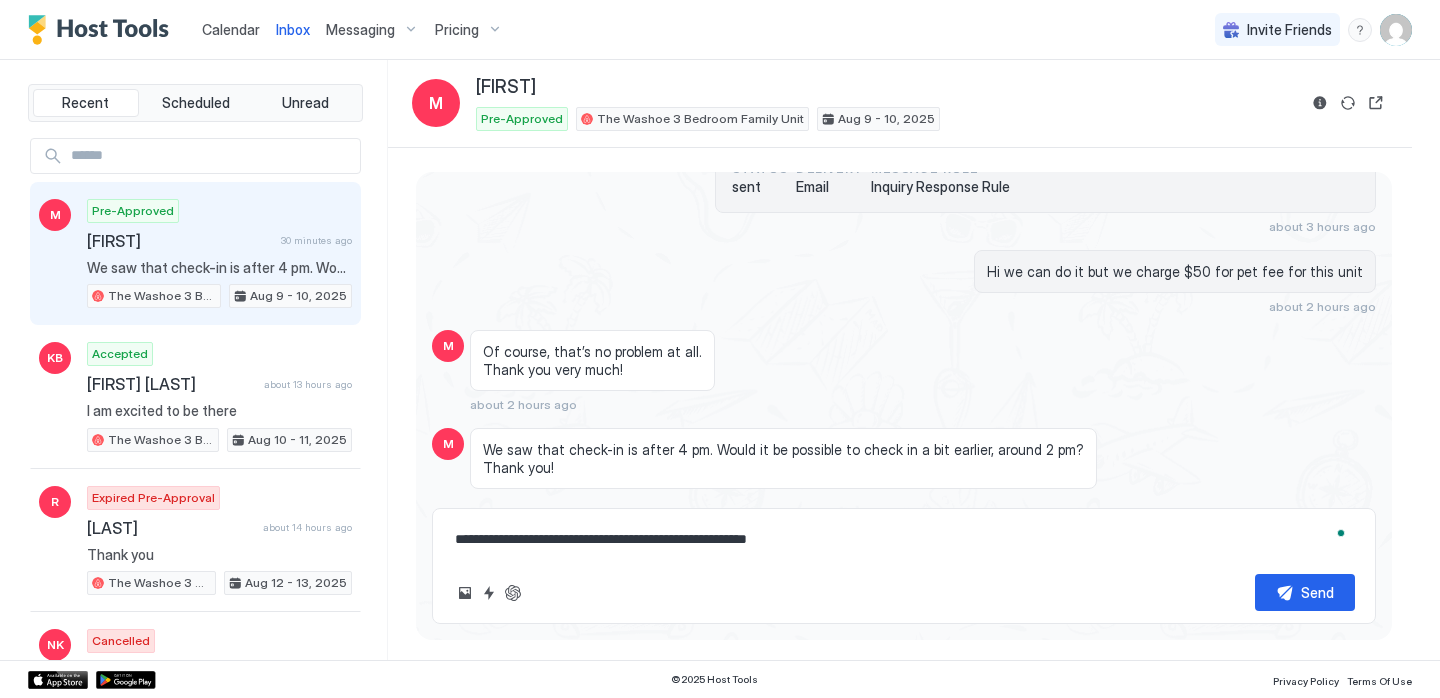 type on "**********" 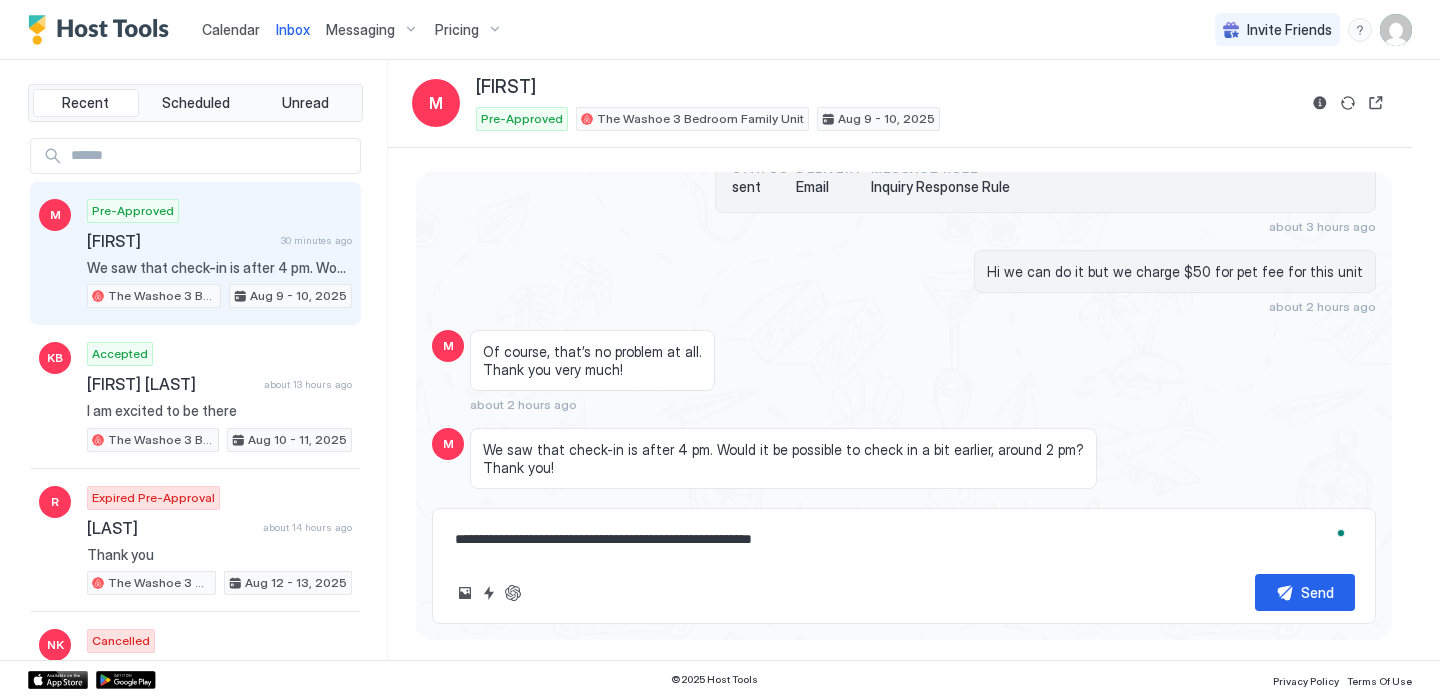 type on "**********" 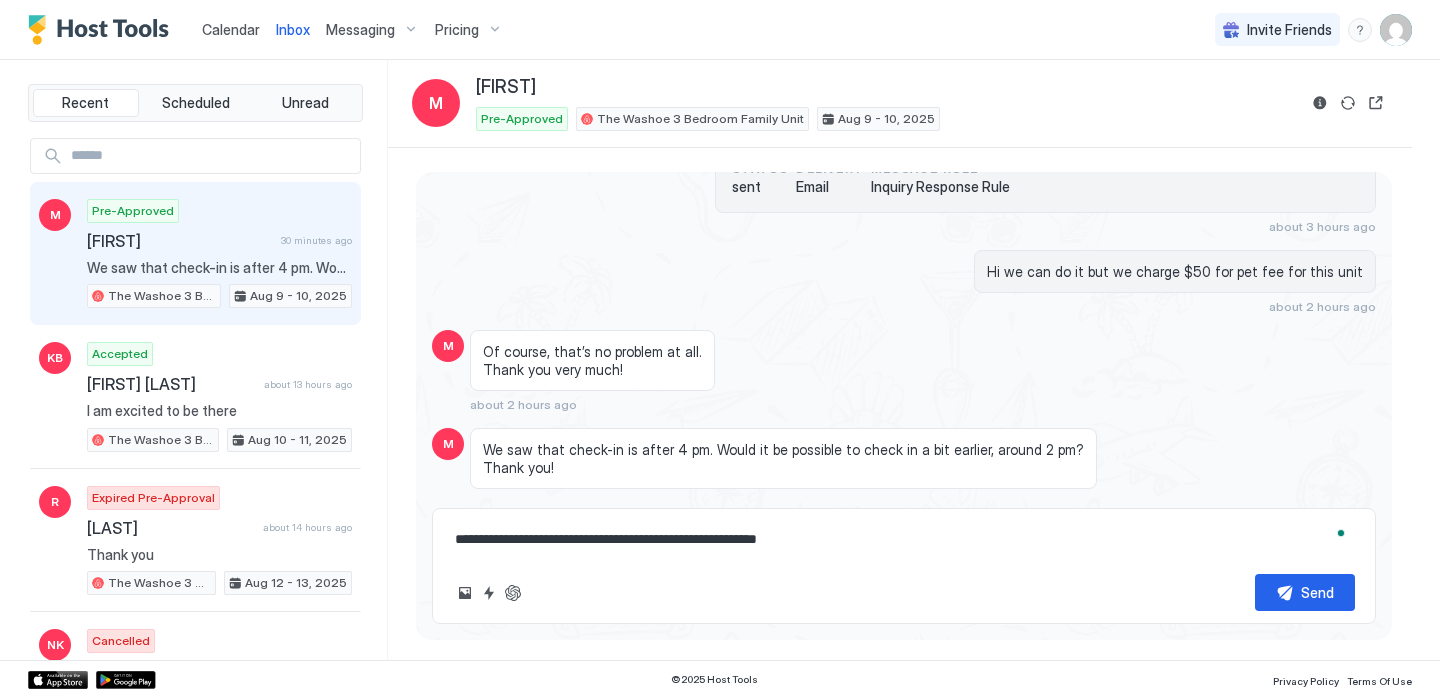 type on "**********" 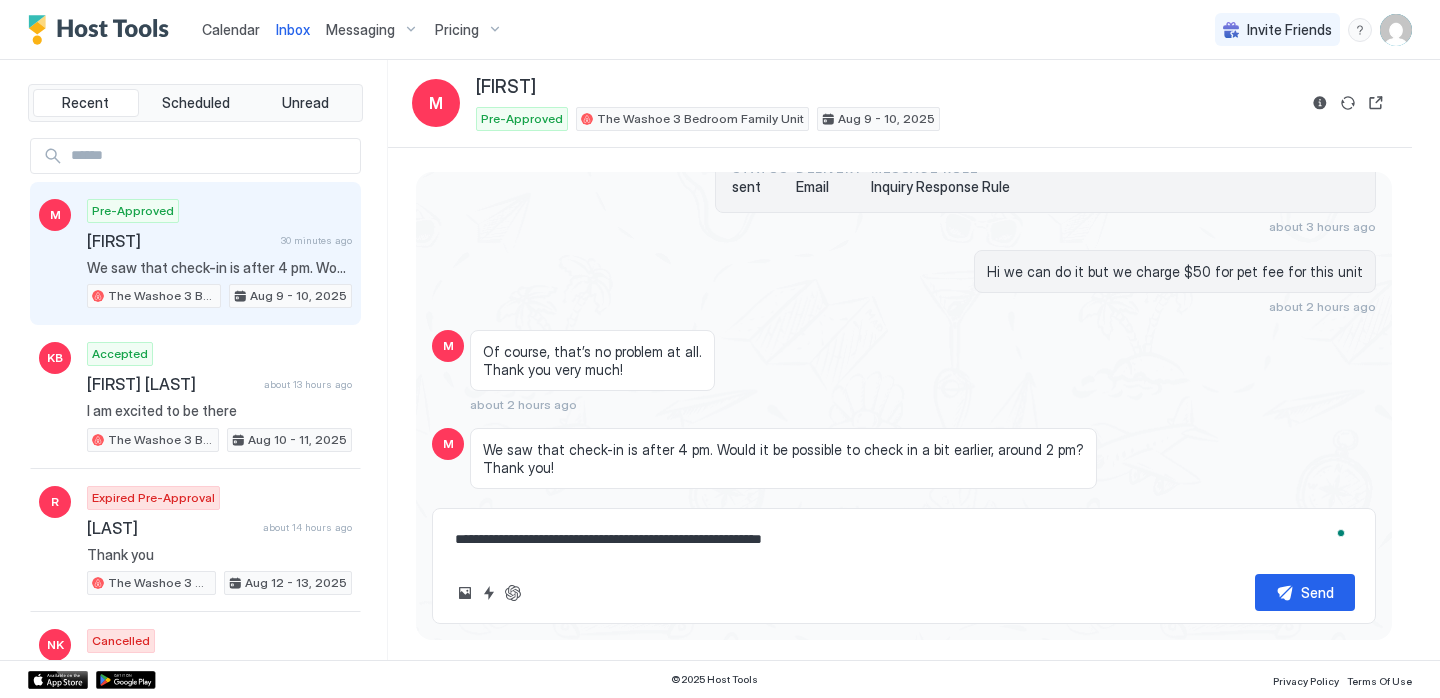 type on "**********" 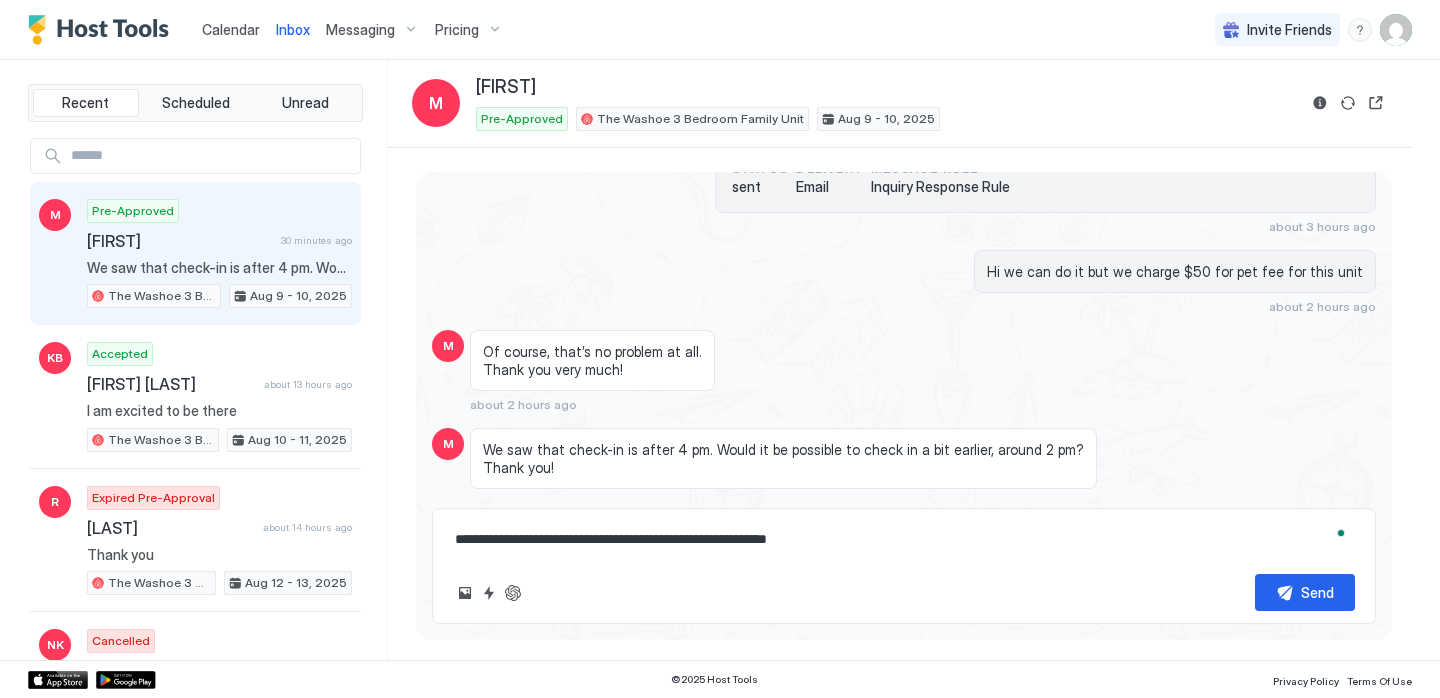 type on "**********" 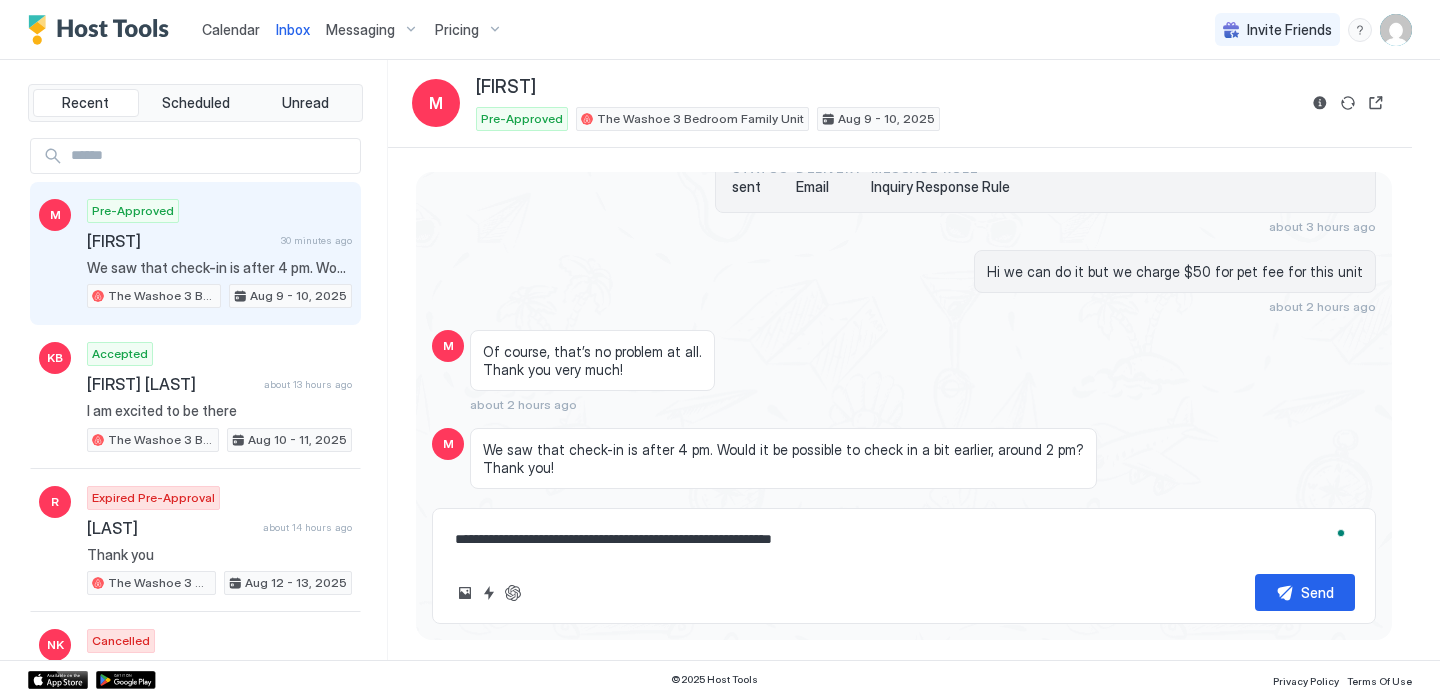 type on "**********" 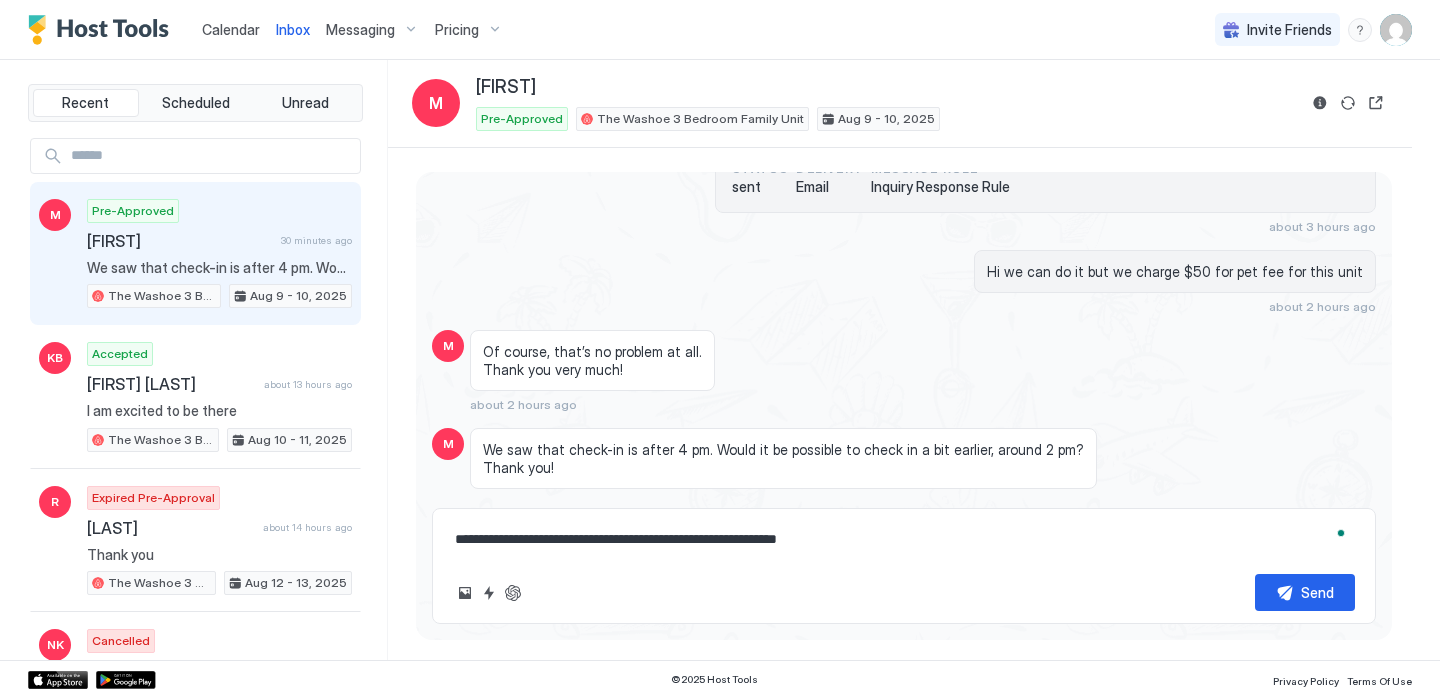 type on "**********" 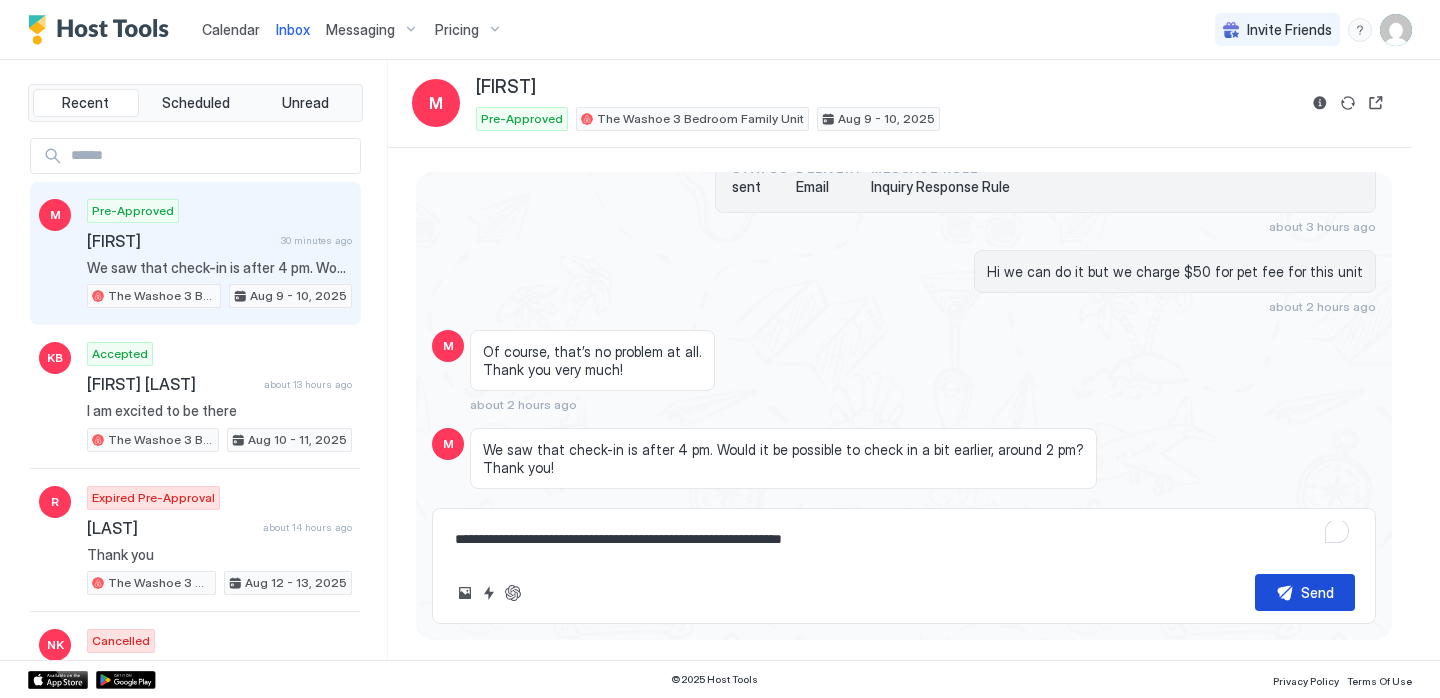 type on "**********" 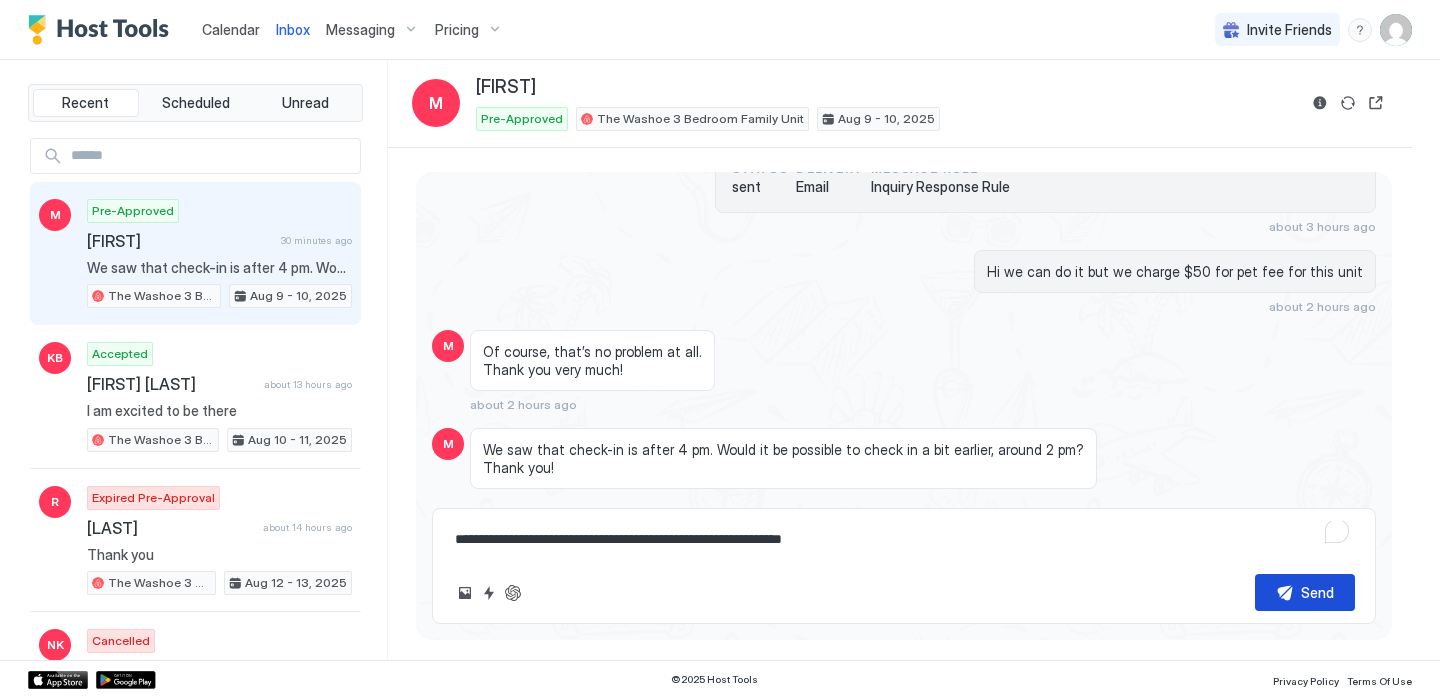 click on "Send" at bounding box center (1305, 592) 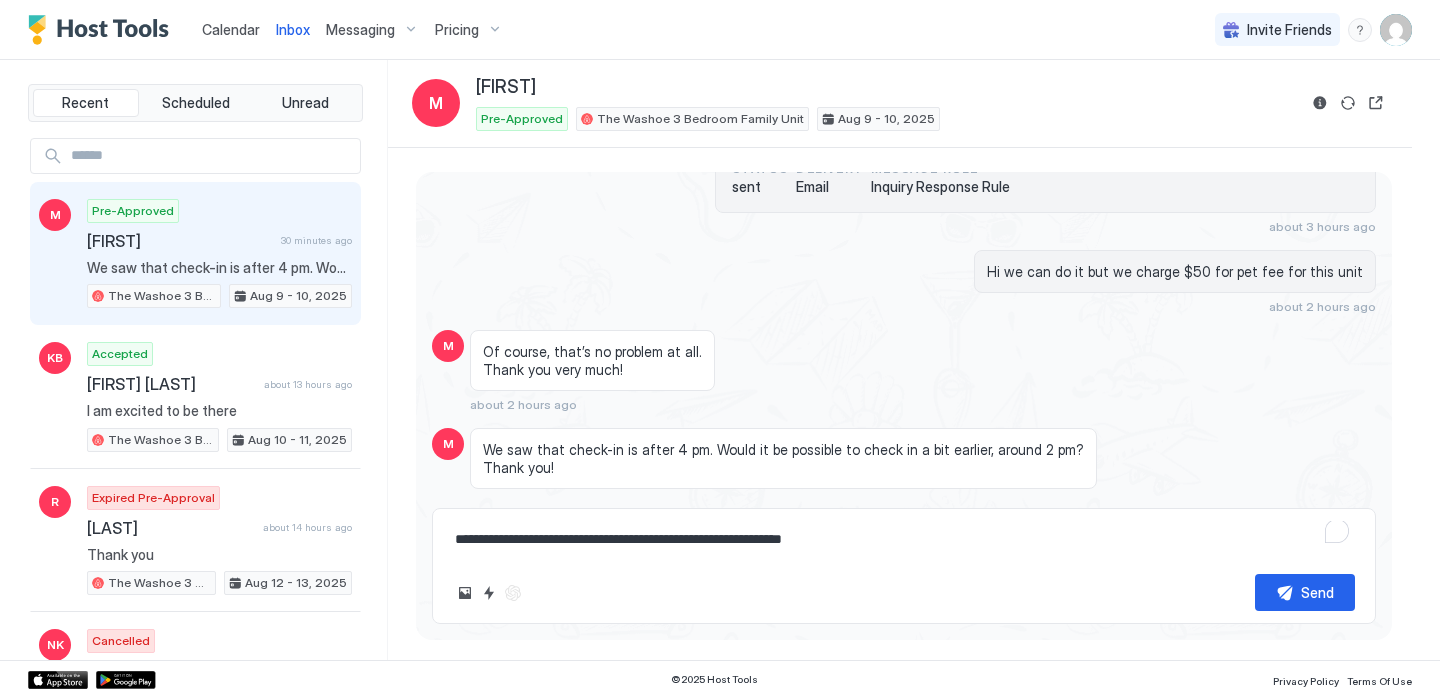scroll, scrollTop: 661, scrollLeft: 0, axis: vertical 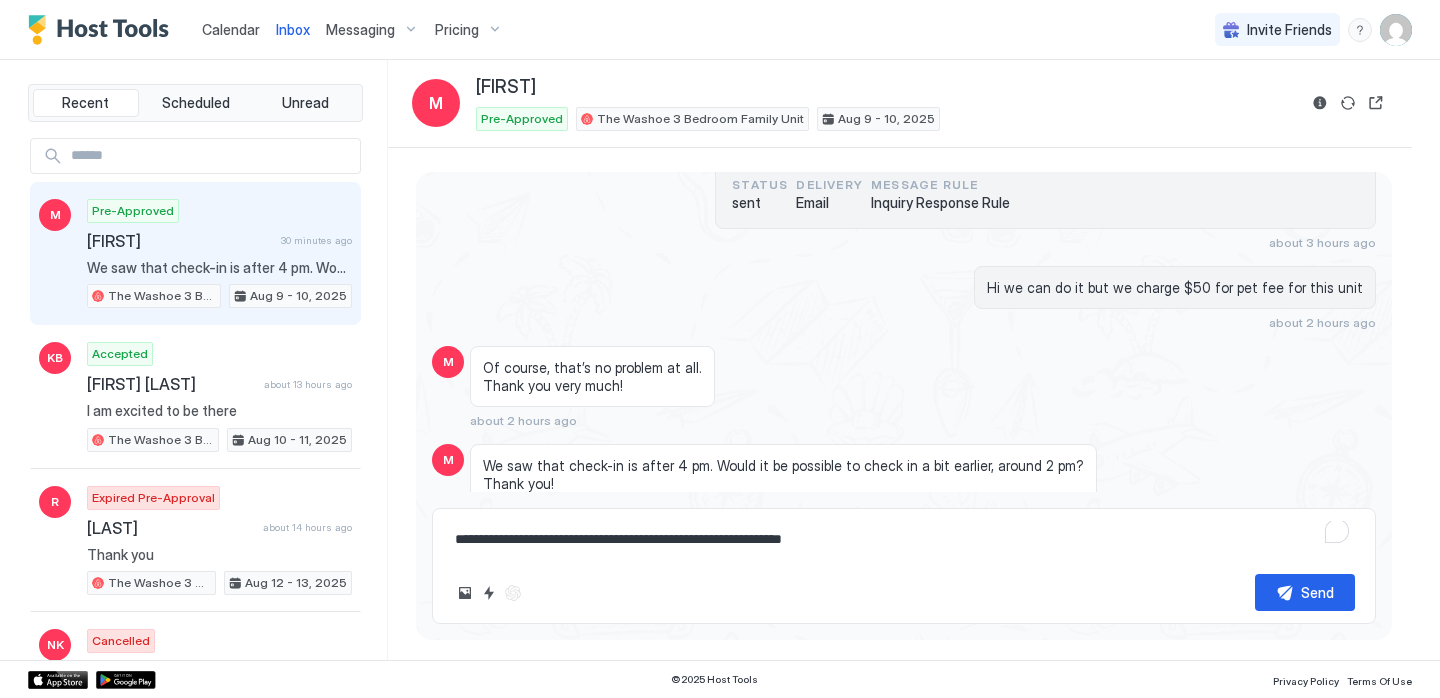 type on "*" 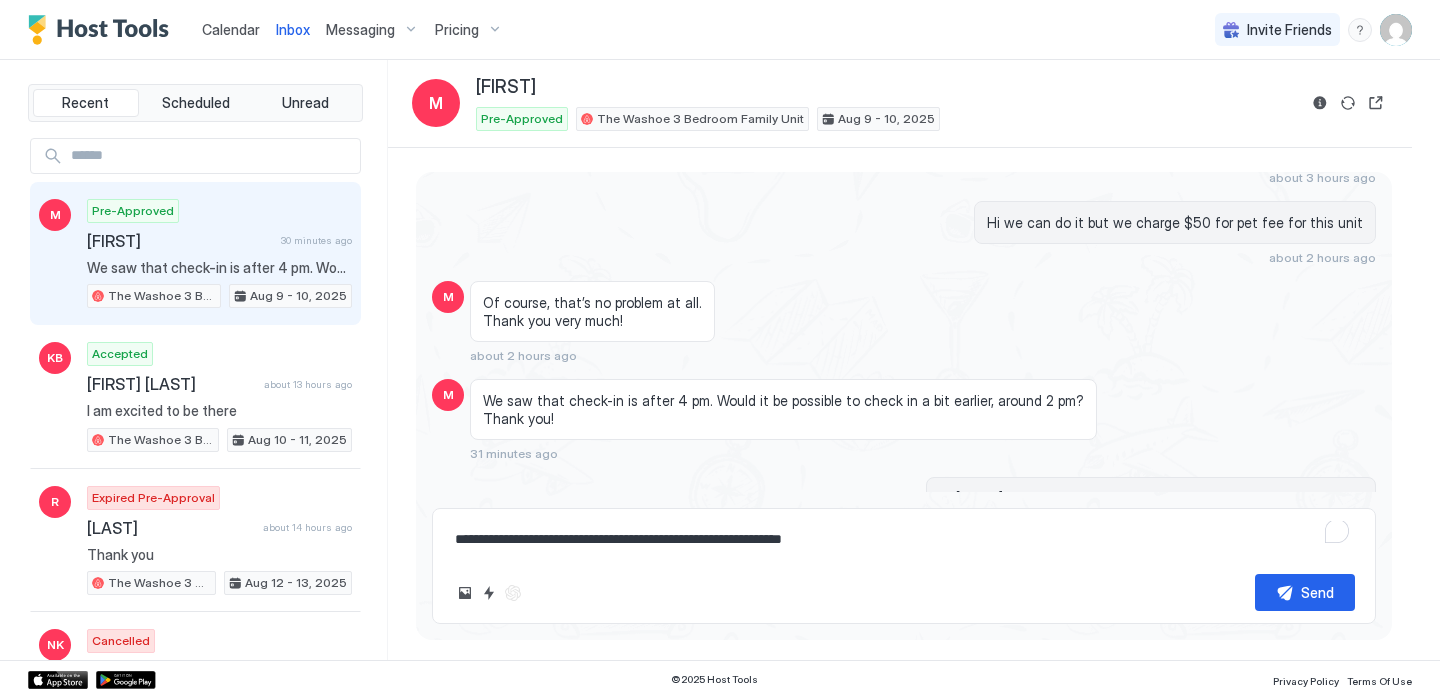 scroll, scrollTop: 661, scrollLeft: 0, axis: vertical 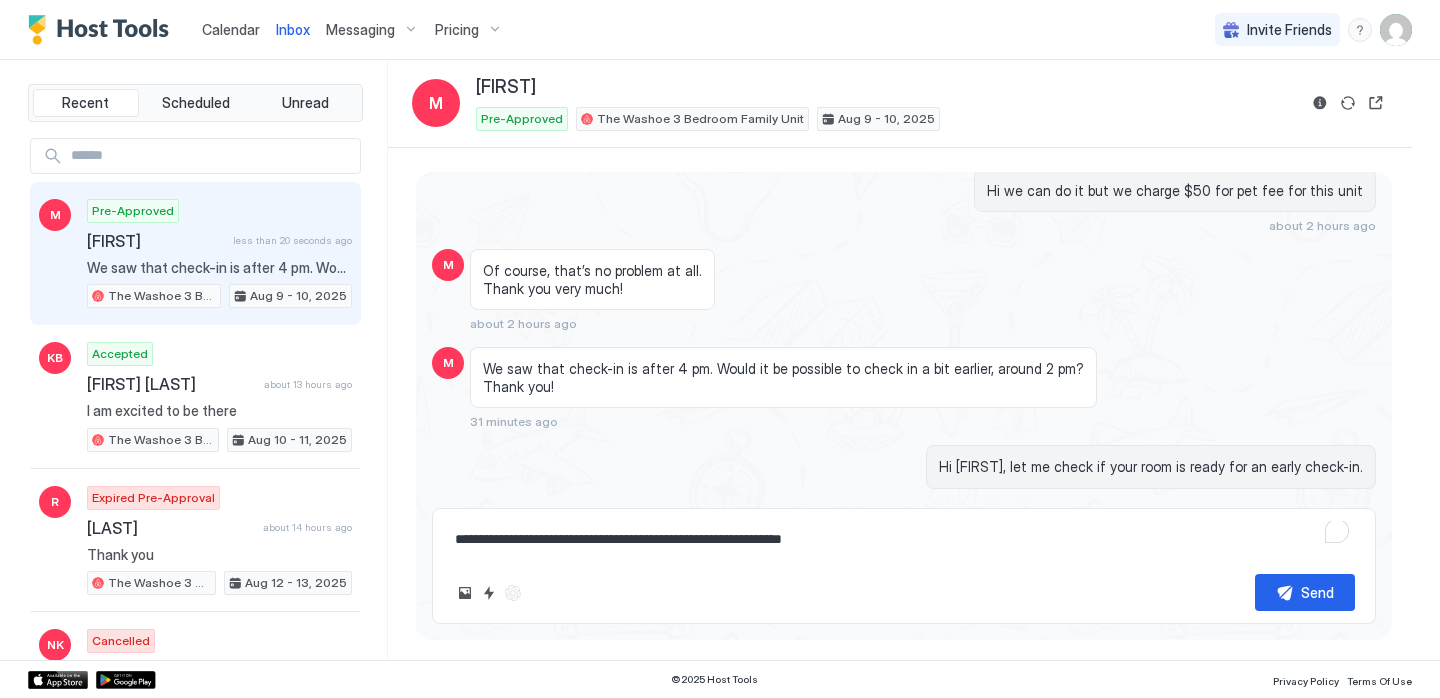 click on "**********" at bounding box center (904, 539) 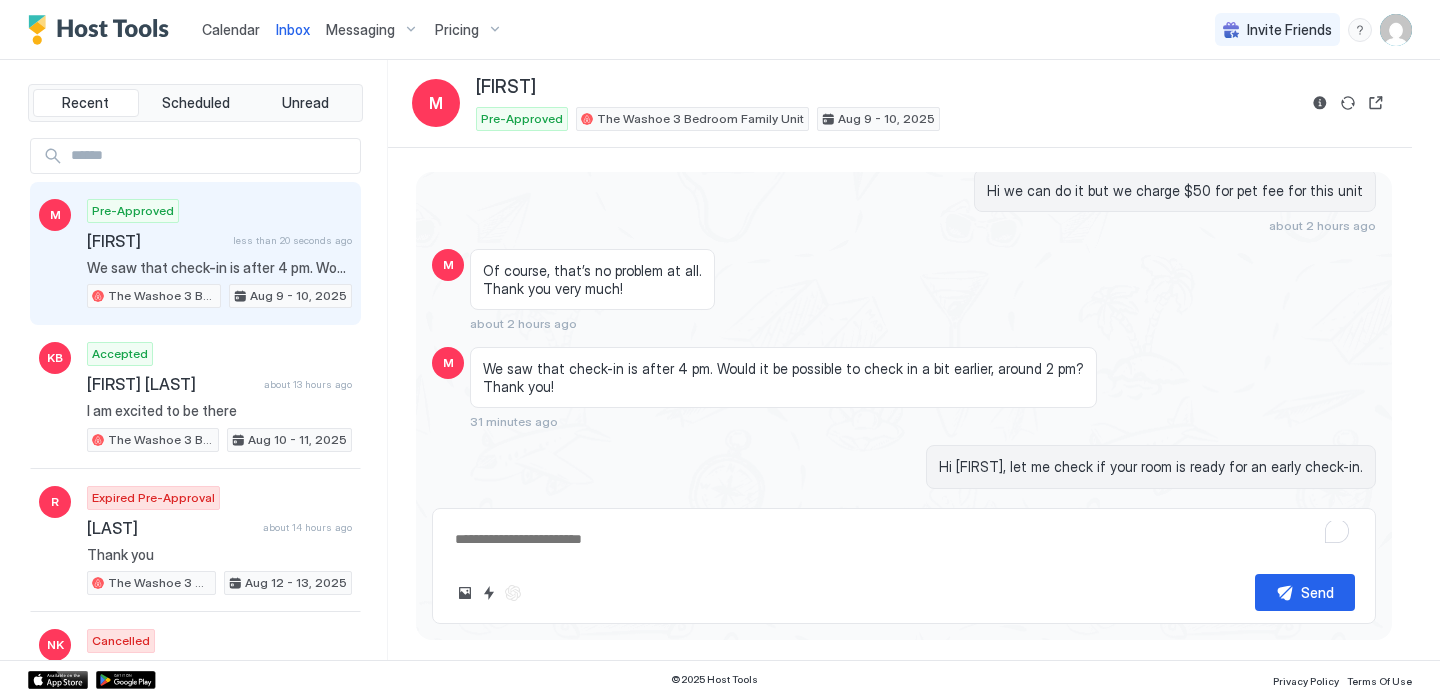 type on "*" 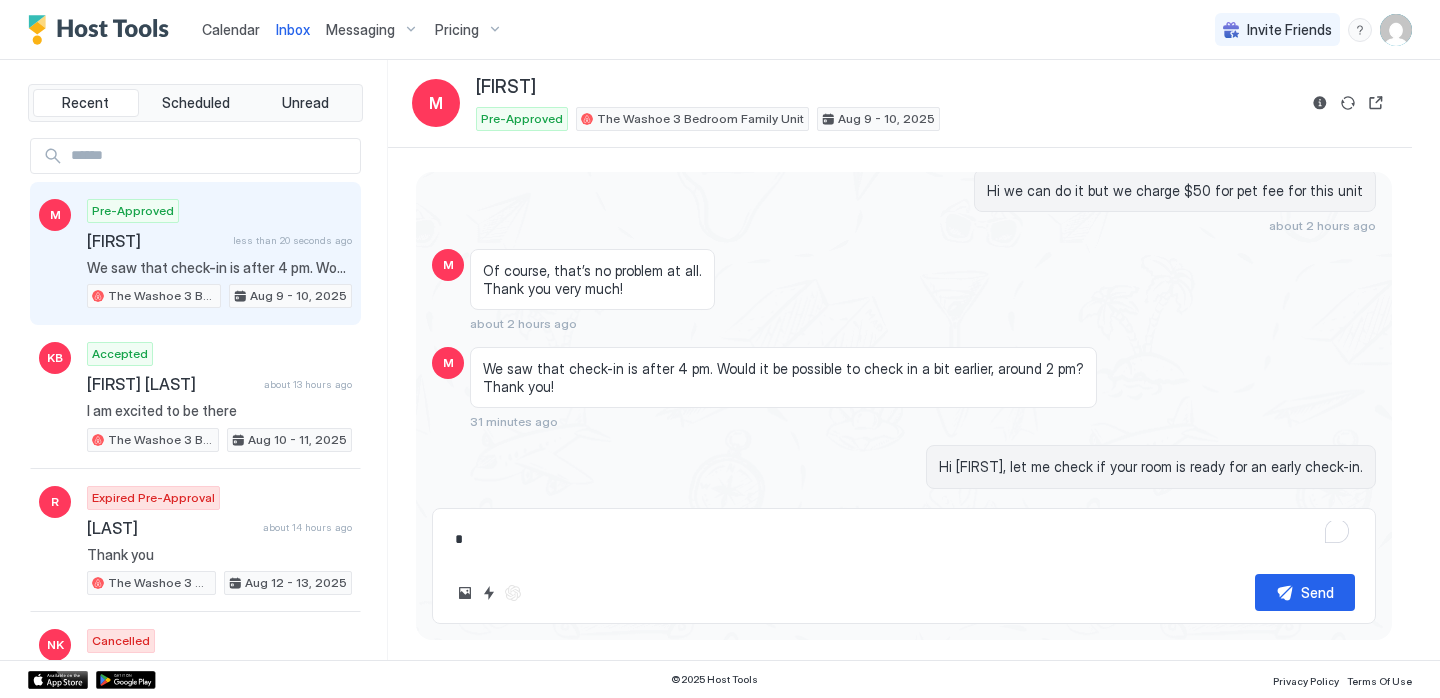 type on "**" 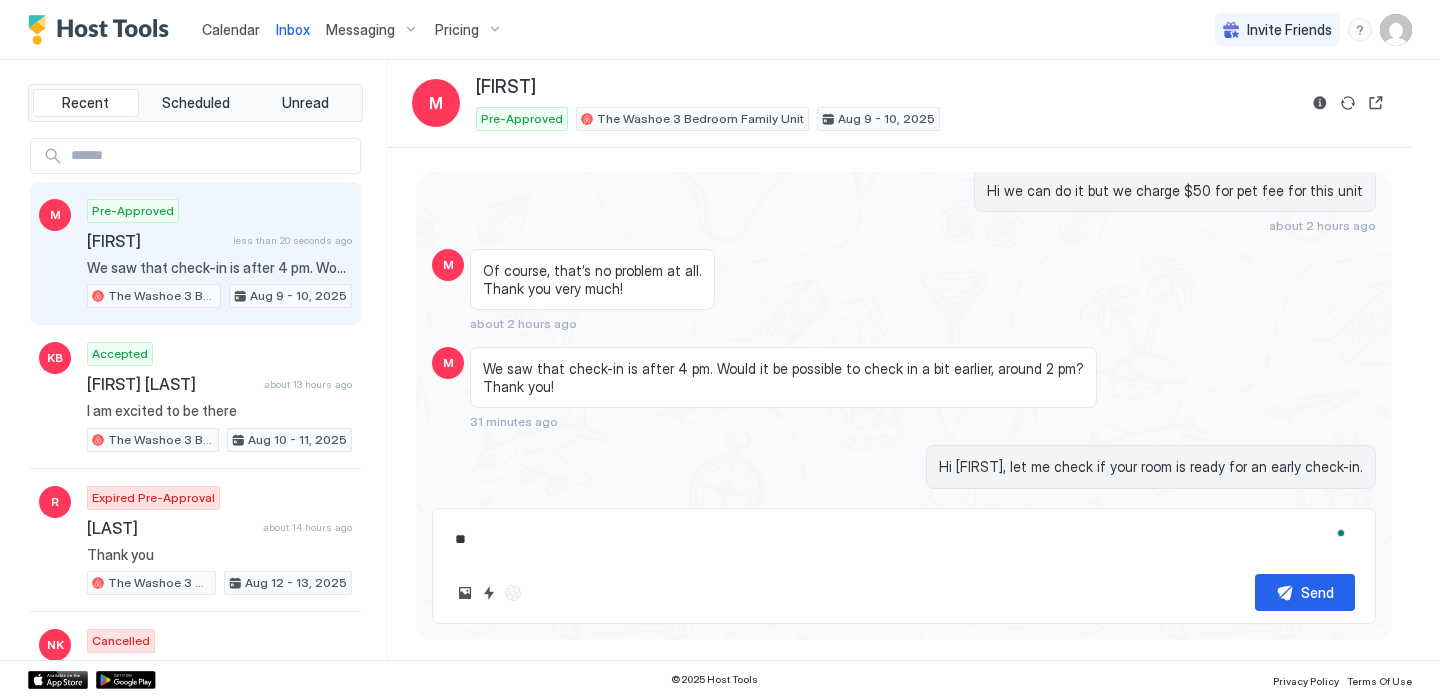 type on "***" 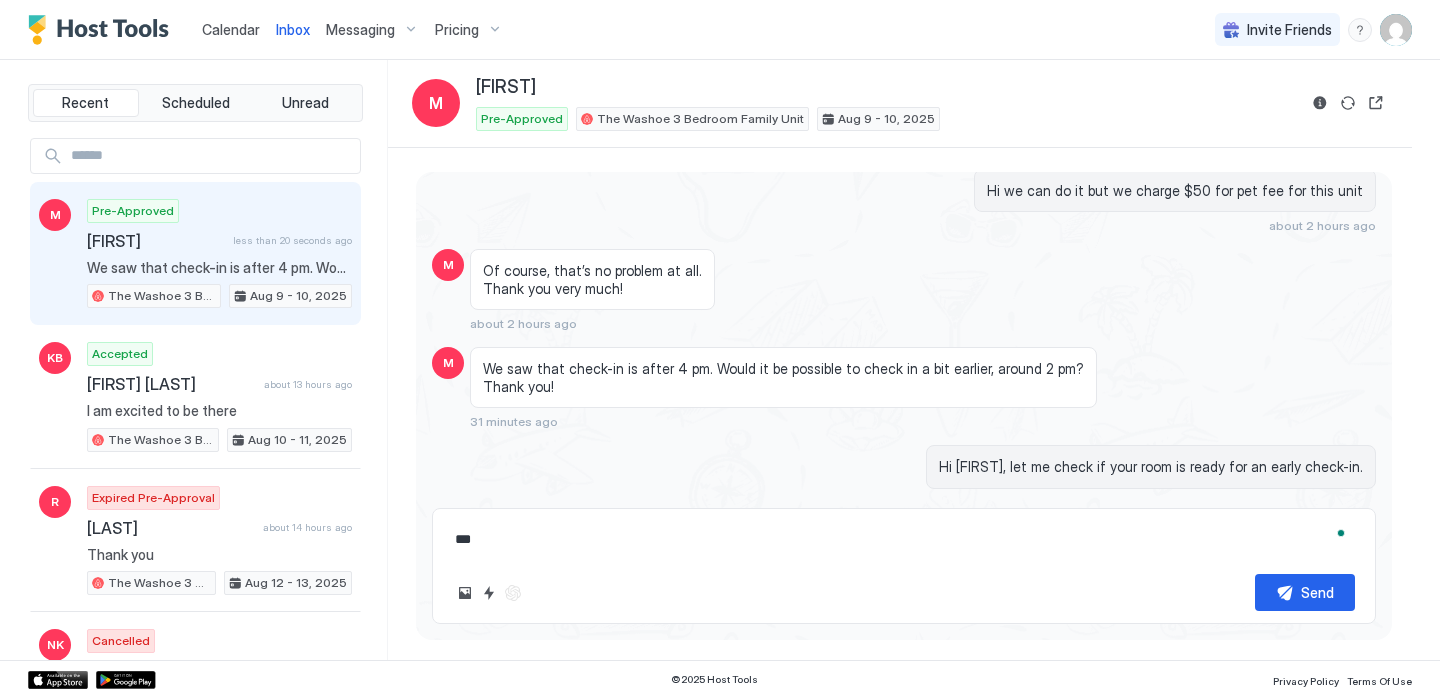 type on "****" 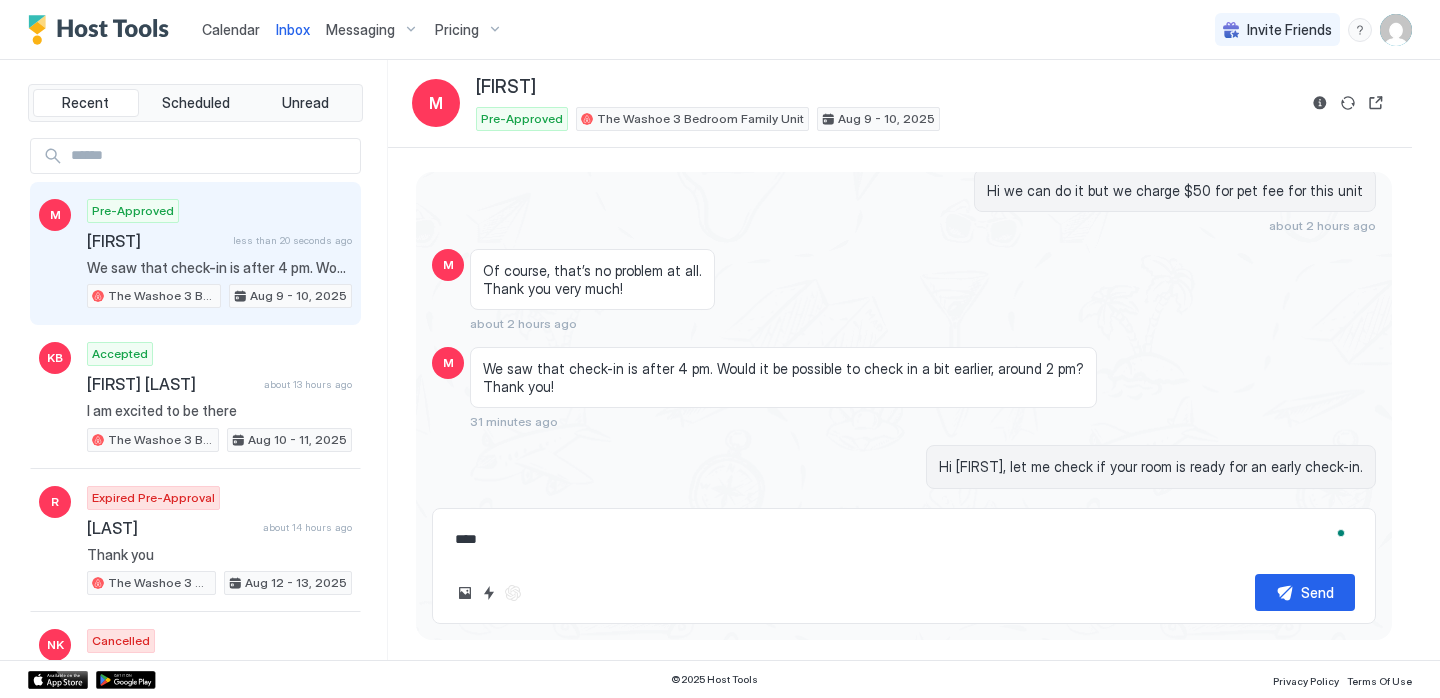 type on "*****" 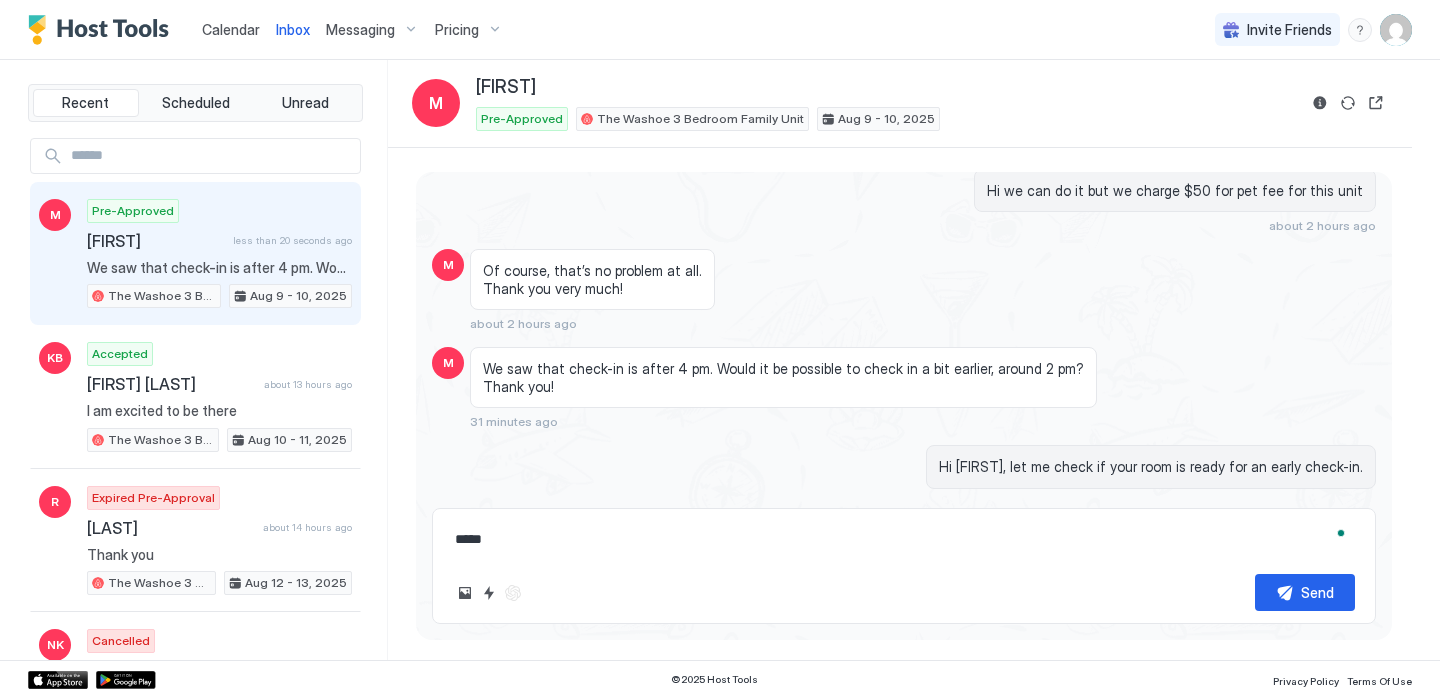 type on "******" 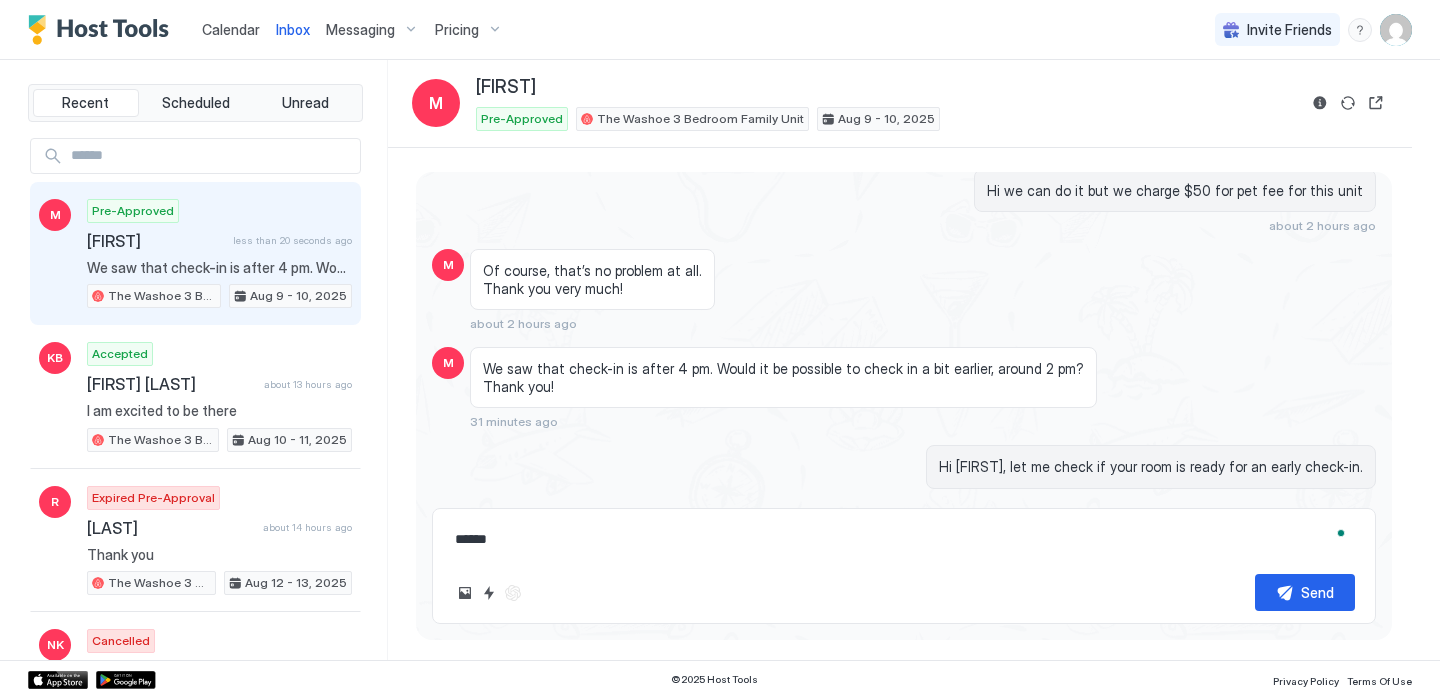 type on "******" 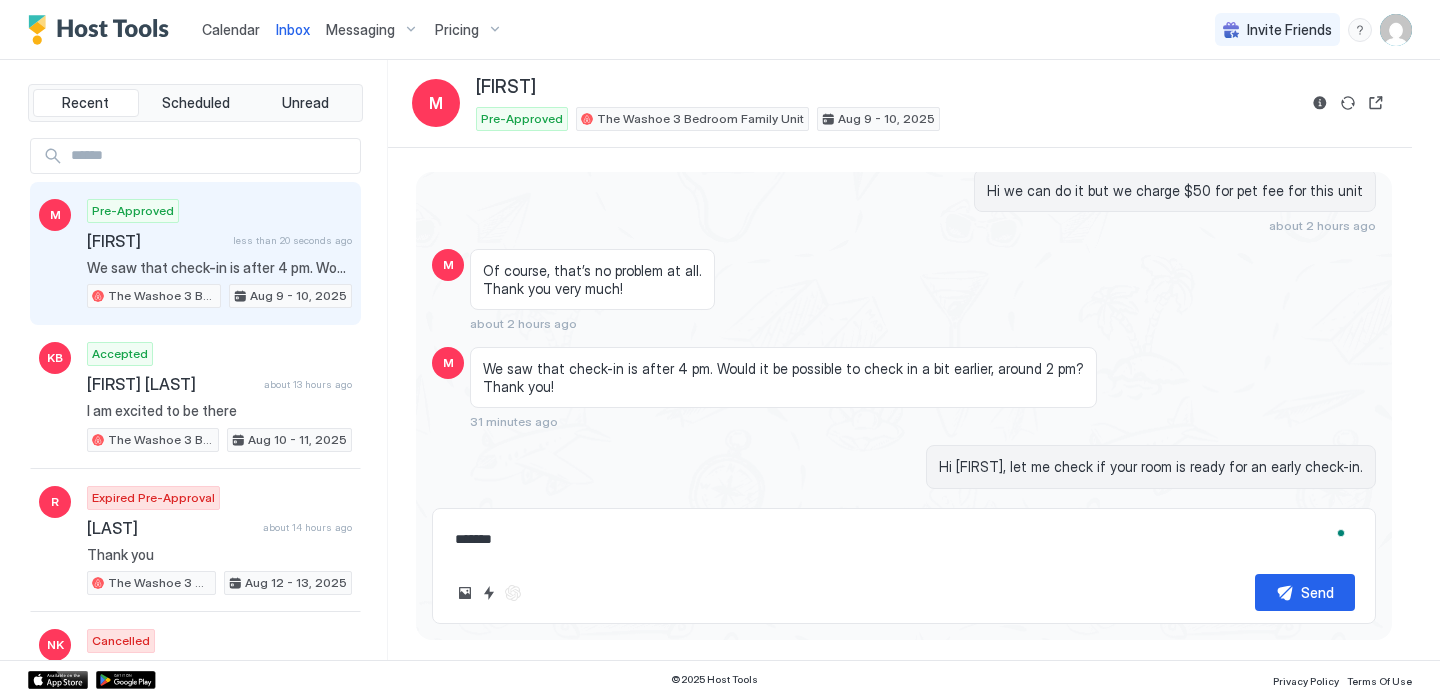 type on "******" 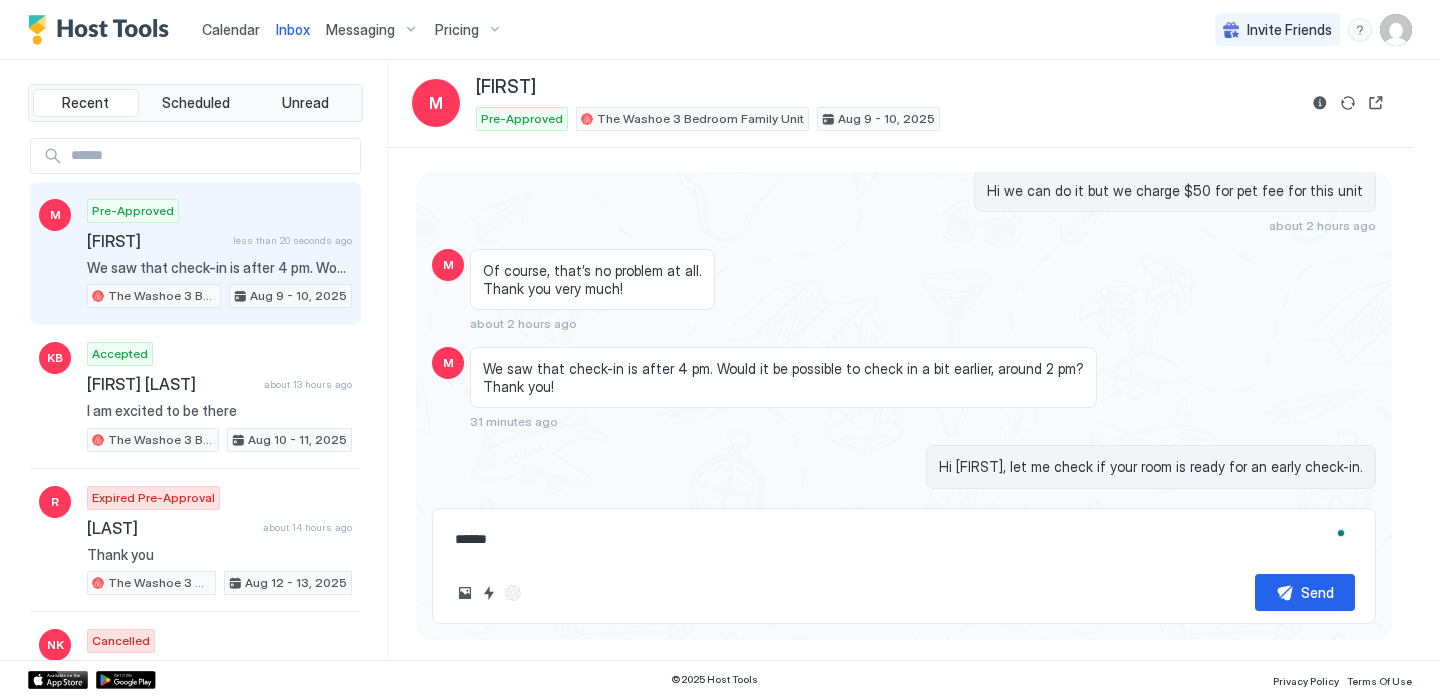 type on "*****" 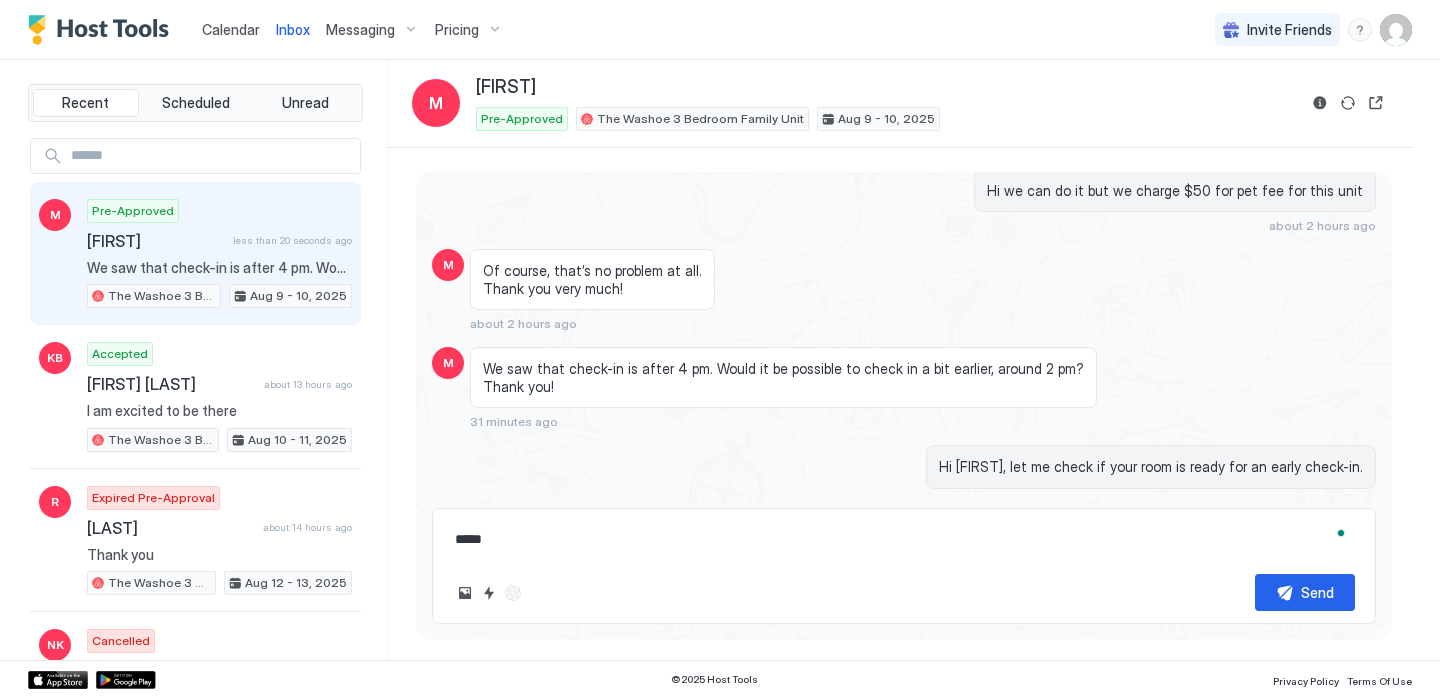 type on "****" 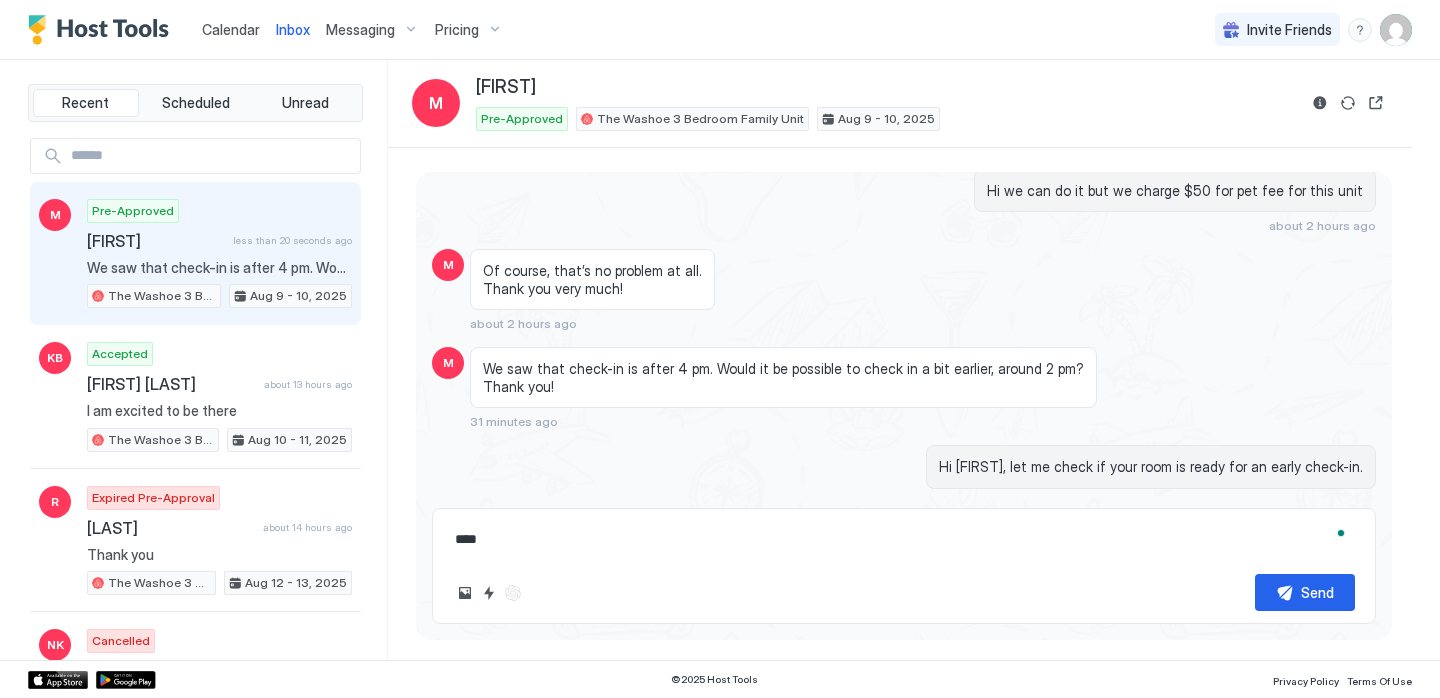 type on "****" 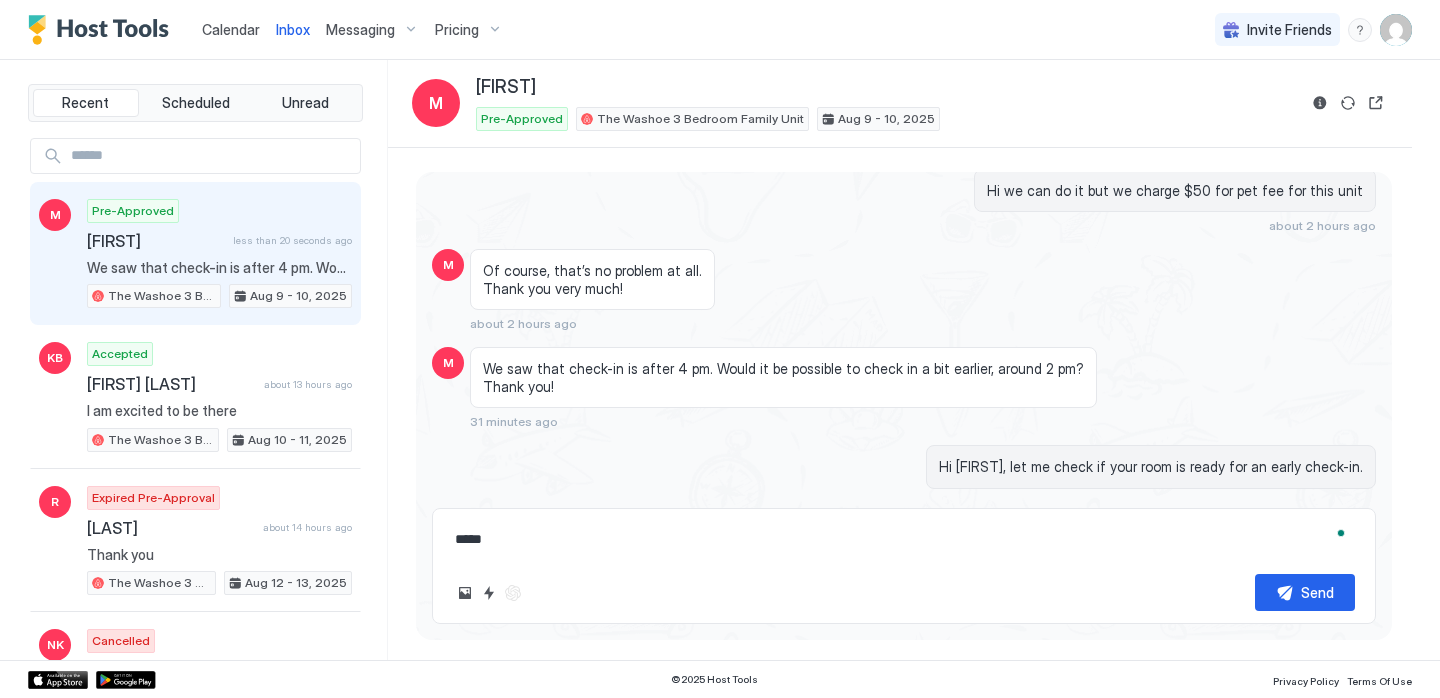type on "******" 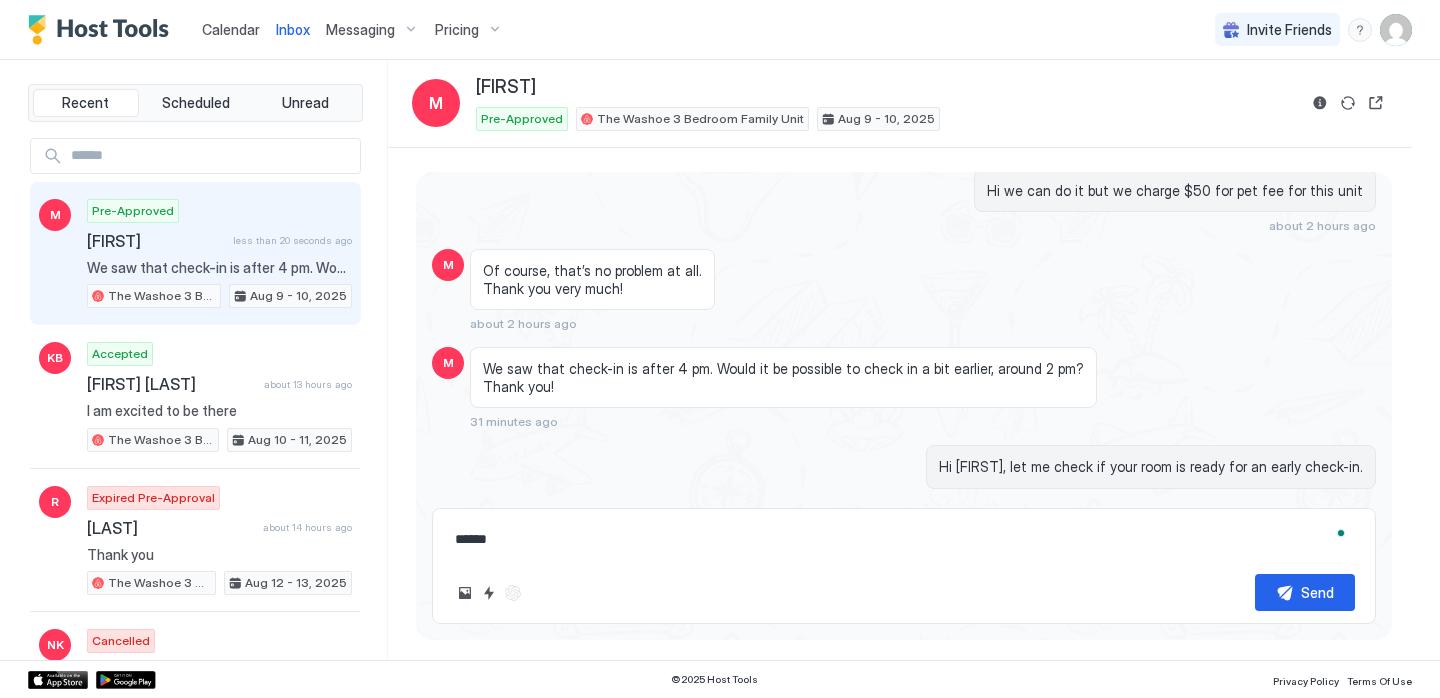 type on "****" 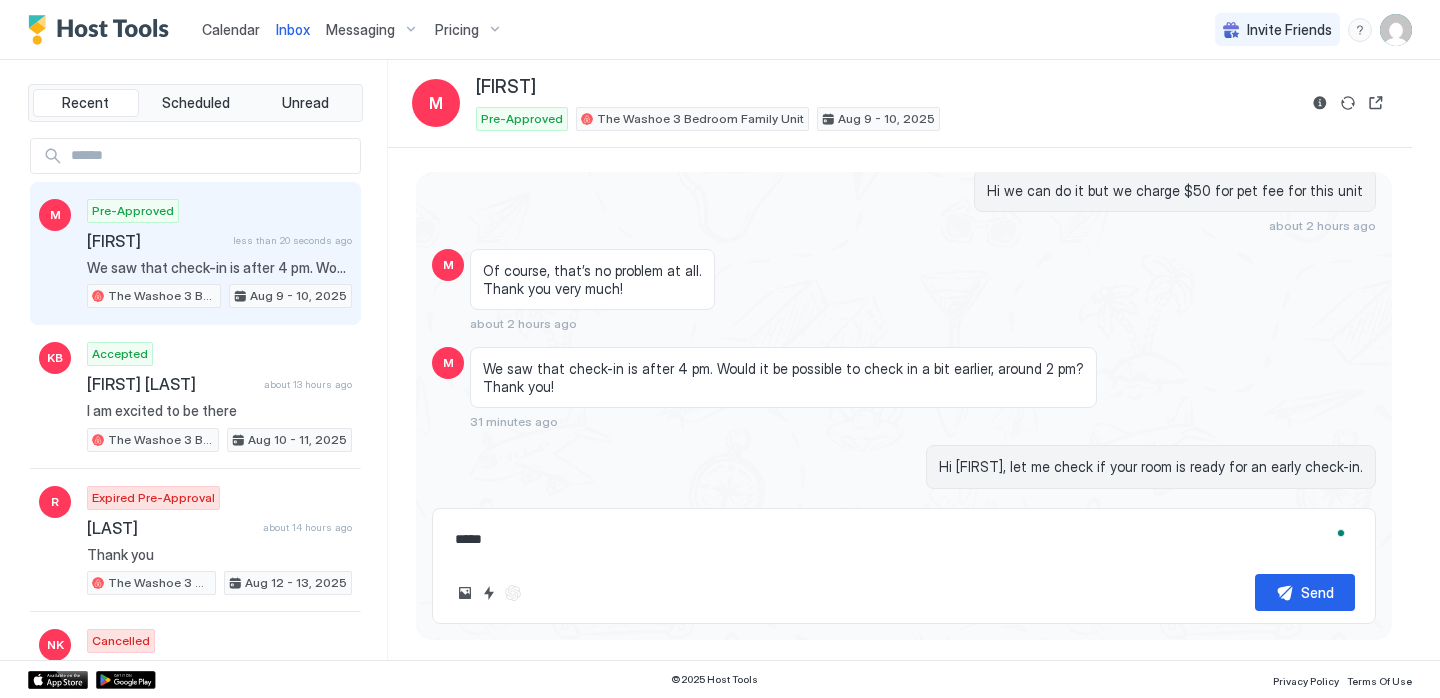 type on "****" 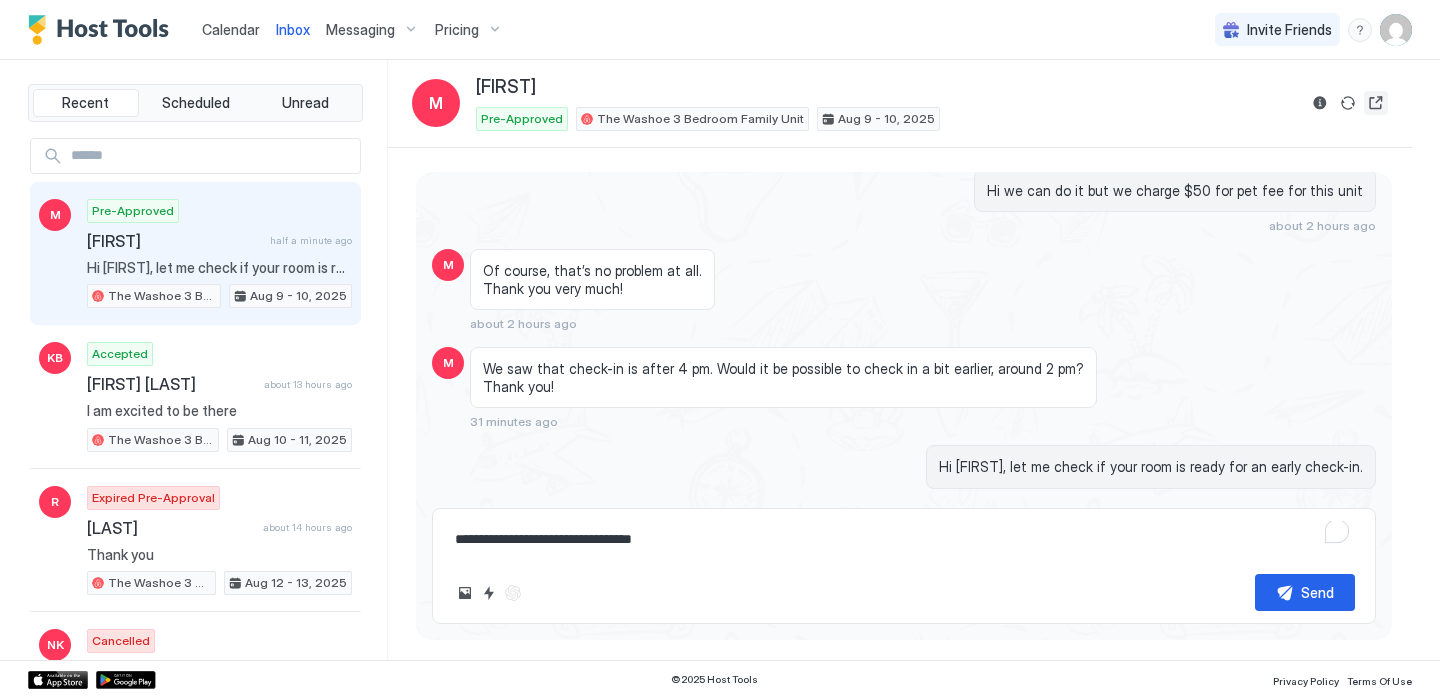 click at bounding box center [1376, 103] 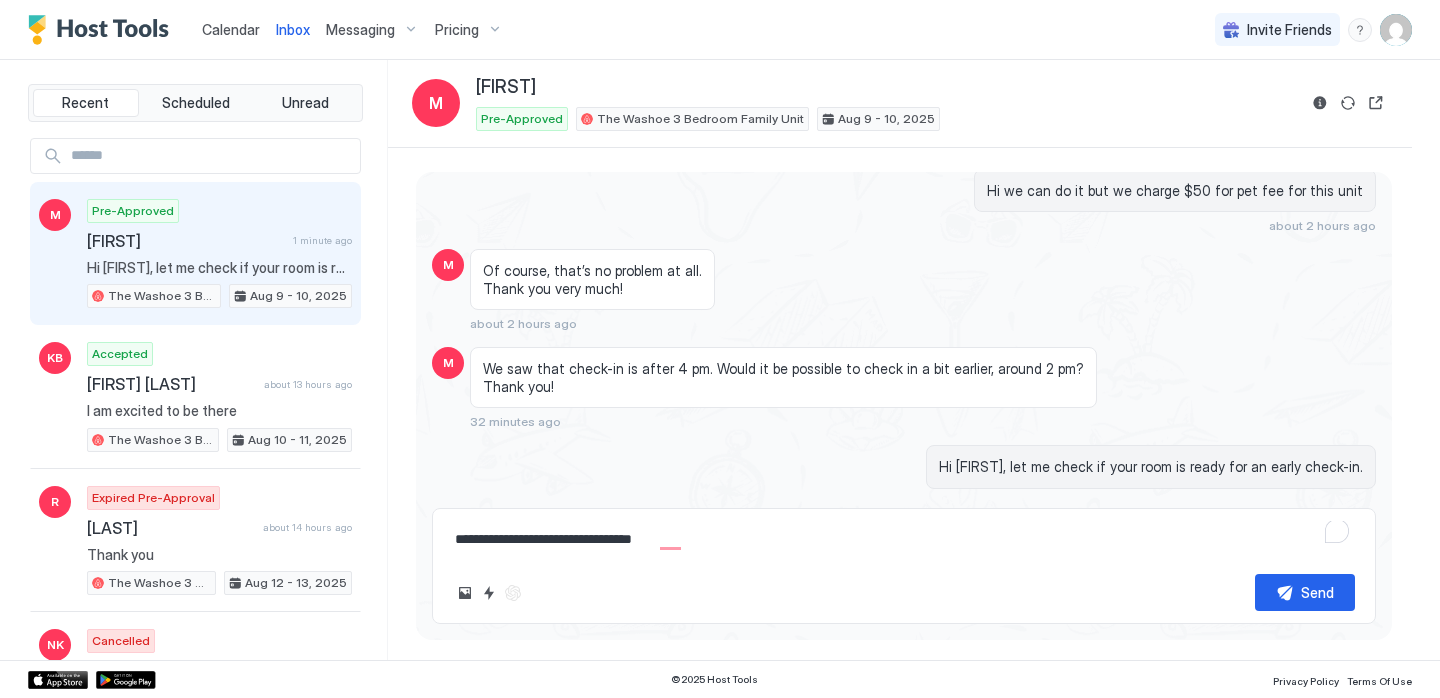 click on "**********" at bounding box center [904, 539] 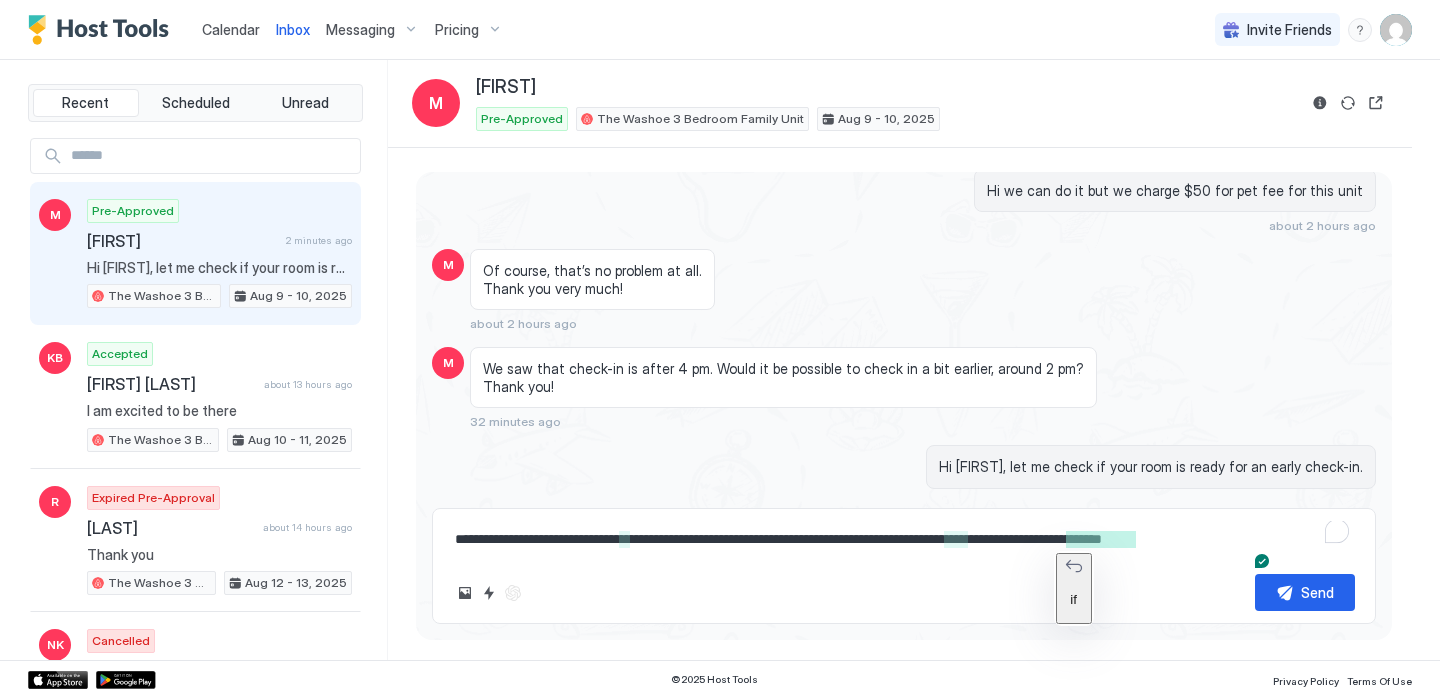 drag, startPoint x: 944, startPoint y: 538, endPoint x: 1276, endPoint y: 529, distance: 332.12198 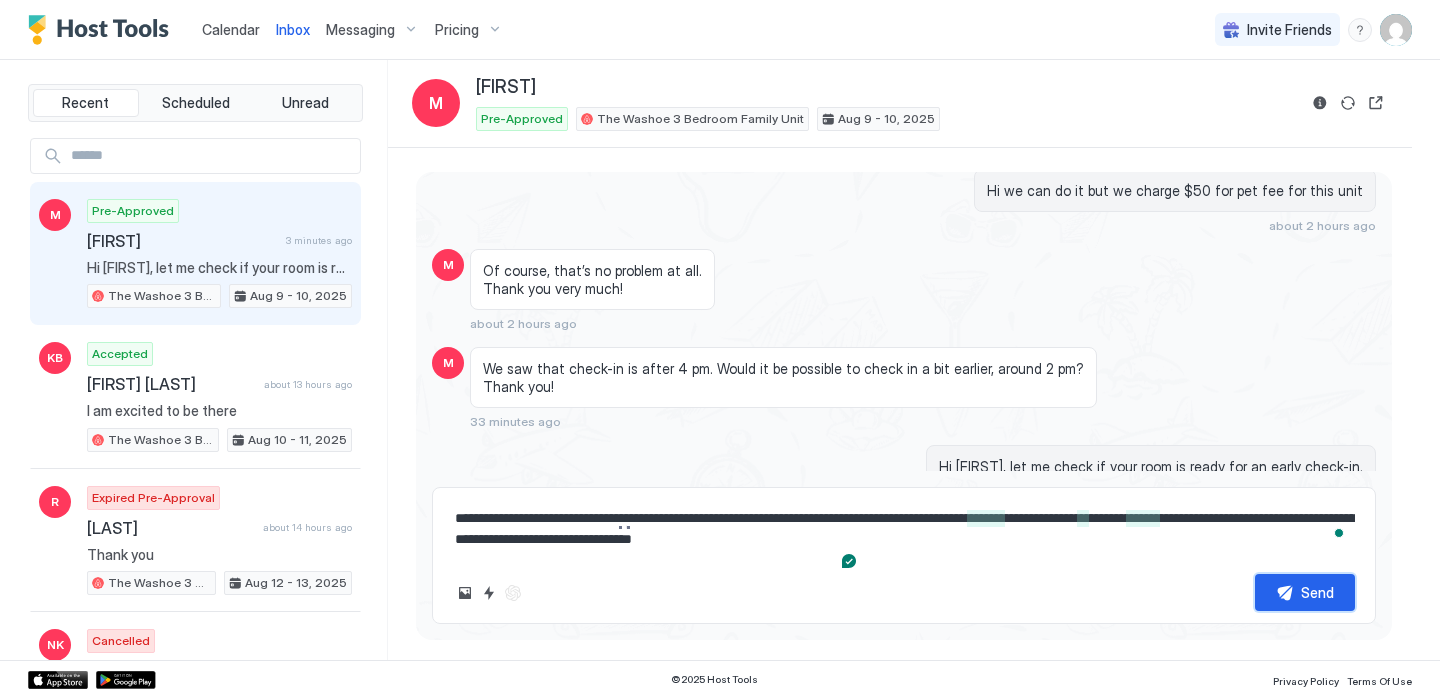 click on "Send" at bounding box center [1305, 592] 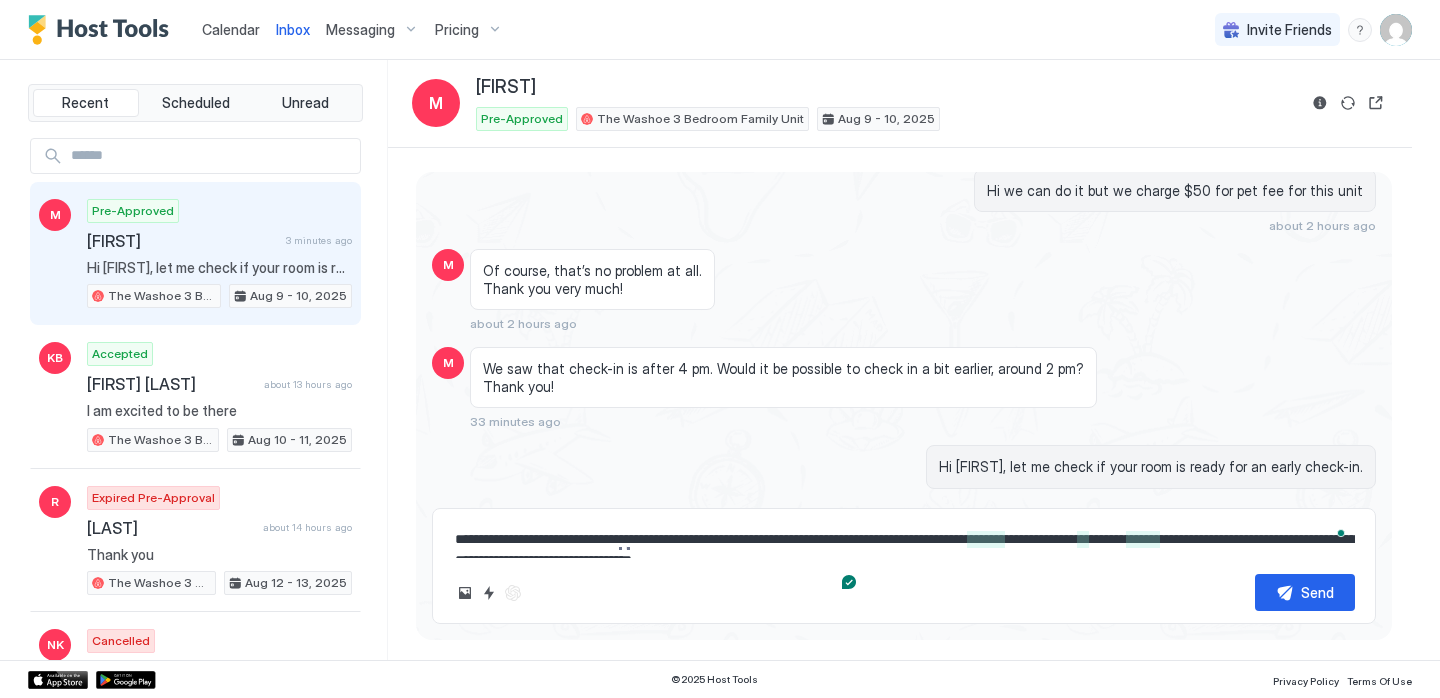 scroll, scrollTop: 759, scrollLeft: 0, axis: vertical 